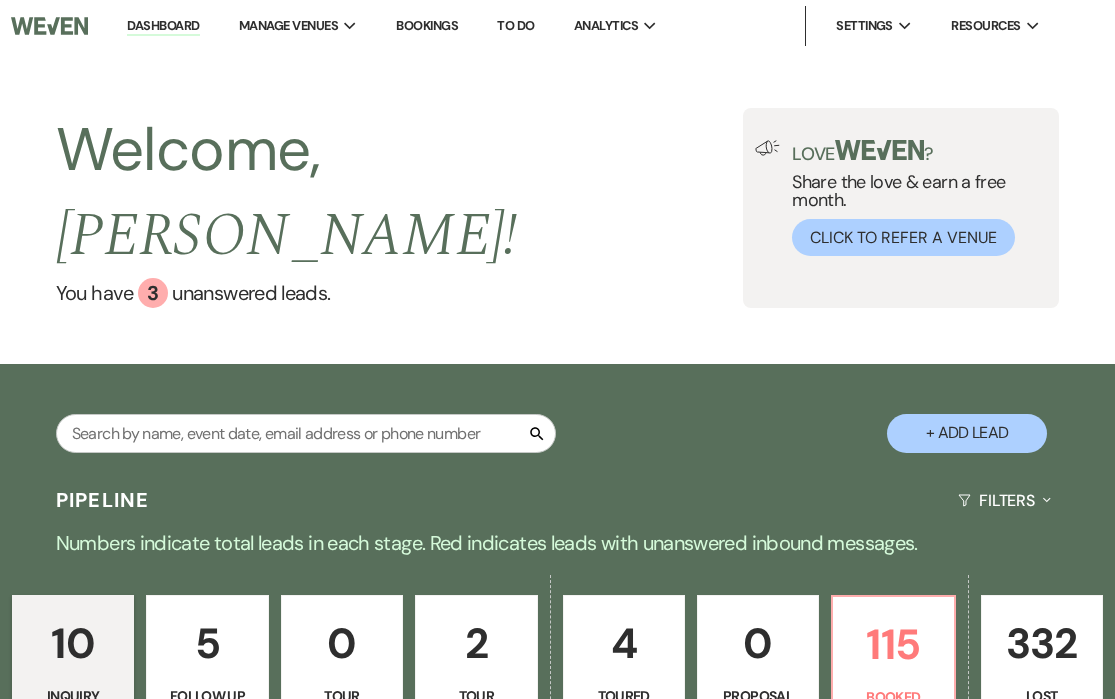 scroll, scrollTop: 0, scrollLeft: 0, axis: both 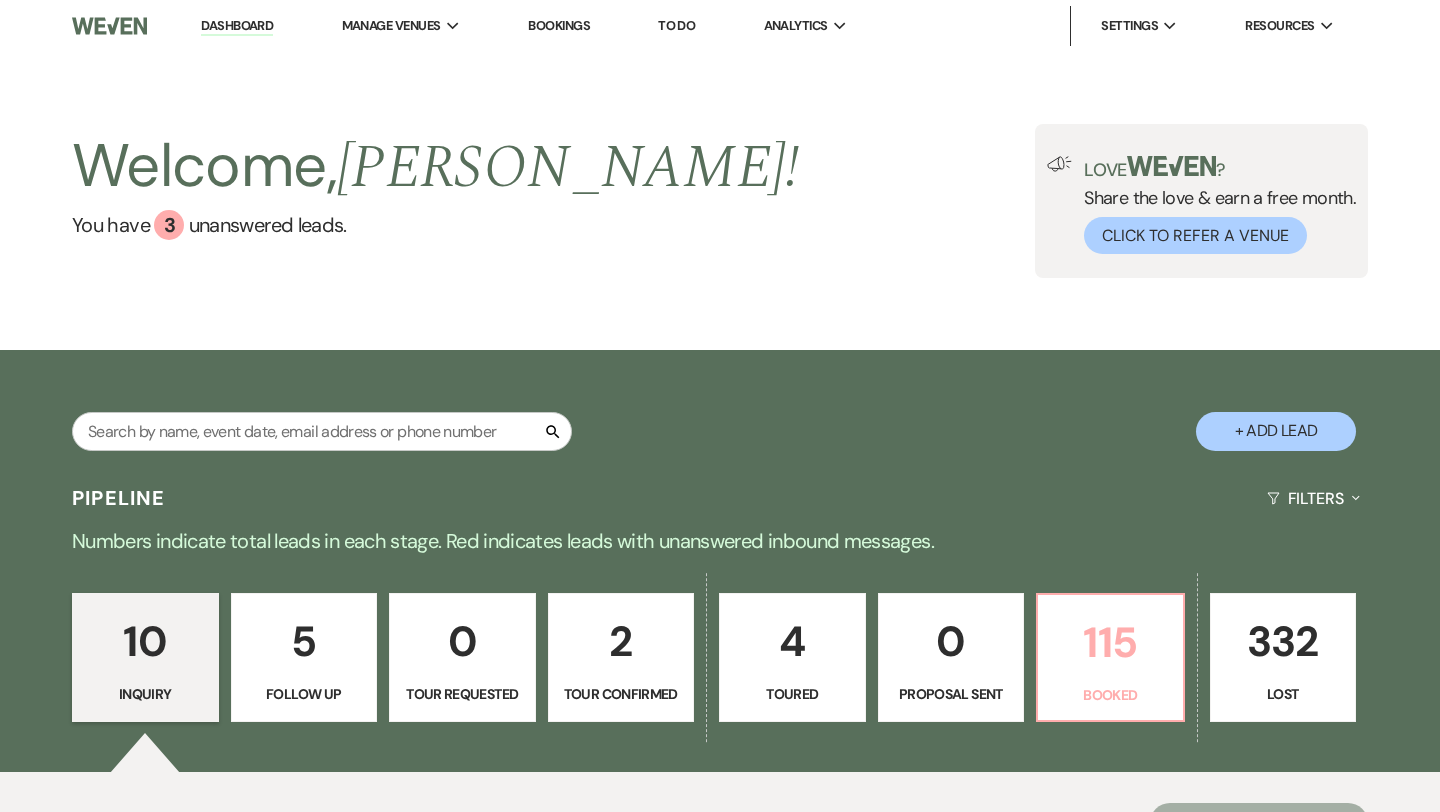 click on "115" at bounding box center (1110, 642) 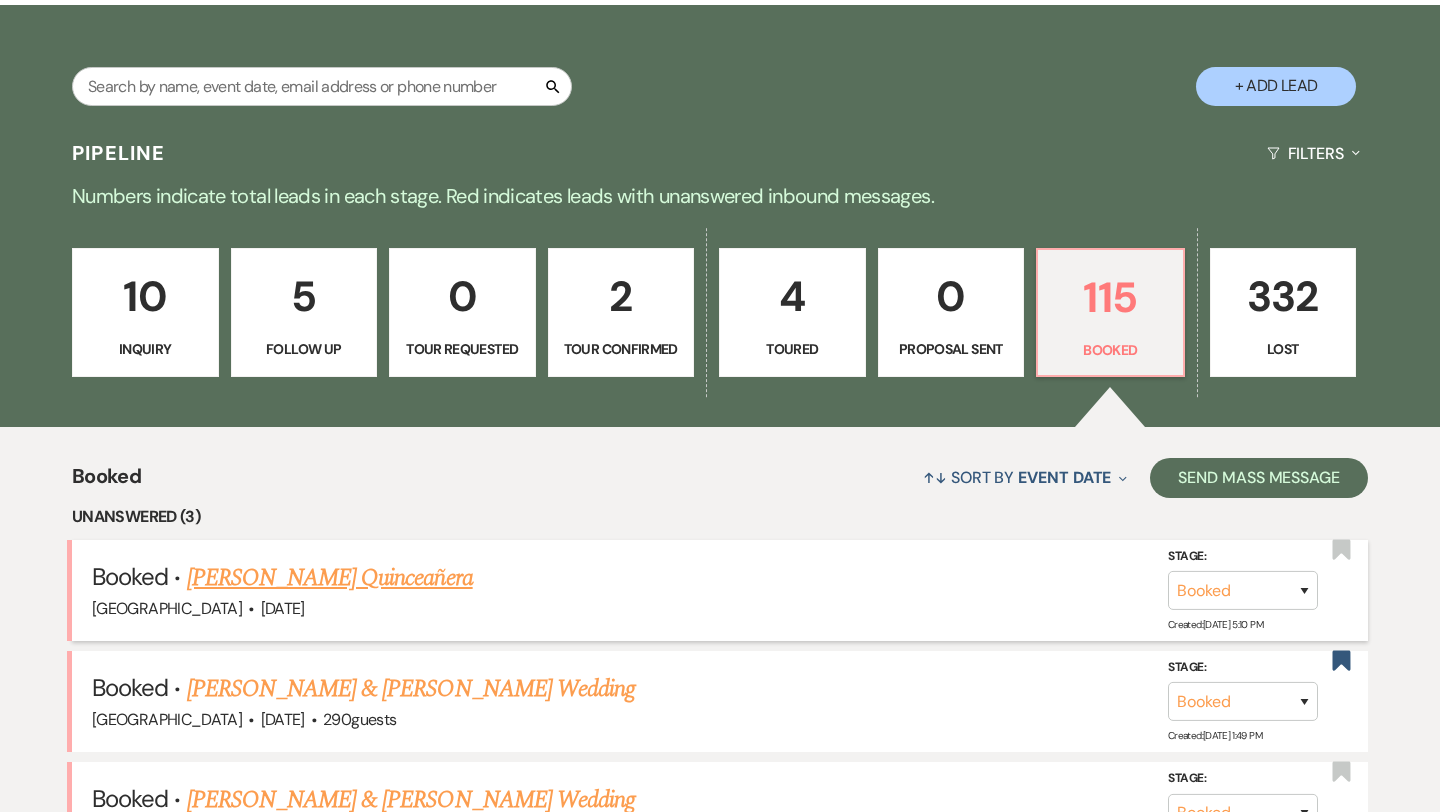 scroll, scrollTop: 359, scrollLeft: 0, axis: vertical 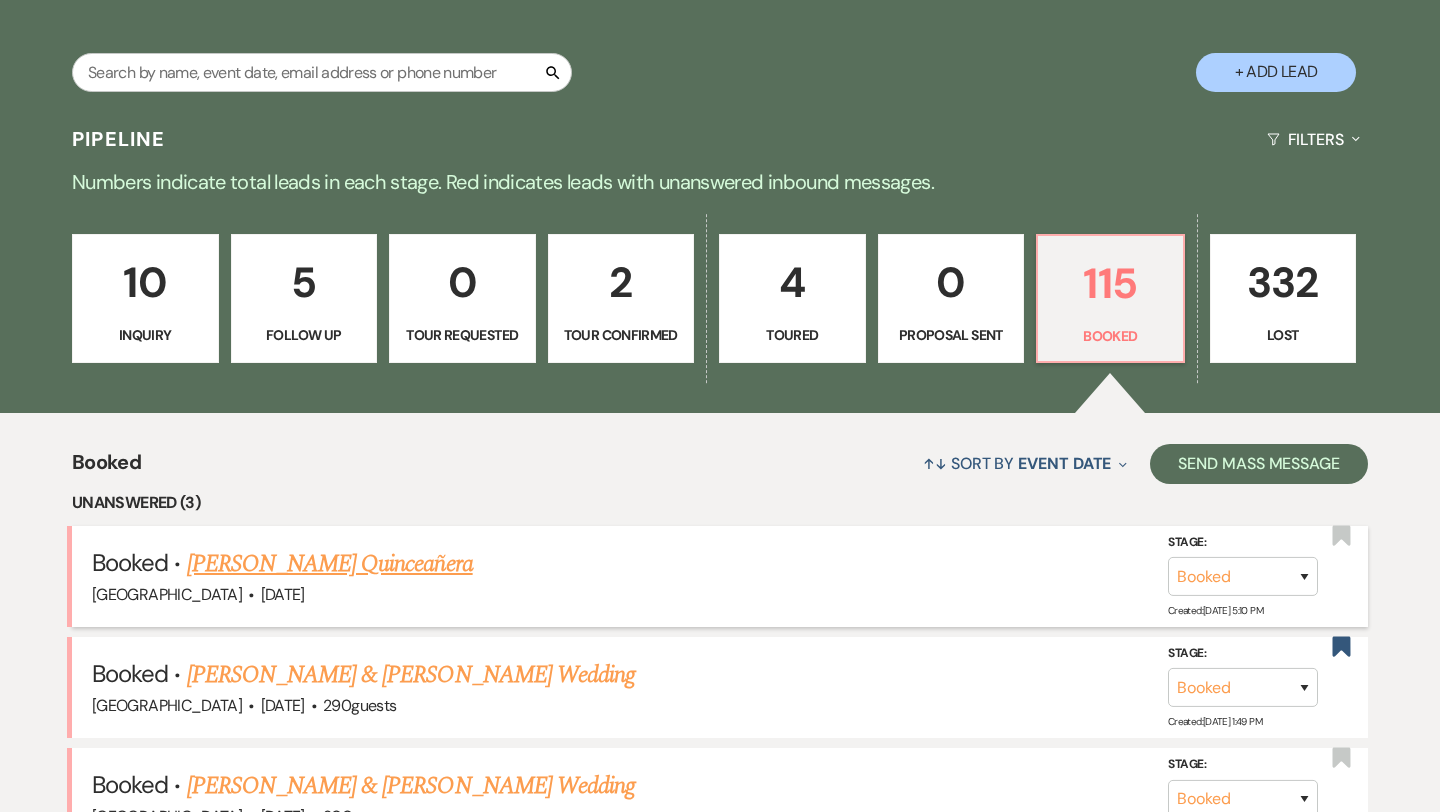 click on "[PERSON_NAME] Quinceañera" at bounding box center [330, 564] 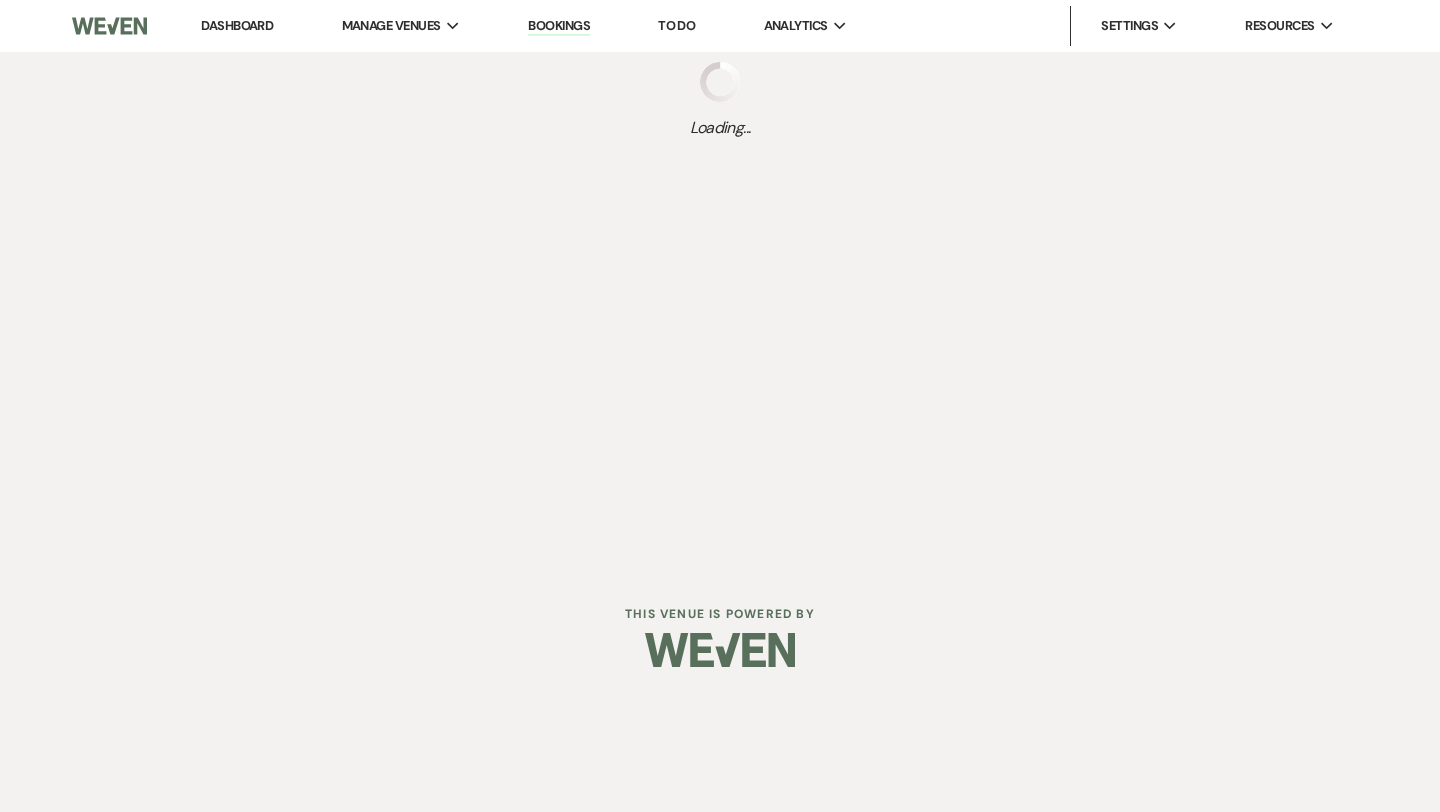 scroll, scrollTop: 0, scrollLeft: 0, axis: both 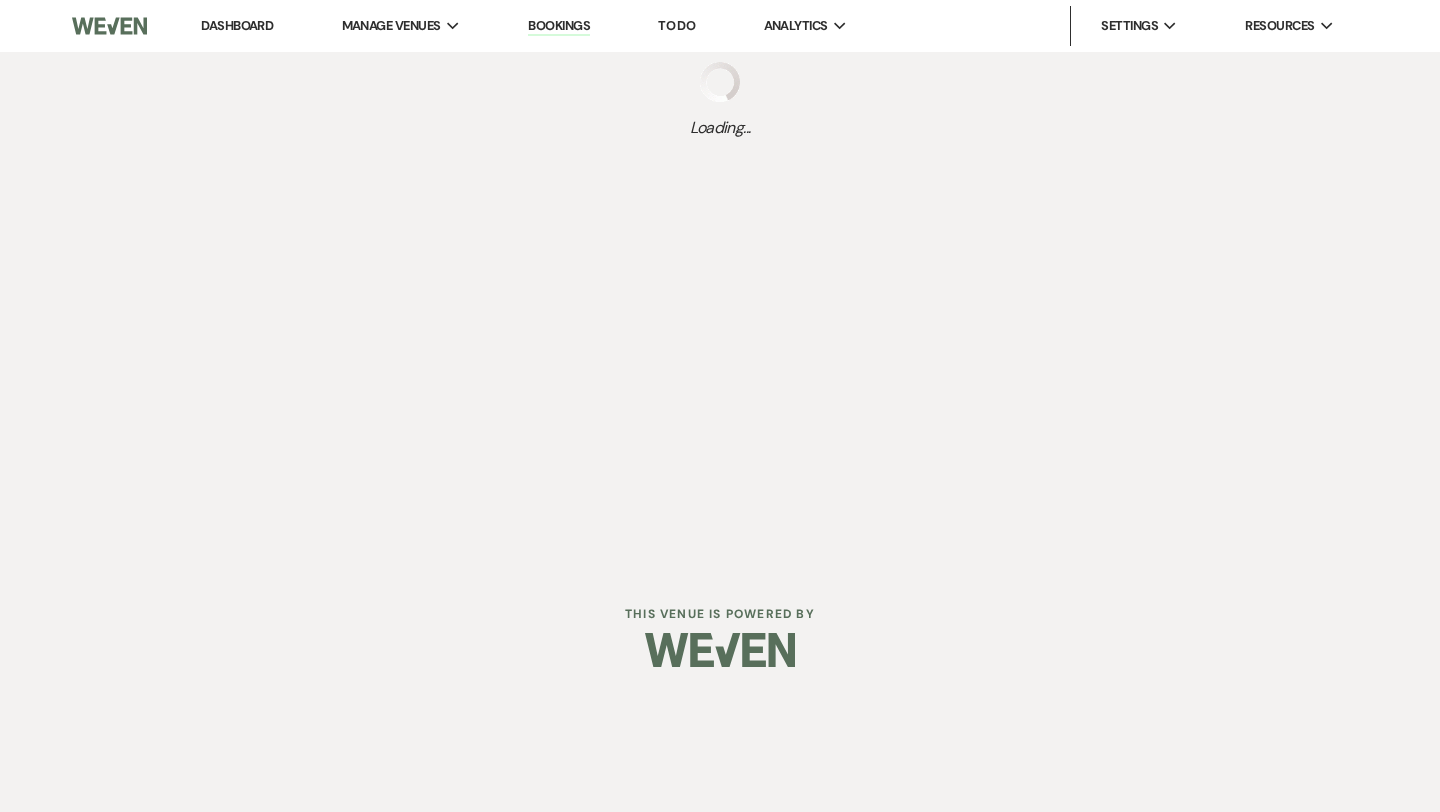 select on "13" 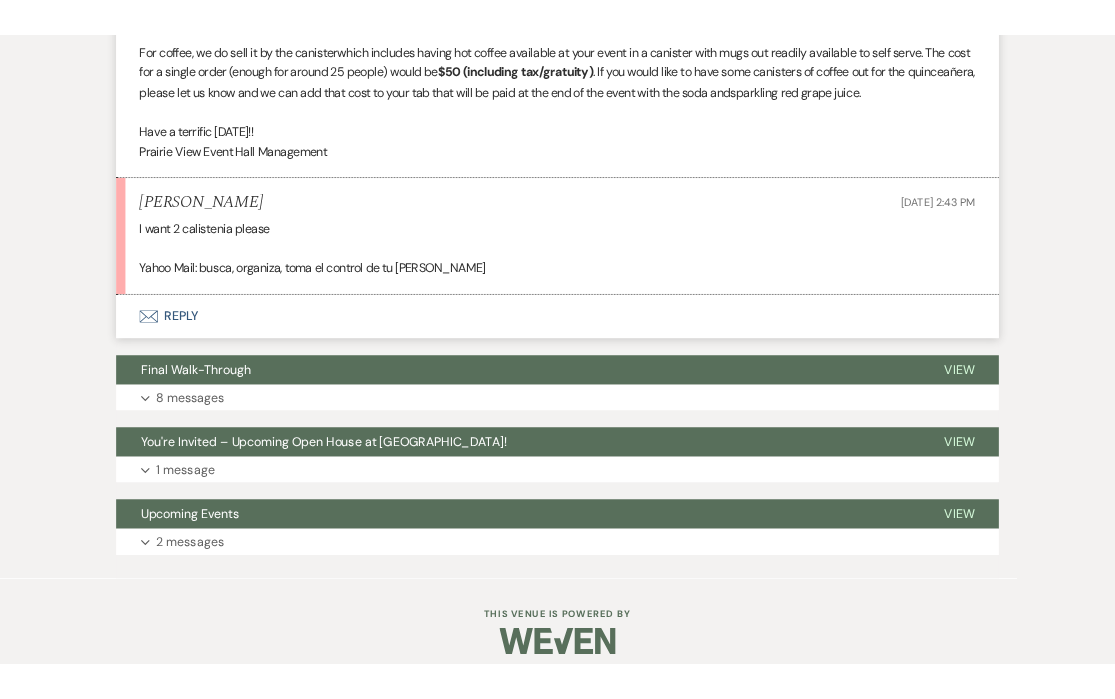 scroll, scrollTop: 5842, scrollLeft: 0, axis: vertical 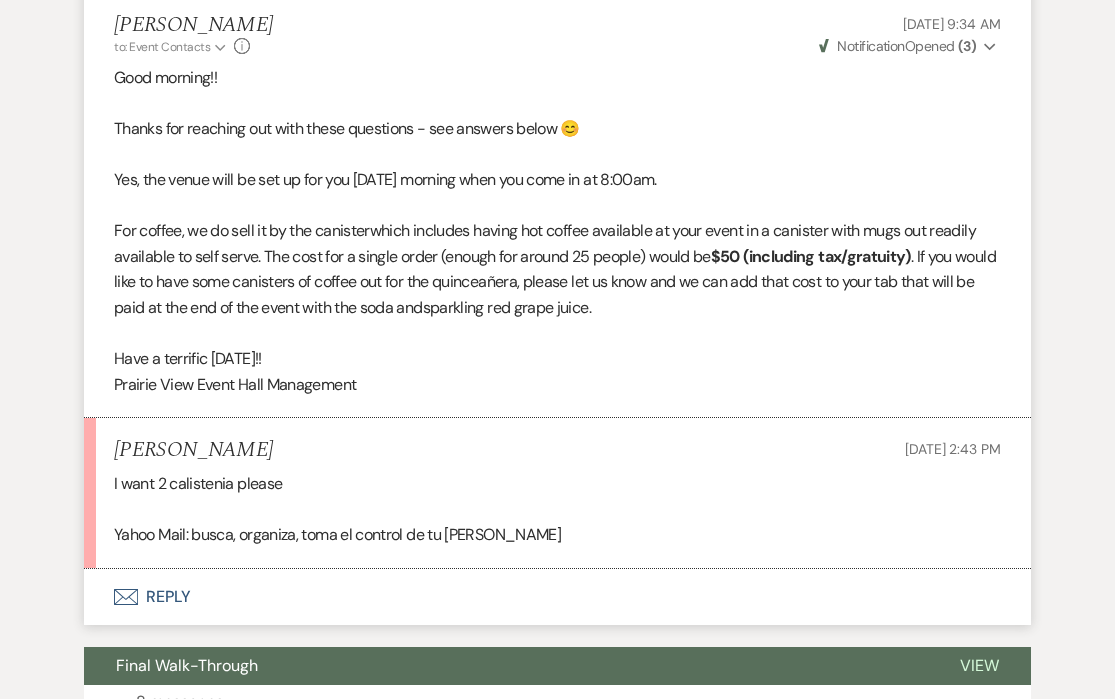 click on "Envelope Reply" at bounding box center (557, 597) 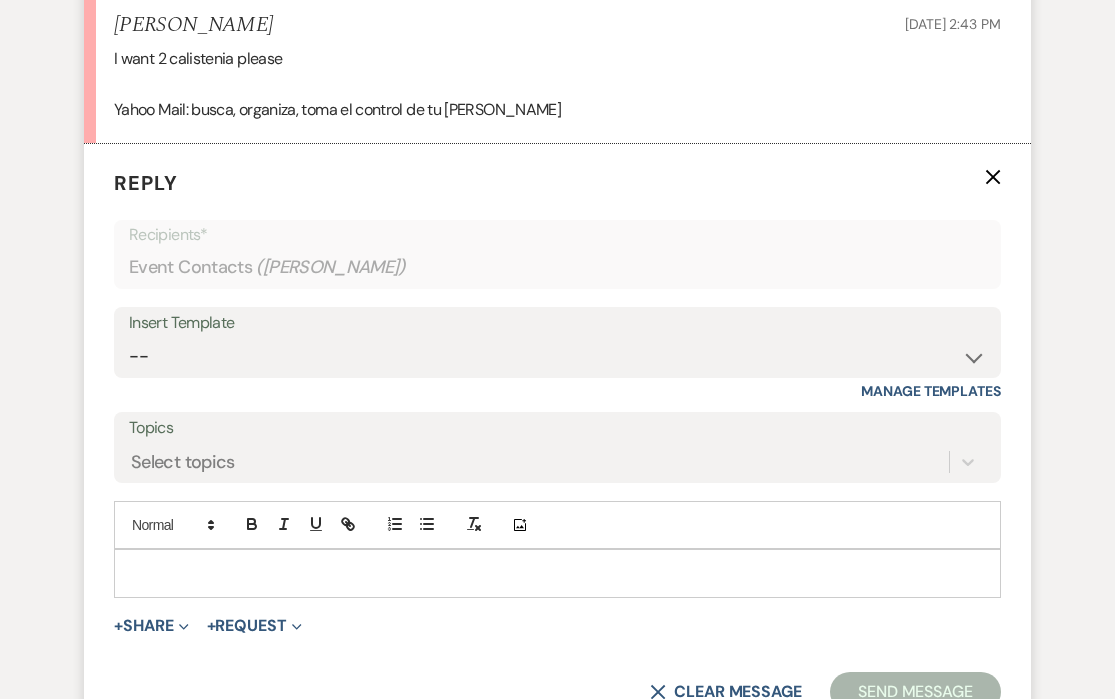 scroll, scrollTop: 6268, scrollLeft: 0, axis: vertical 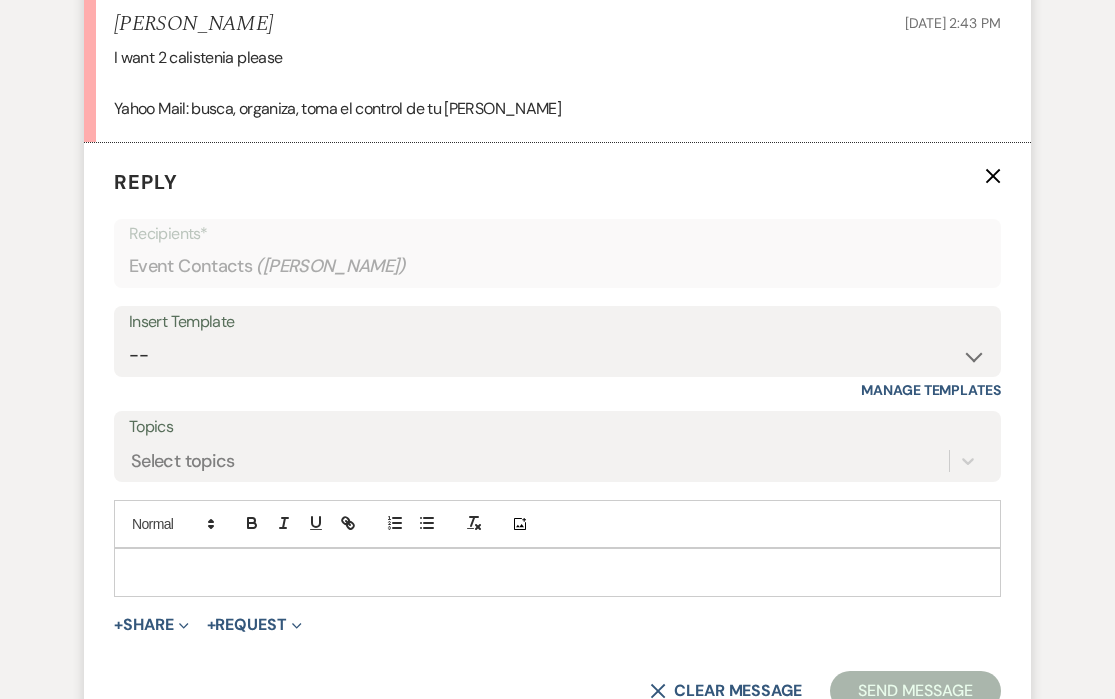 click at bounding box center [557, 572] 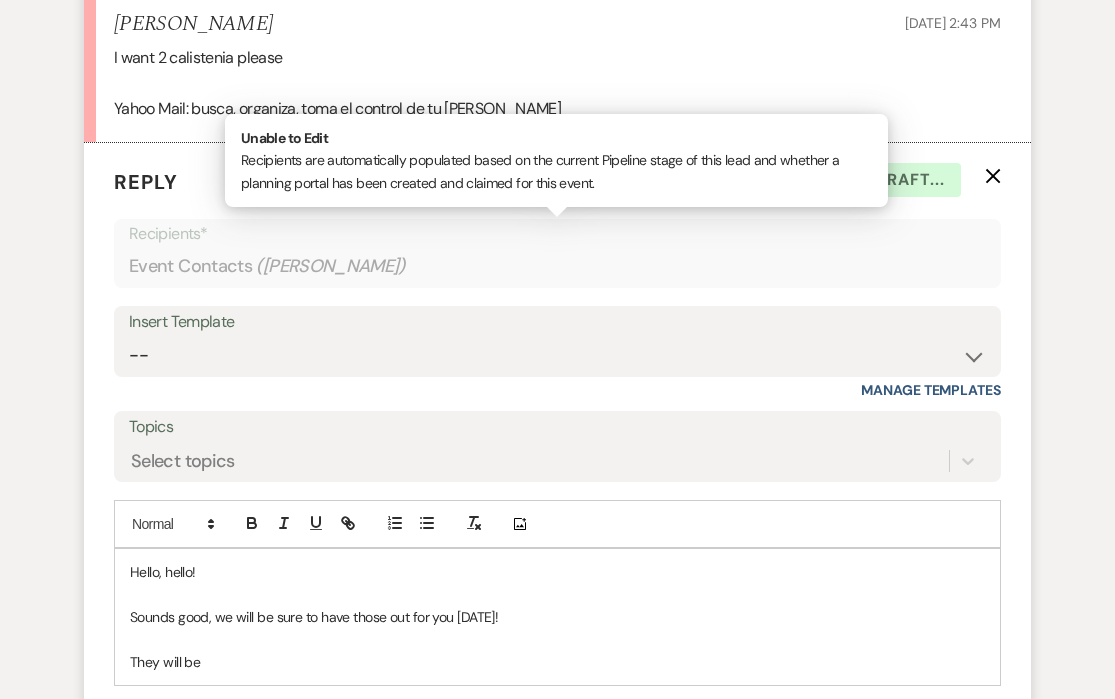 scroll, scrollTop: 5879, scrollLeft: 0, axis: vertical 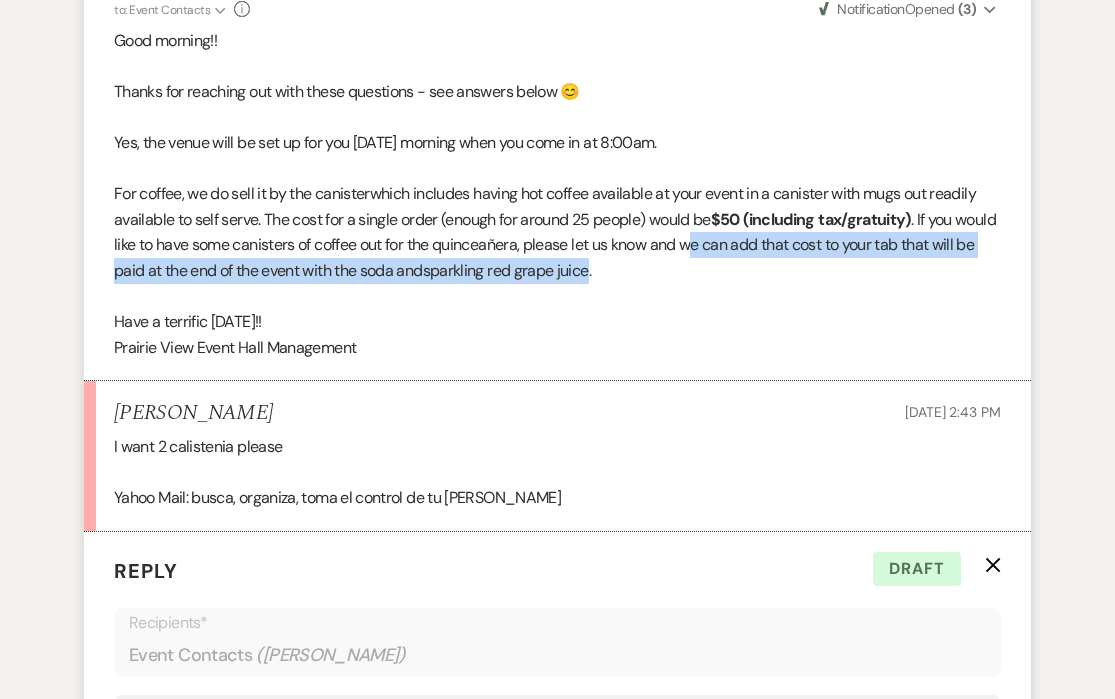 drag, startPoint x: 640, startPoint y: 275, endPoint x: 744, endPoint y: 250, distance: 106.96261 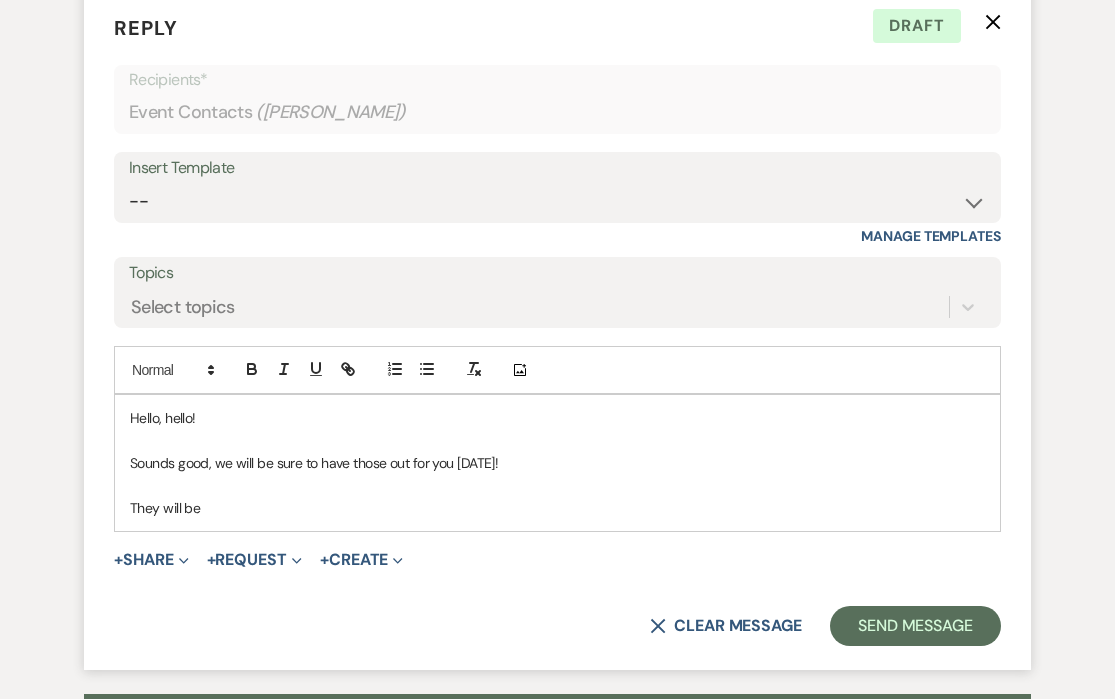 scroll, scrollTop: 6427, scrollLeft: 0, axis: vertical 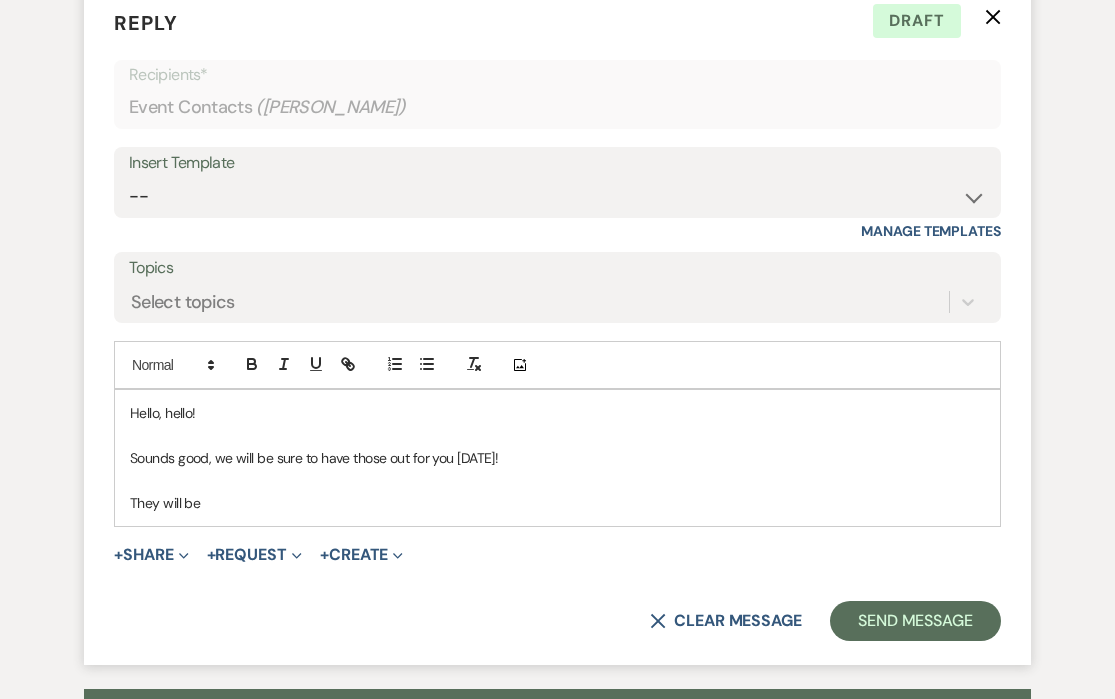 click on "They will be" at bounding box center (557, 503) 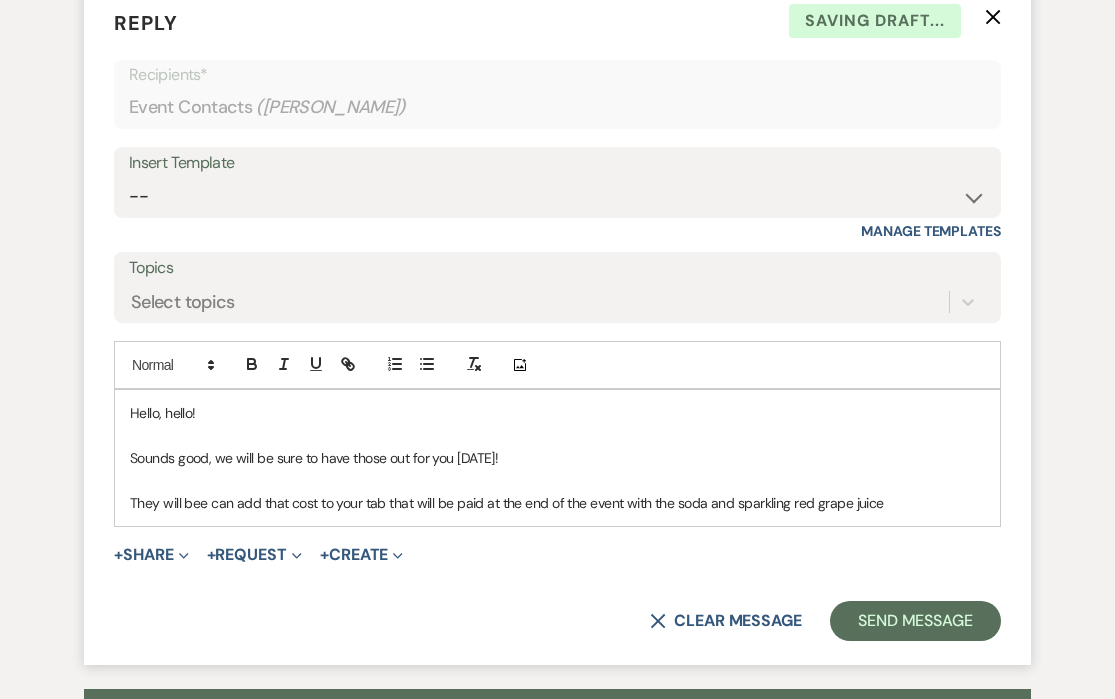 click on "e can add that cost to your tab that will be paid at the end of the event with the soda and sparkling red grape juice" at bounding box center [541, 503] 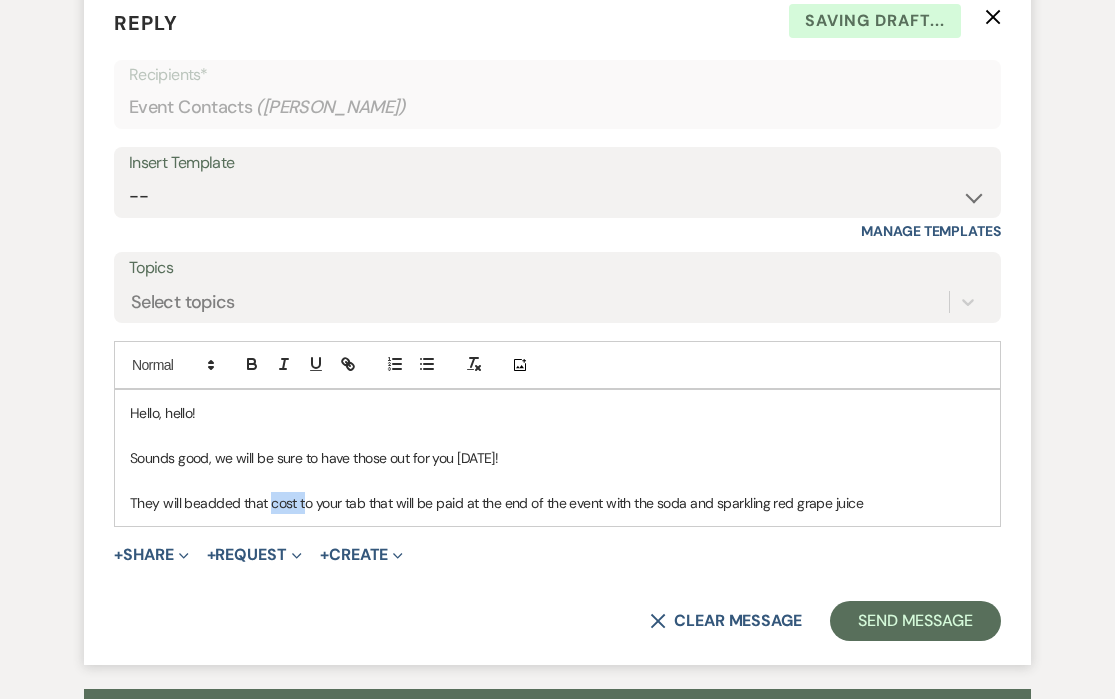 drag, startPoint x: 300, startPoint y: 504, endPoint x: 266, endPoint y: 504, distance: 34 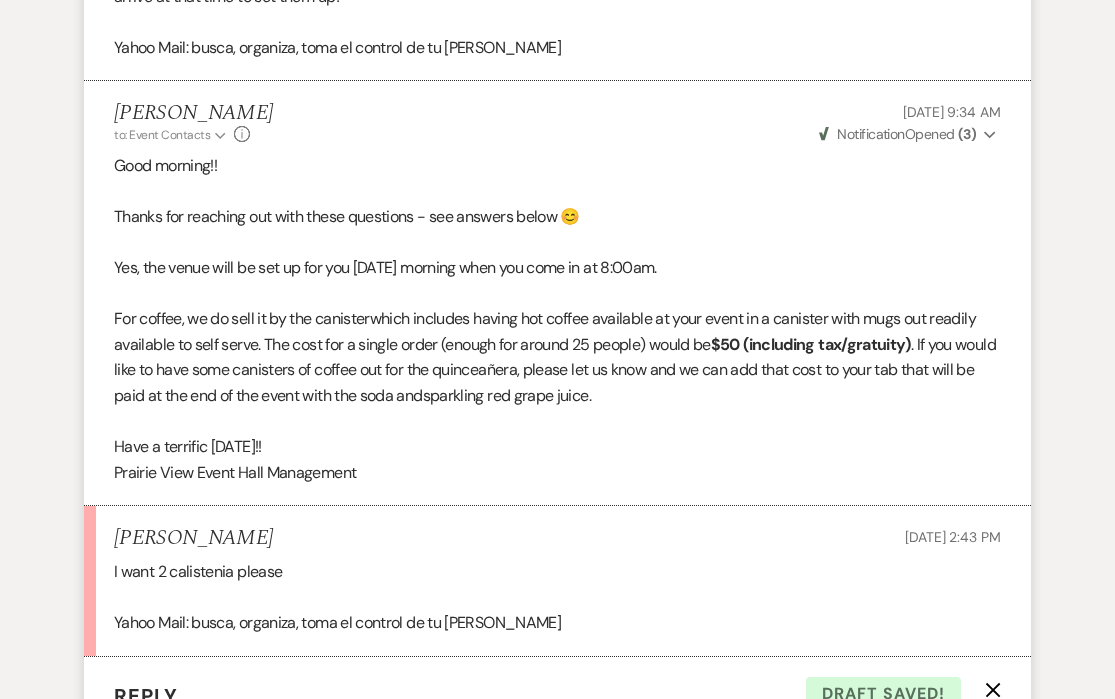scroll, scrollTop: 5749, scrollLeft: 0, axis: vertical 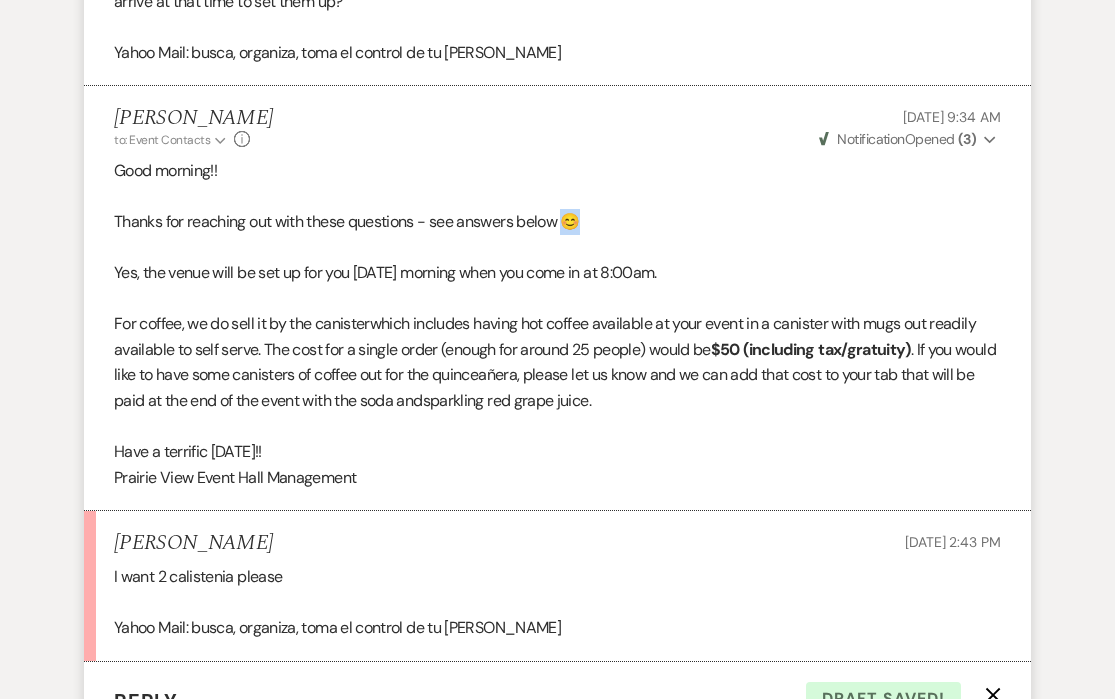 drag, startPoint x: 583, startPoint y: 232, endPoint x: 570, endPoint y: 223, distance: 15.811388 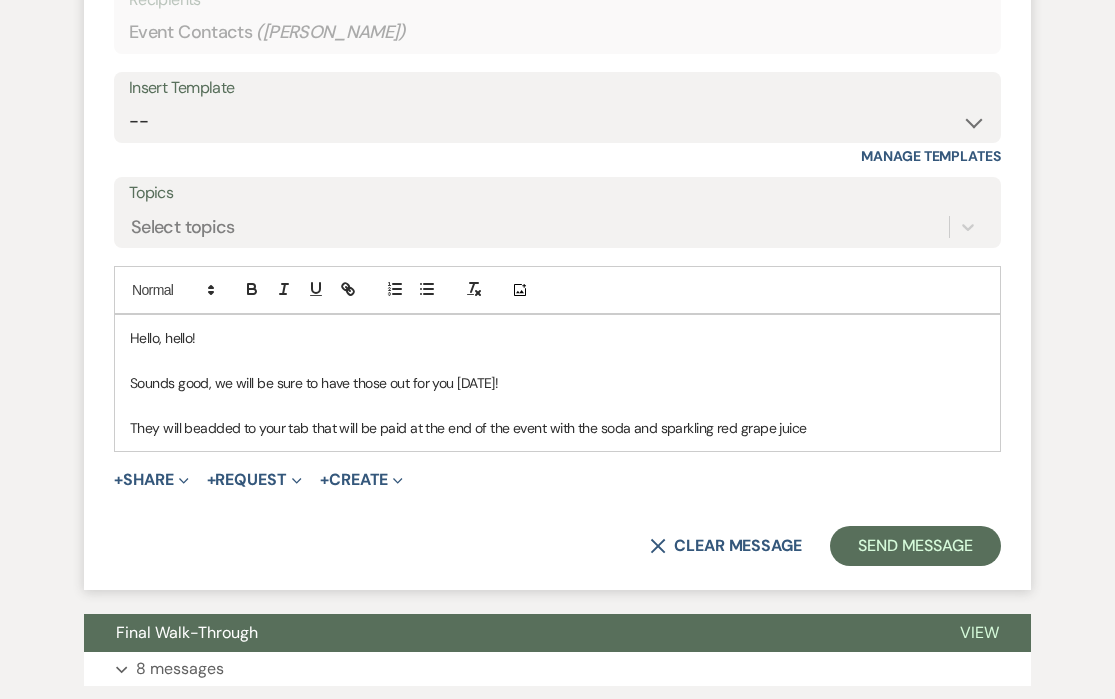 scroll, scrollTop: 6510, scrollLeft: 0, axis: vertical 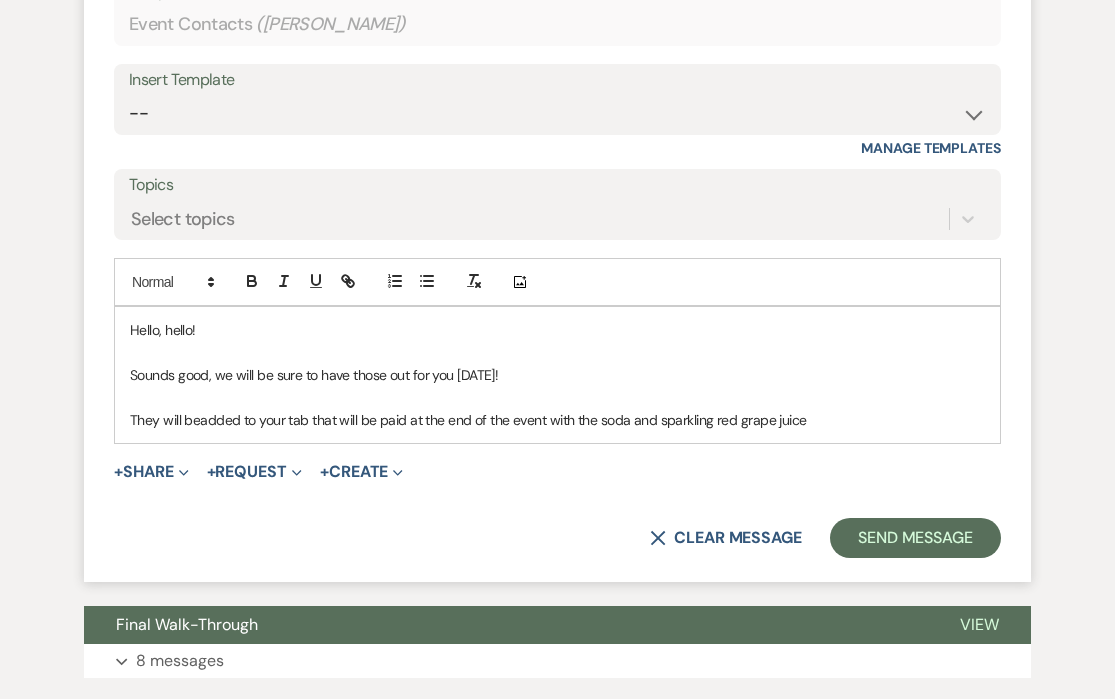 click on "They will be  added to your tab that will be paid at the end of the event with the soda and sparkling red grape juice" at bounding box center (557, 420) 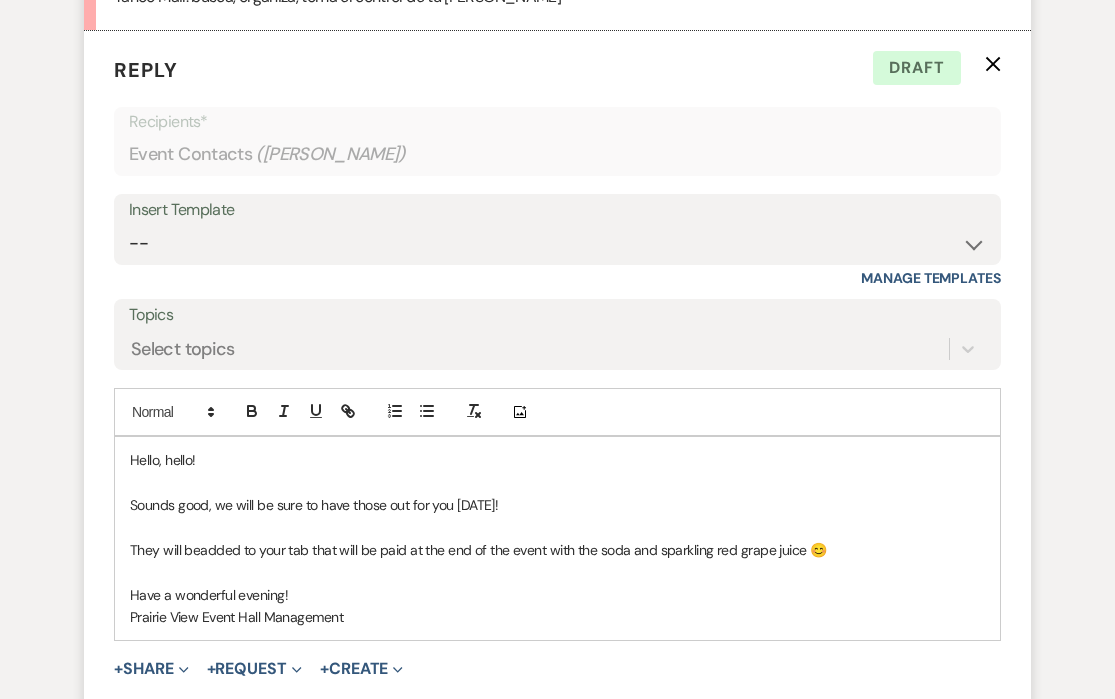 scroll, scrollTop: 6377, scrollLeft: 0, axis: vertical 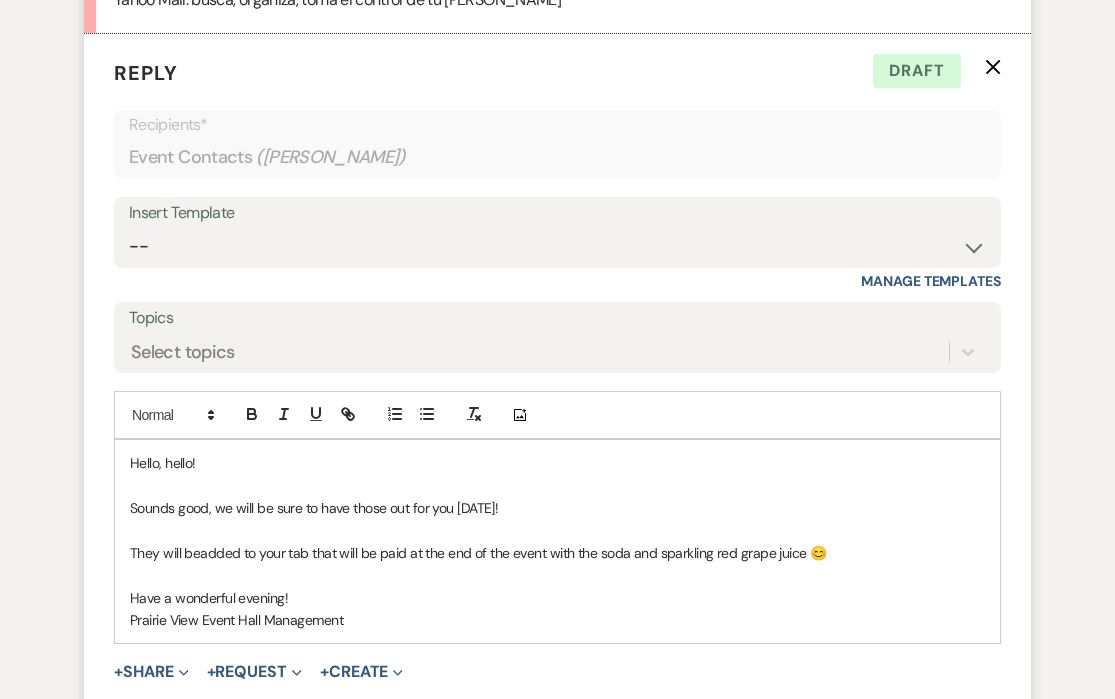 click on "added to your tab that will be paid at the end of the event with the soda and sparkling red grape juice 😊" at bounding box center [513, 553] 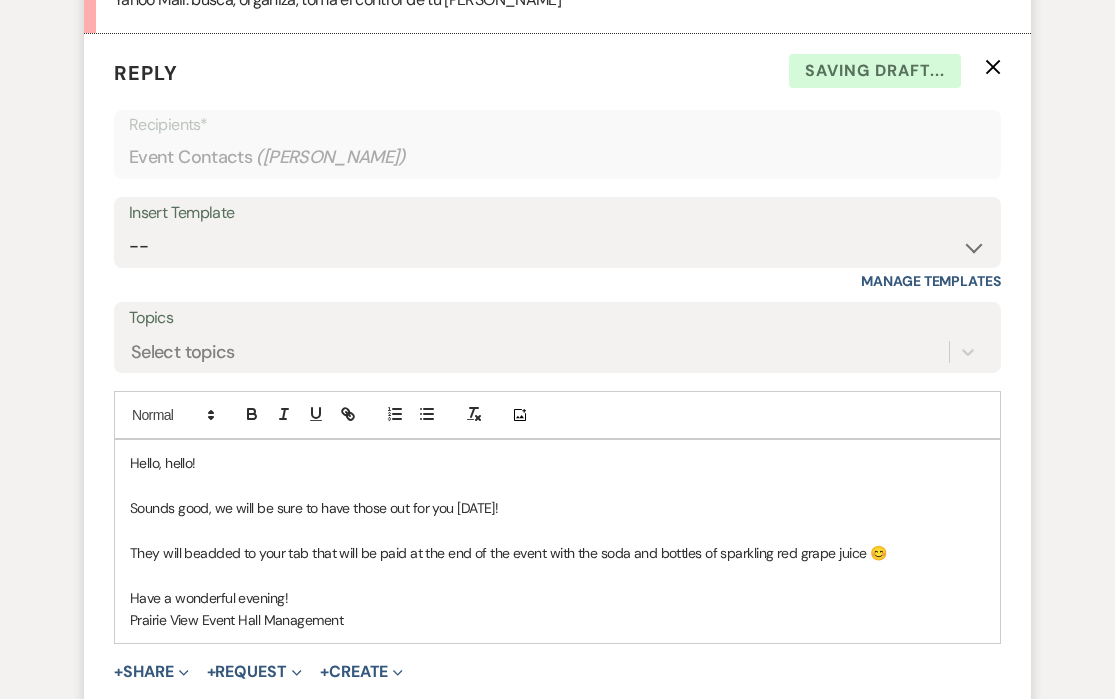 click on "Prairie View Event Hall Management" at bounding box center [557, 620] 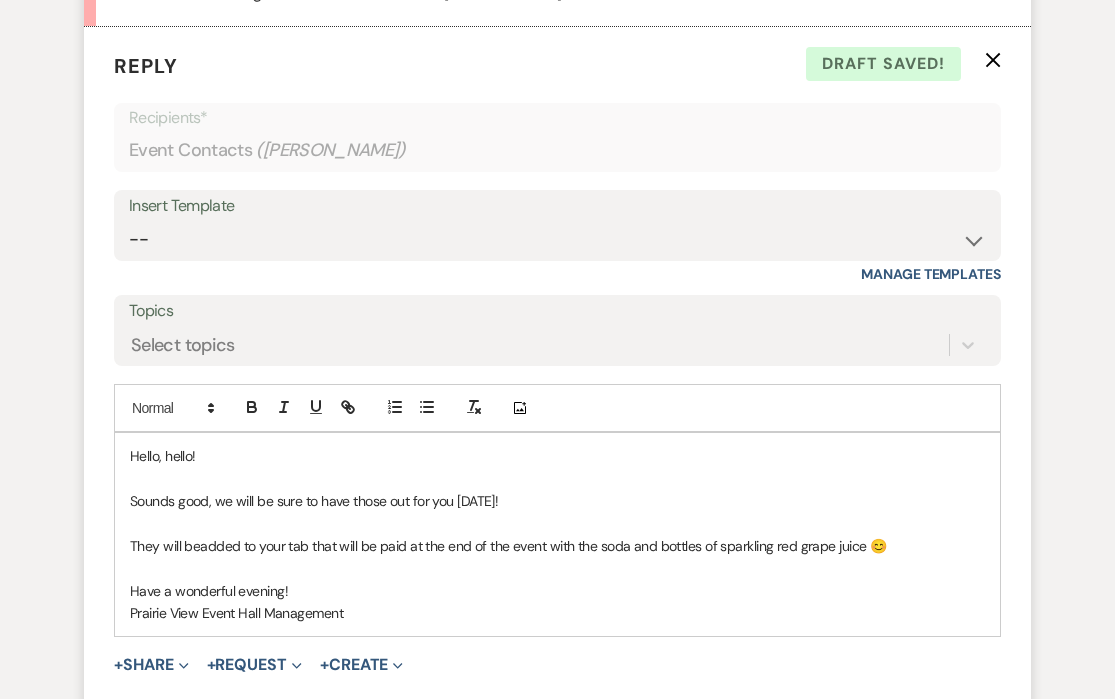 scroll, scrollTop: 6388, scrollLeft: 0, axis: vertical 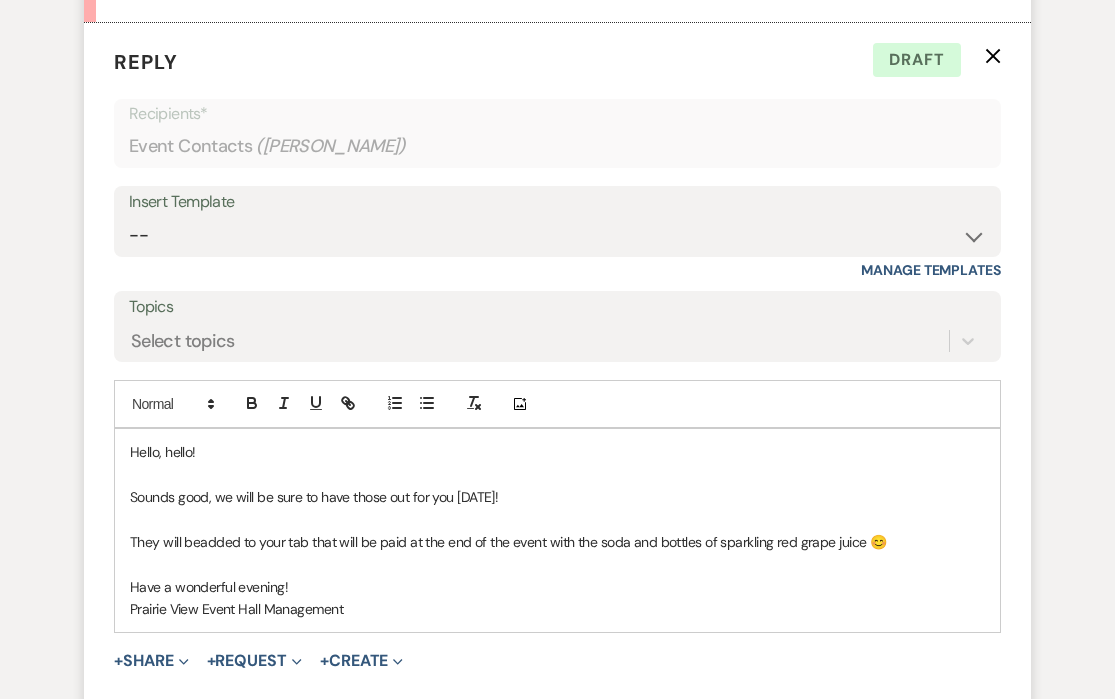 click on "added to your tab that will be paid at the end of the event with the soda and bottles of sparkling red grape juice 😊" at bounding box center [543, 542] 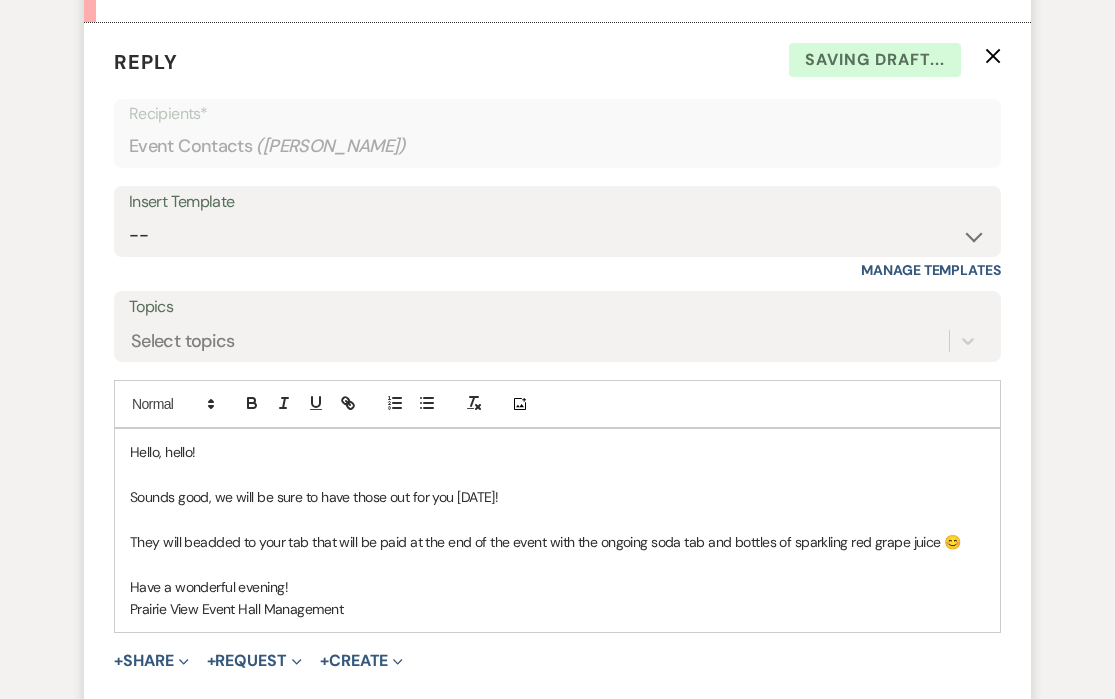 click on "Have a wonderful evening!" at bounding box center (557, 587) 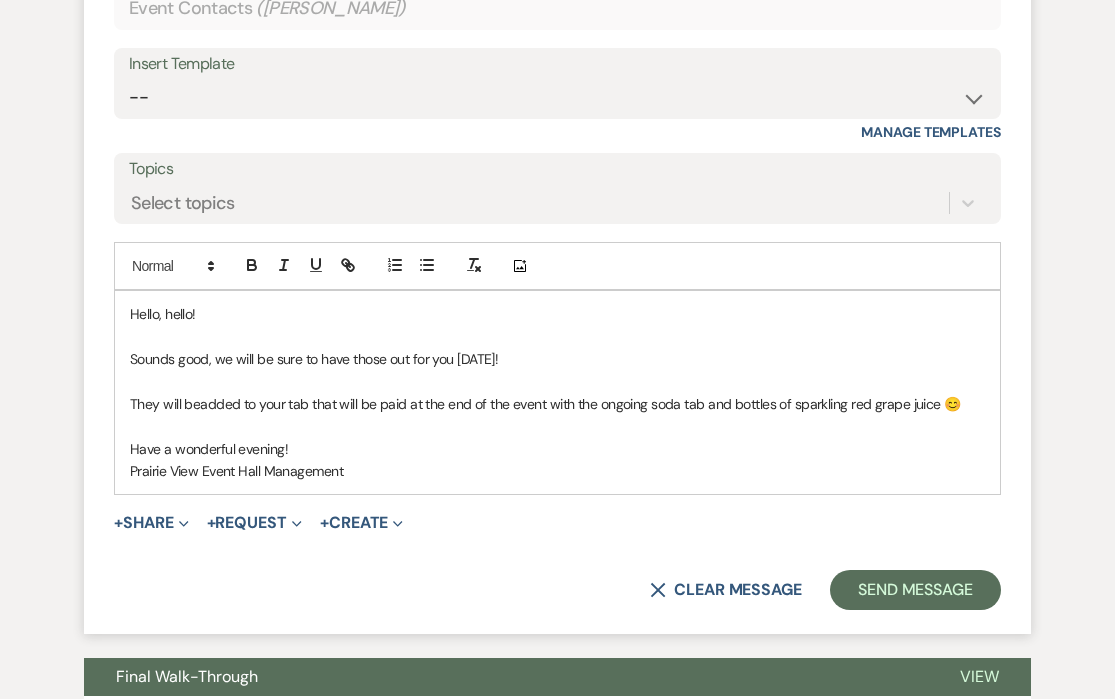 scroll, scrollTop: 6534, scrollLeft: 0, axis: vertical 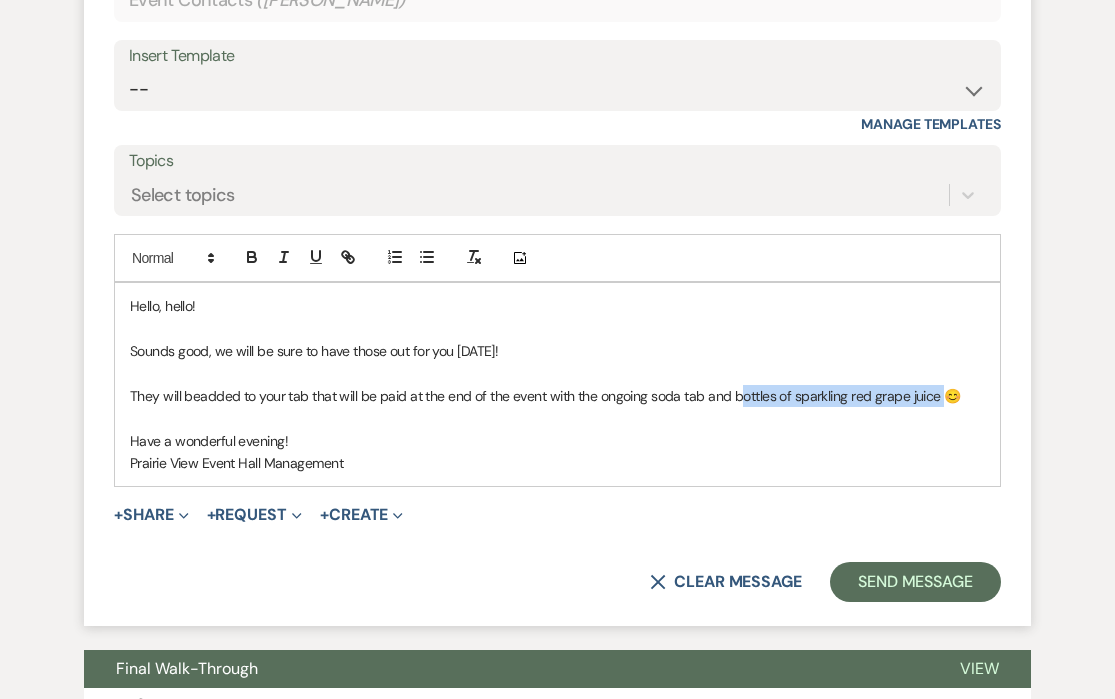 drag, startPoint x: 937, startPoint y: 397, endPoint x: 733, endPoint y: 403, distance: 204.08821 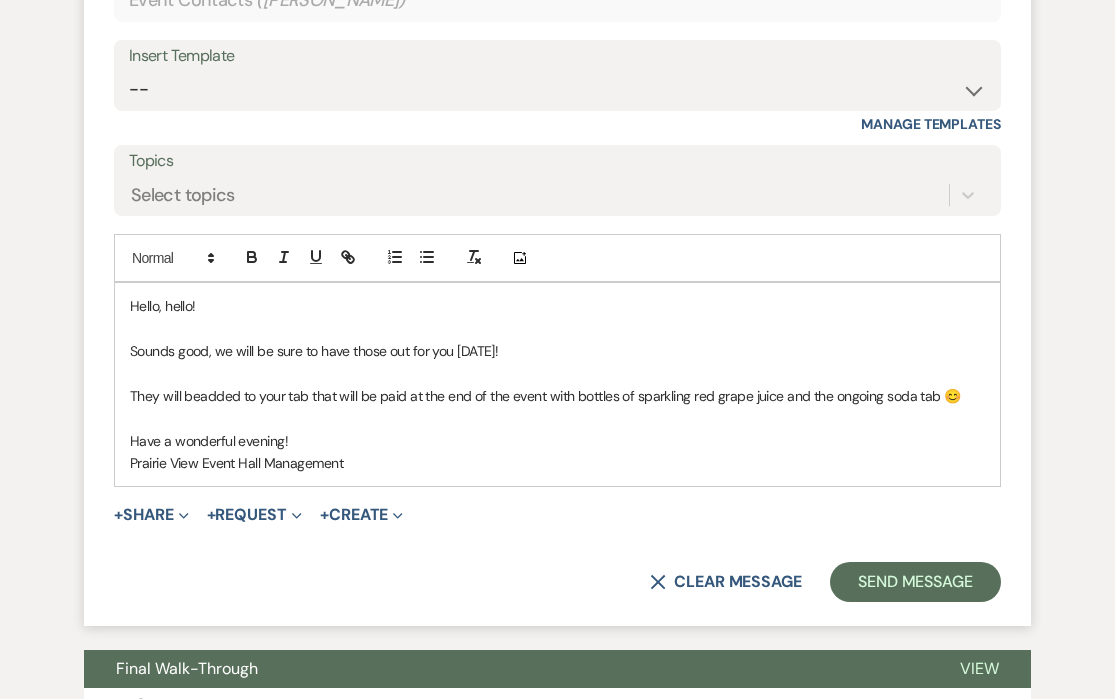 click on "added to your tab that will be paid at the end of the event with bottles of sparkling red grape juice and the ongoing soda tab 😊" at bounding box center (580, 396) 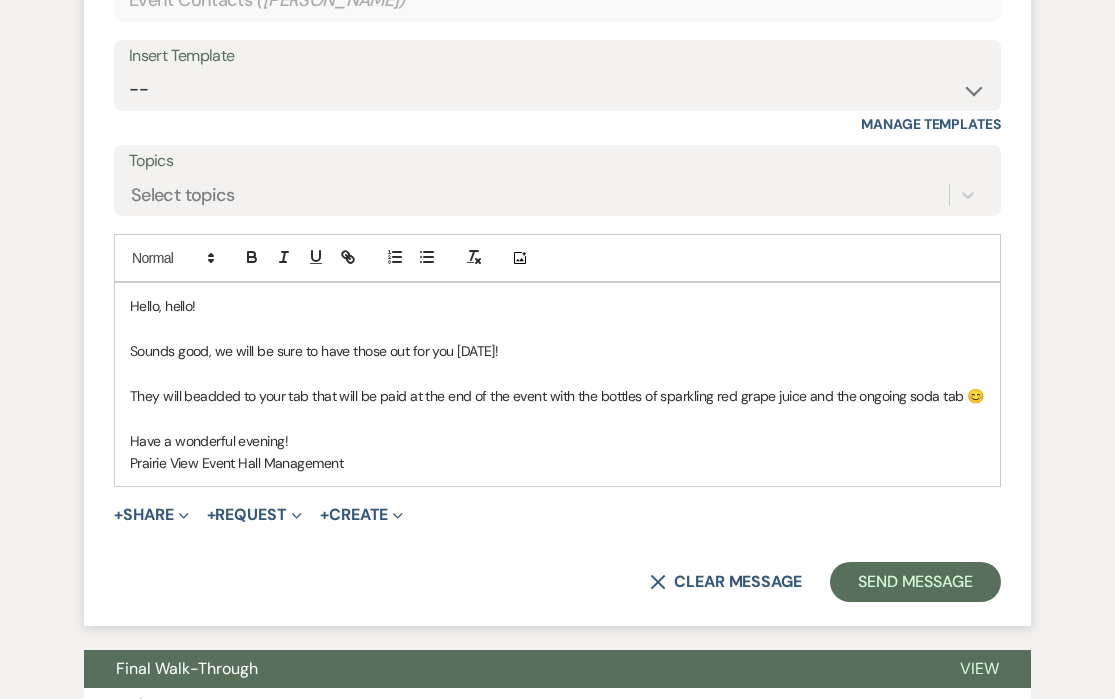 click on "Prairie View Event Hall Management" at bounding box center [557, 463] 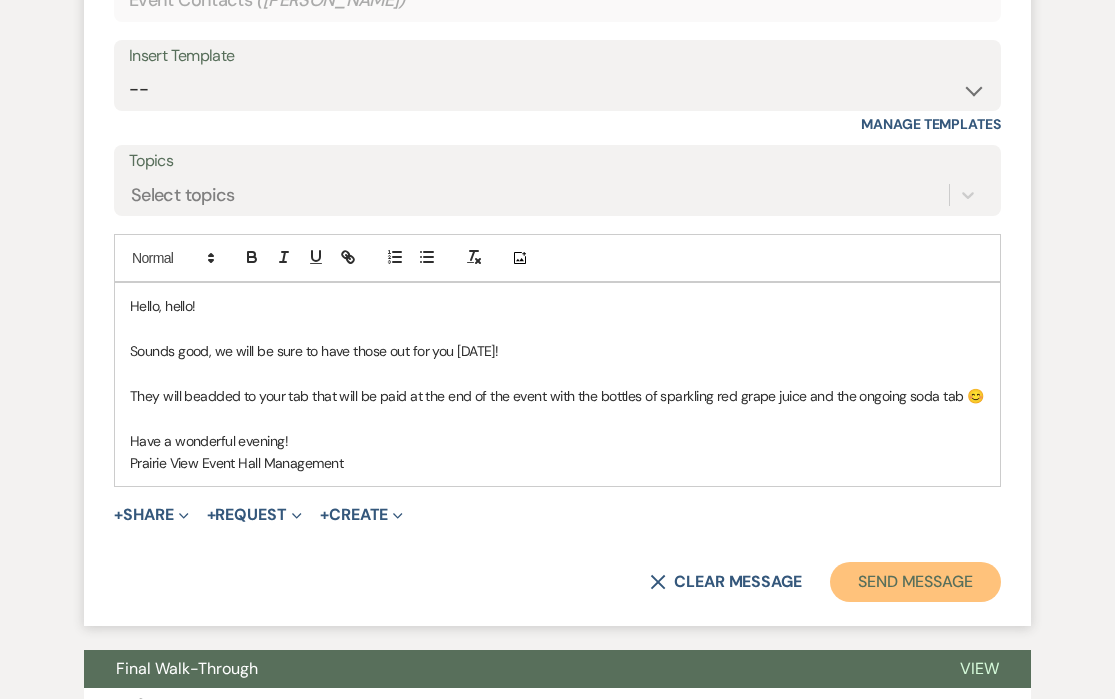 click on "Send Message" at bounding box center [915, 582] 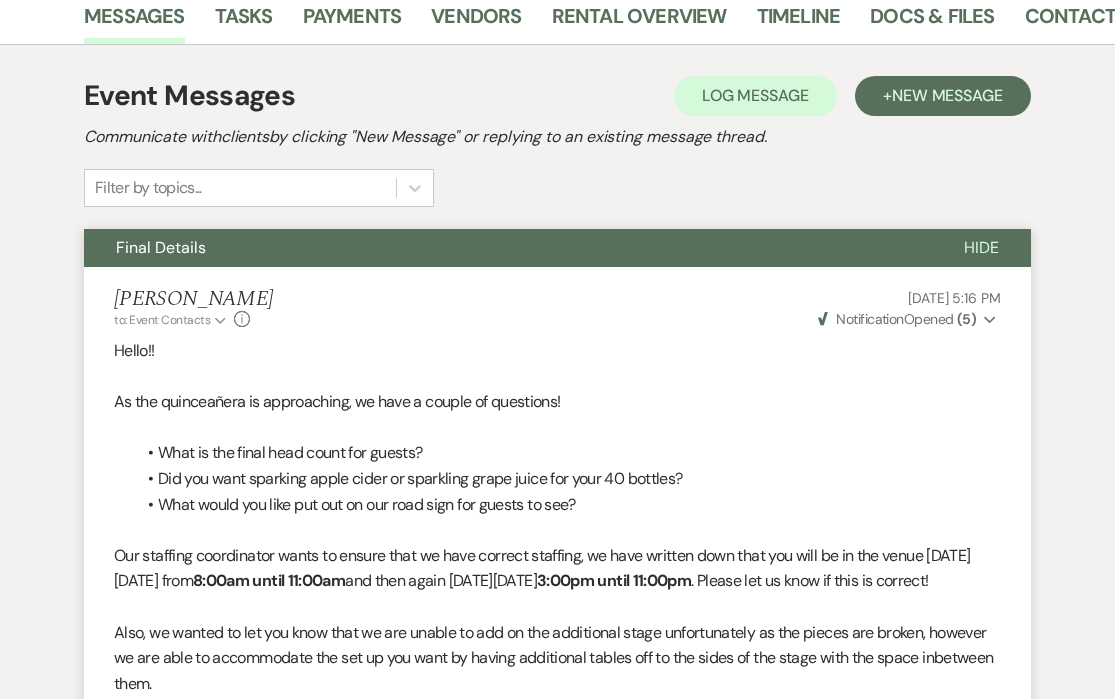 scroll, scrollTop: 0, scrollLeft: 0, axis: both 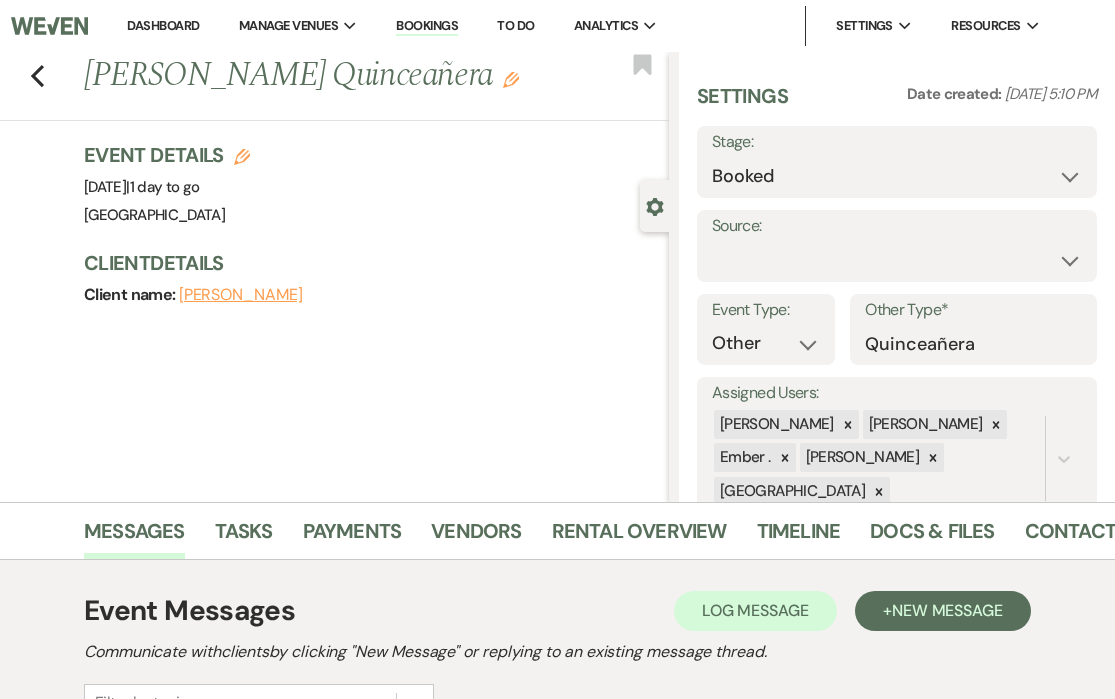 click on "Dashboard" at bounding box center [163, 26] 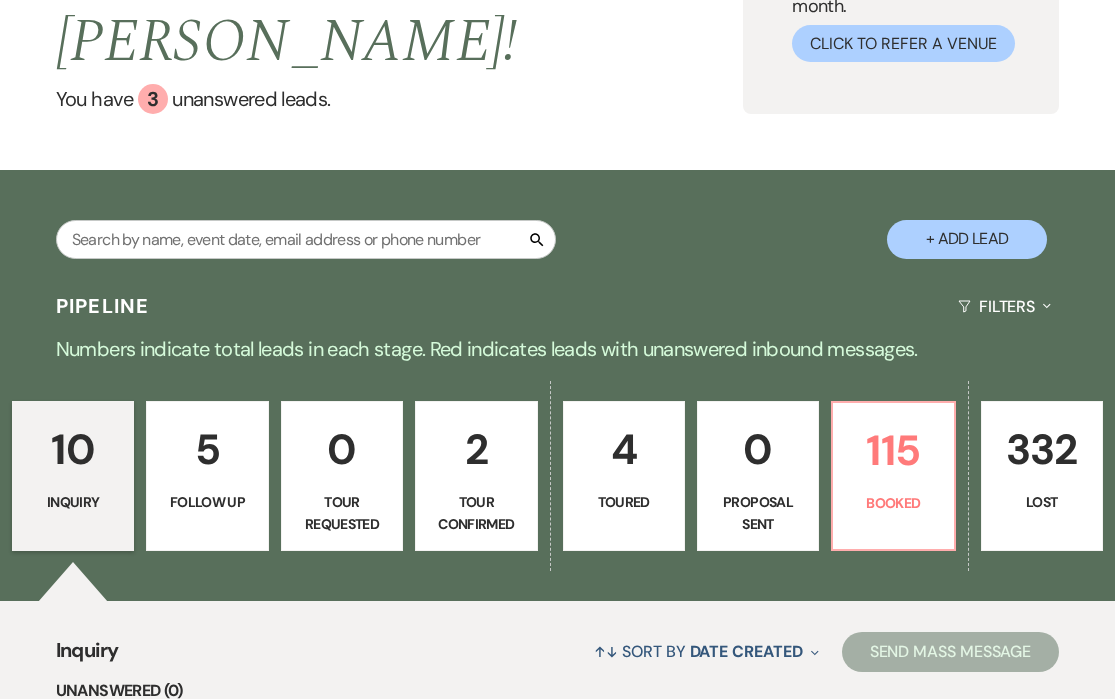 scroll, scrollTop: 256, scrollLeft: 0, axis: vertical 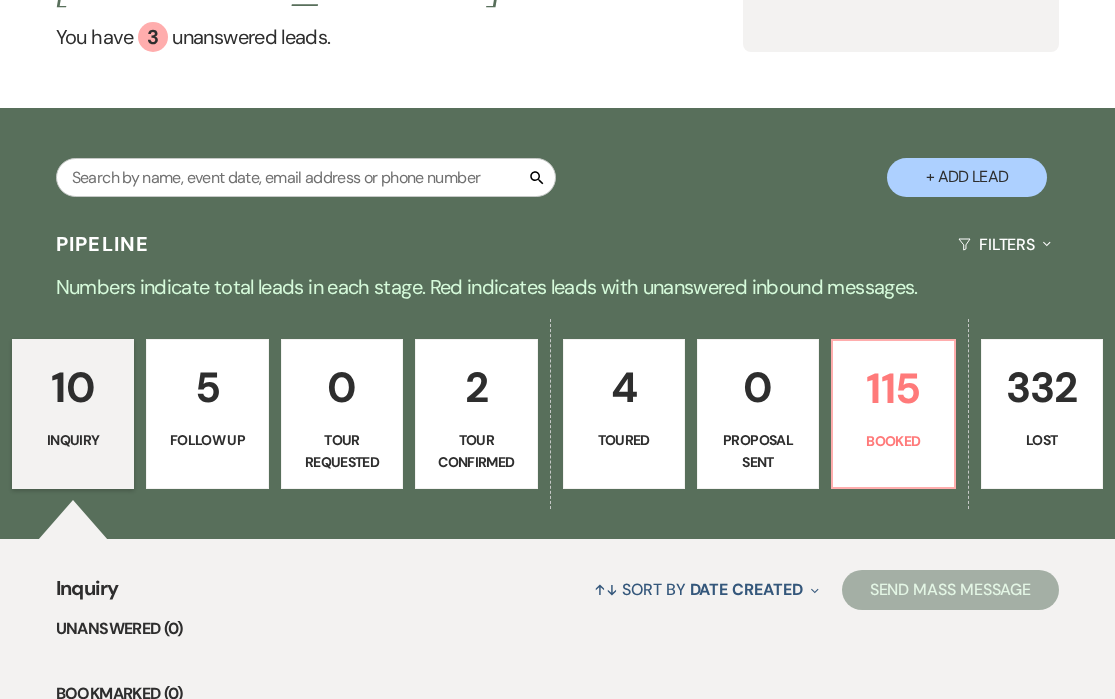 click on "Pipeline Filters Expand Numbers indicate total leads in each stage. Red indicates leads with unanswered inbound messages. 10 Inquiry 5 Follow Up 0 Tour Requested 2 Tour Confirmed 4 Toured 0 Proposal Sent 115 Booked 332 Lost Inquiry ↑↓ Sort By   Date Created Expand Send Mass Message Unanswered (0) Bookmarked (0) Answered (10) Inquiry · [PERSON_NAME]'s Birthday Party [GEOGRAPHIC_DATA] · [DATE] Stage: Inquiry Follow Up Tour Requested Tour Confirmed Toured Proposal Sent Booked Lost Created:  [DATE] 9:15 AM Bookmark Inquiry · [PERSON_NAME] & [PERSON_NAME] Wedding [GEOGRAPHIC_DATA] · [DATE] · 400  guests Stage: Inquiry Follow Up Tour Requested Tour Confirmed Toured Proposal Sent Booked Lost Created:  [DATE] 8:52 PM Bookmark Inquiry · [PERSON_NAME] & [PERSON_NAME]'s Wedding [GEOGRAPHIC_DATA] · 150  guests Stage: Inquiry Follow Up Tour Requested Tour Confirmed Toured Proposal Sent Booked Lost Created:  [DATE] 4:14 PM Bookmark Inquiry · [PERSON_NAME] Vendor Fair · [DATE] ·" at bounding box center (557, 1068) 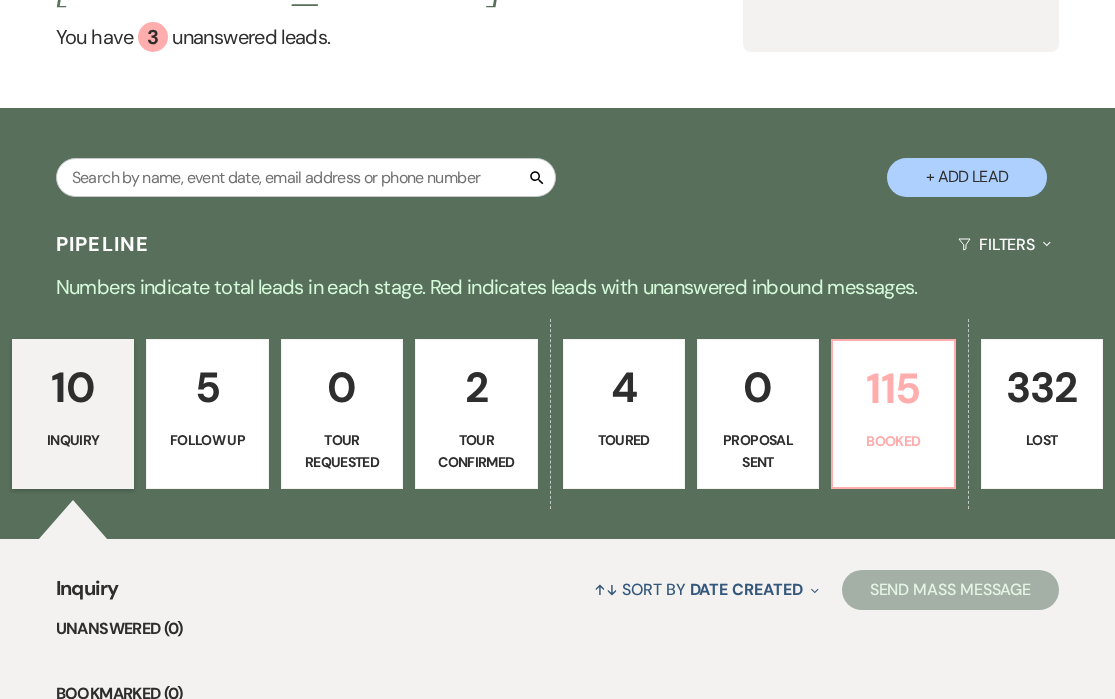 click on "115" at bounding box center [893, 388] 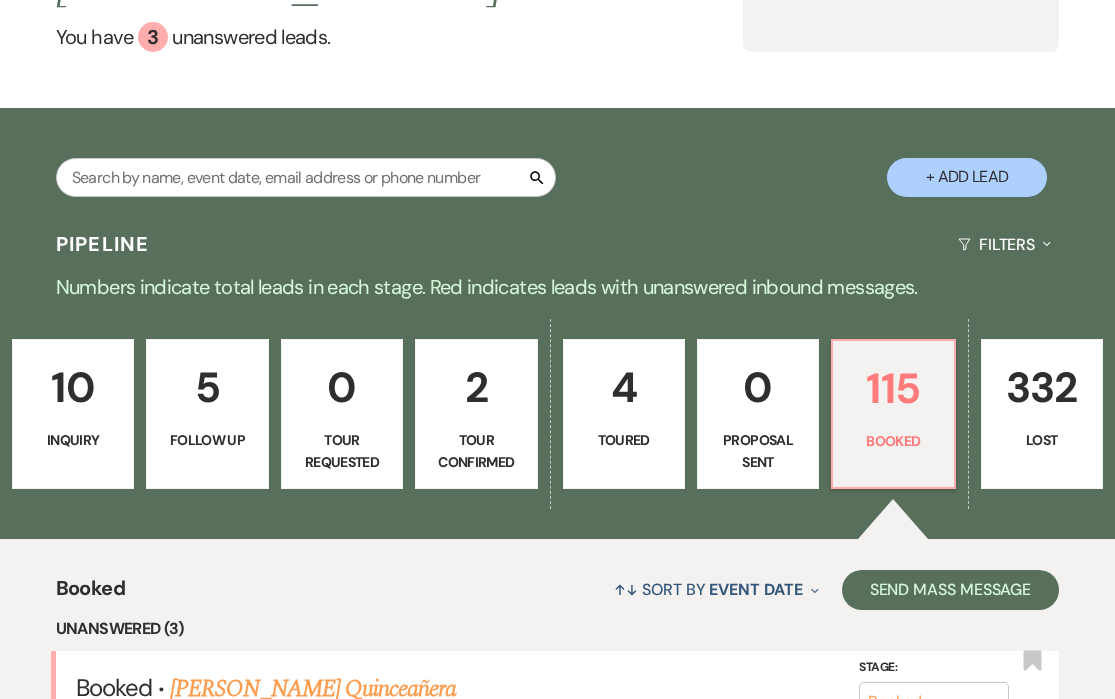 scroll, scrollTop: 549, scrollLeft: 0, axis: vertical 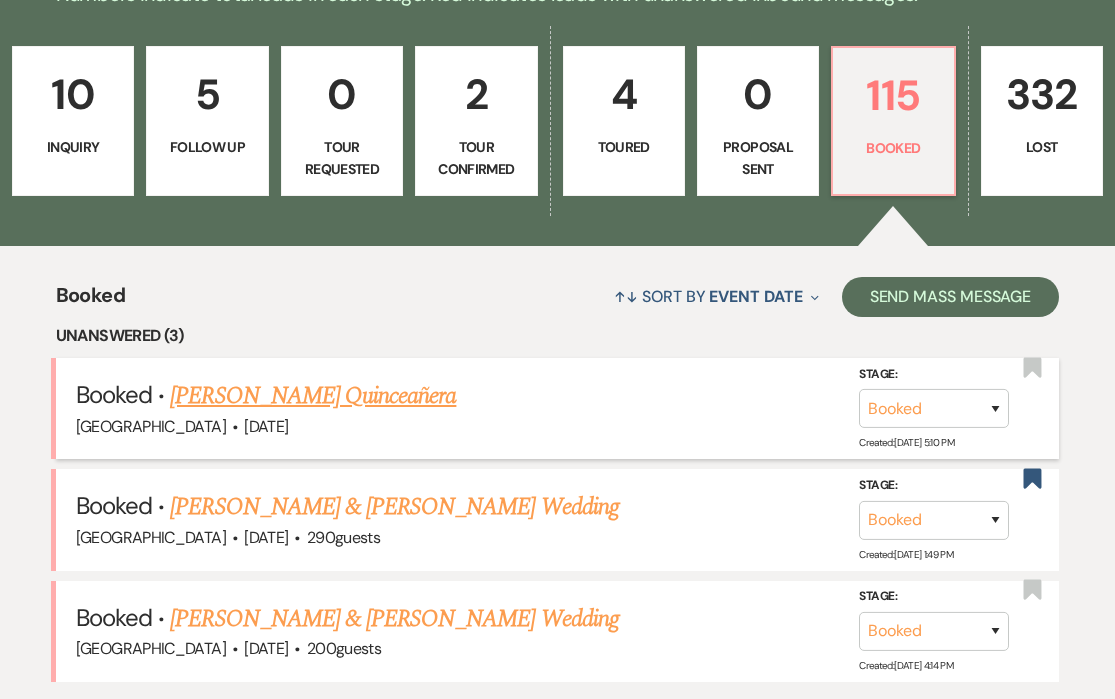 click on "[PERSON_NAME] Quinceañera" at bounding box center [313, 396] 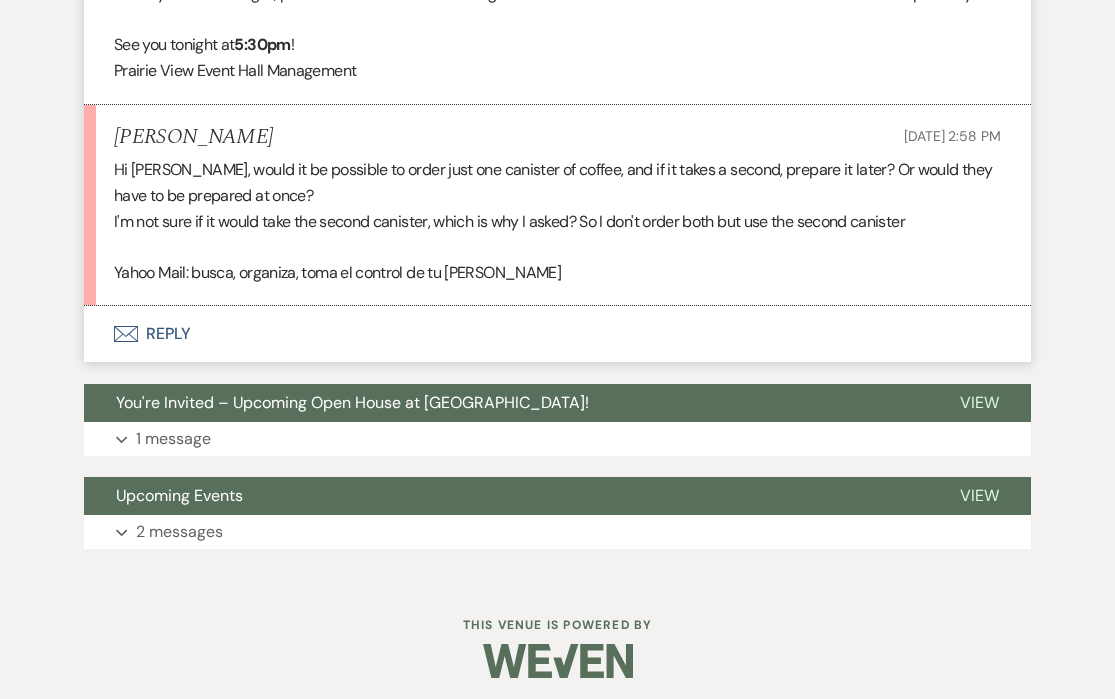 scroll, scrollTop: 2608, scrollLeft: 0, axis: vertical 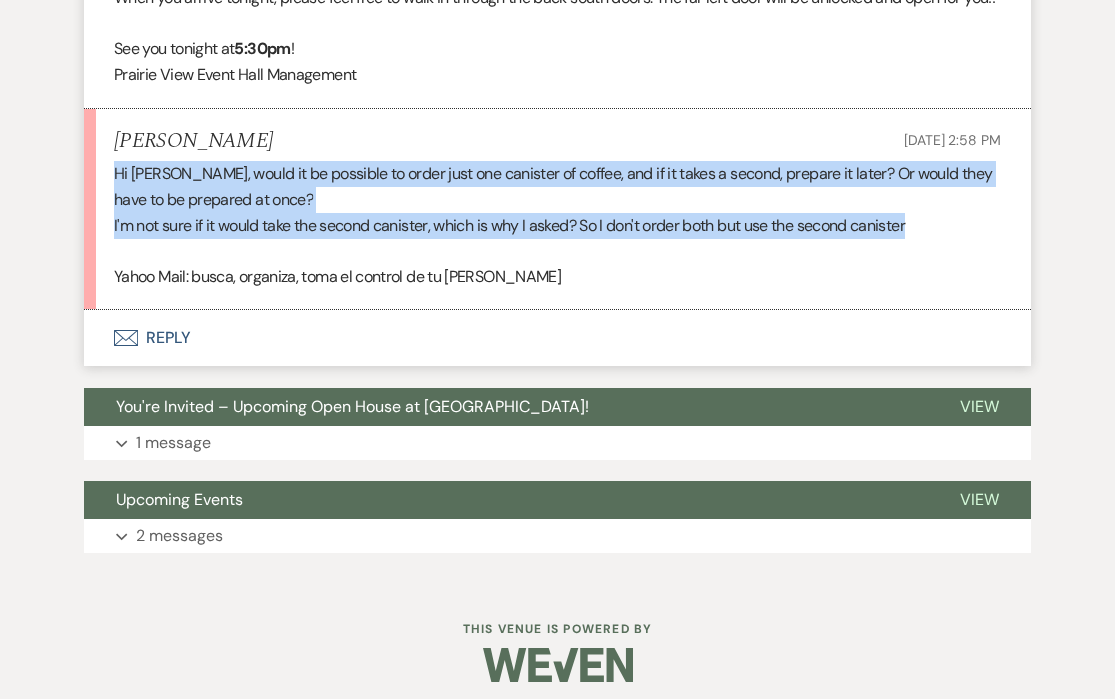 drag, startPoint x: 922, startPoint y: 252, endPoint x: 111, endPoint y: 209, distance: 812.13916 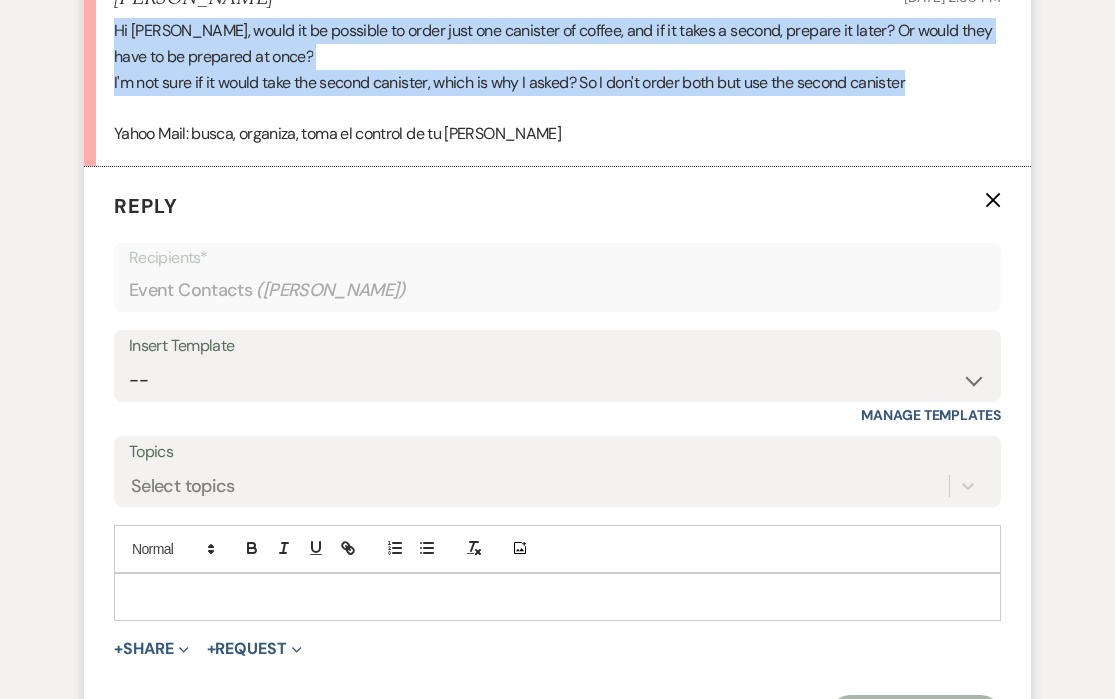 scroll, scrollTop: 2890, scrollLeft: 0, axis: vertical 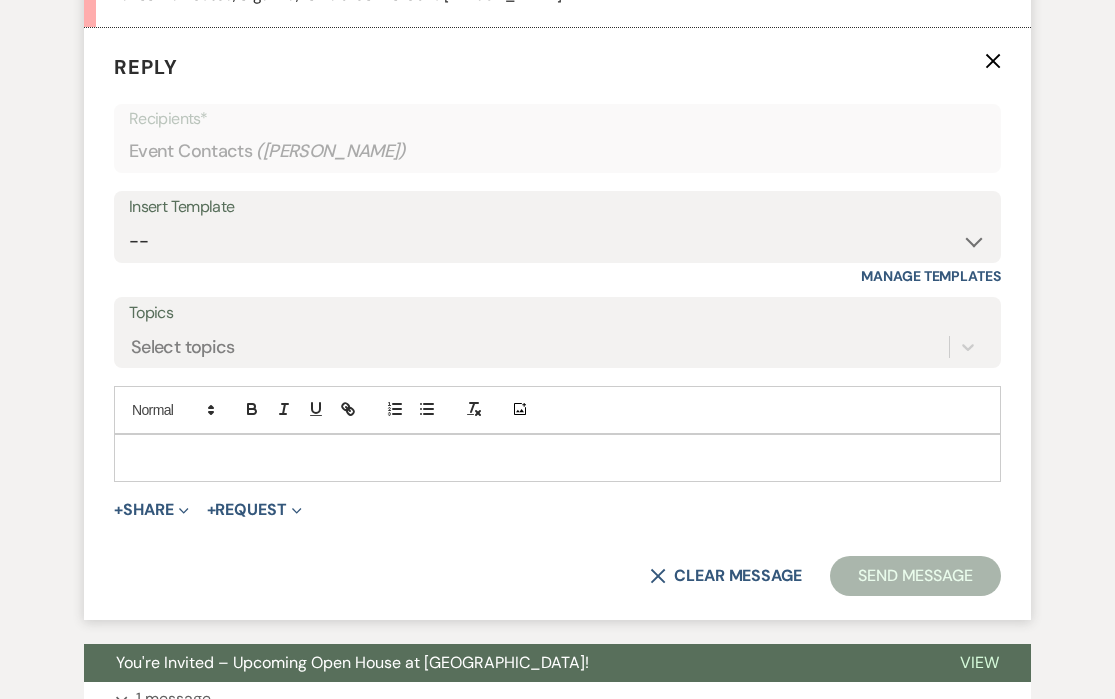 click at bounding box center [557, 458] 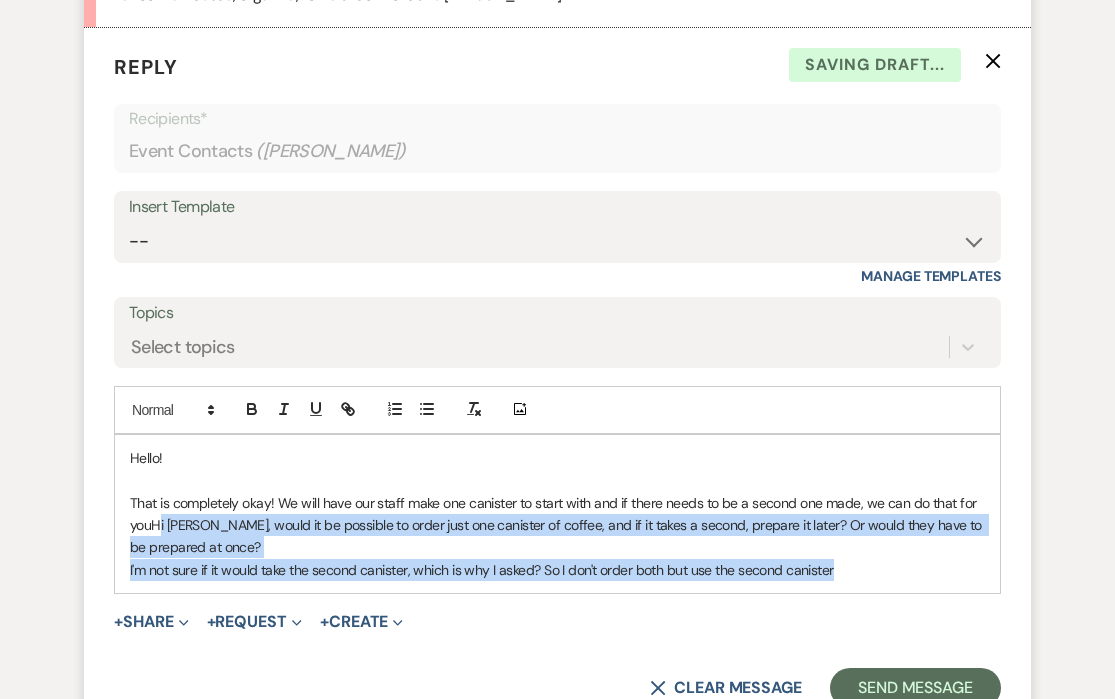 drag, startPoint x: 857, startPoint y: 598, endPoint x: 160, endPoint y: 554, distance: 698.38745 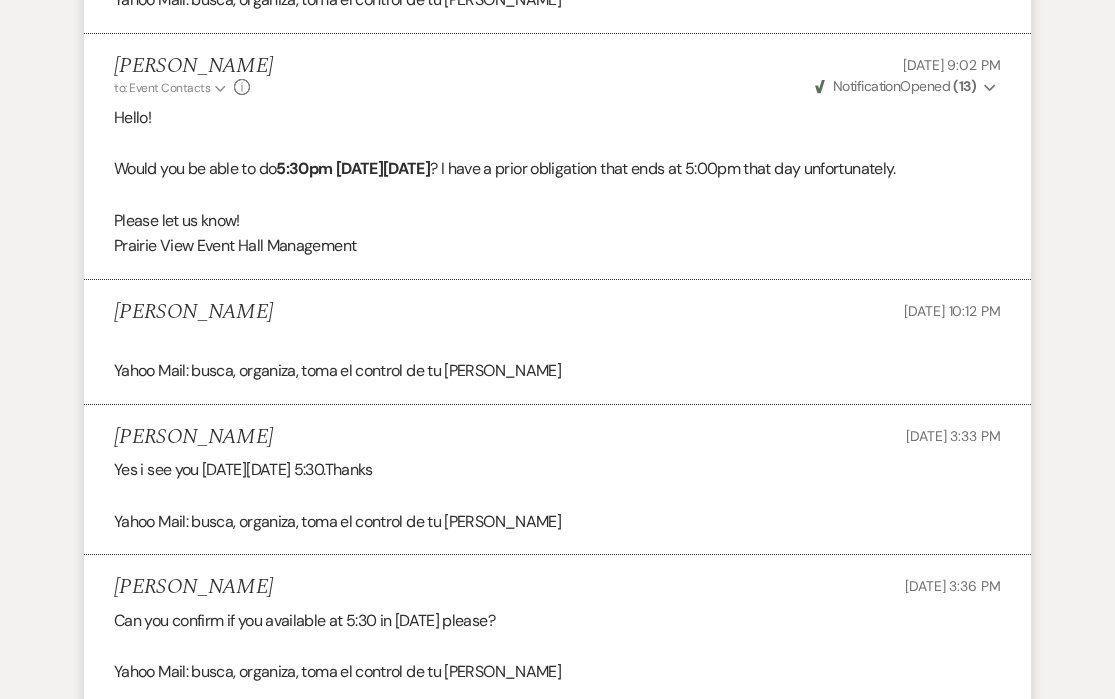 scroll, scrollTop: 1624, scrollLeft: 0, axis: vertical 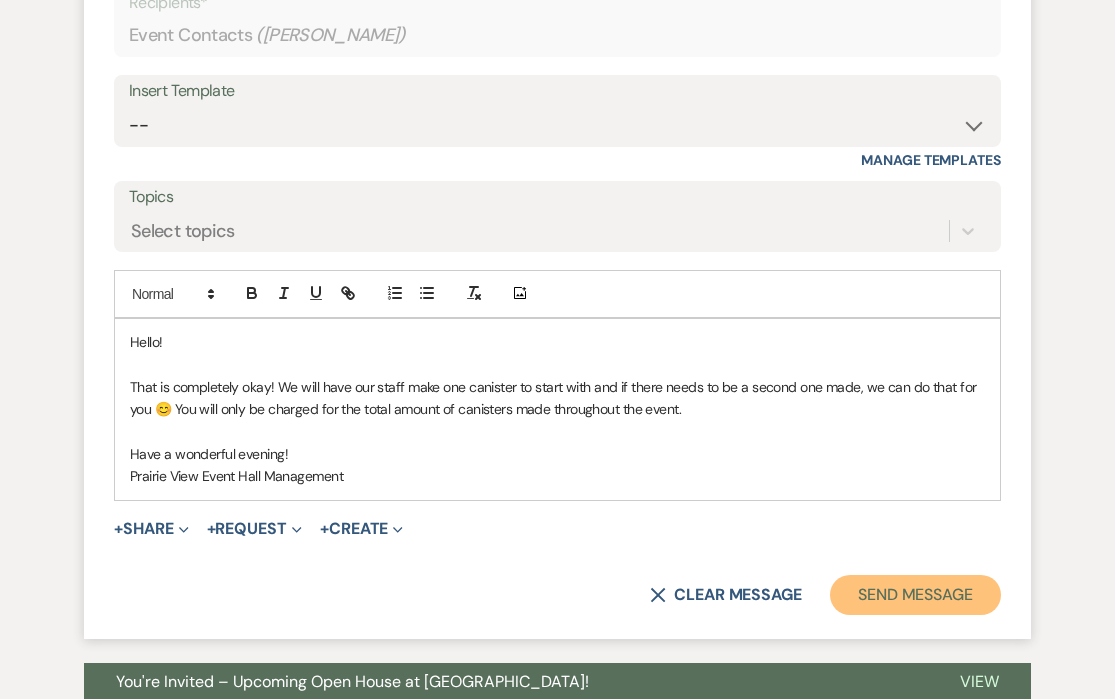 click on "Send Message" at bounding box center (915, 595) 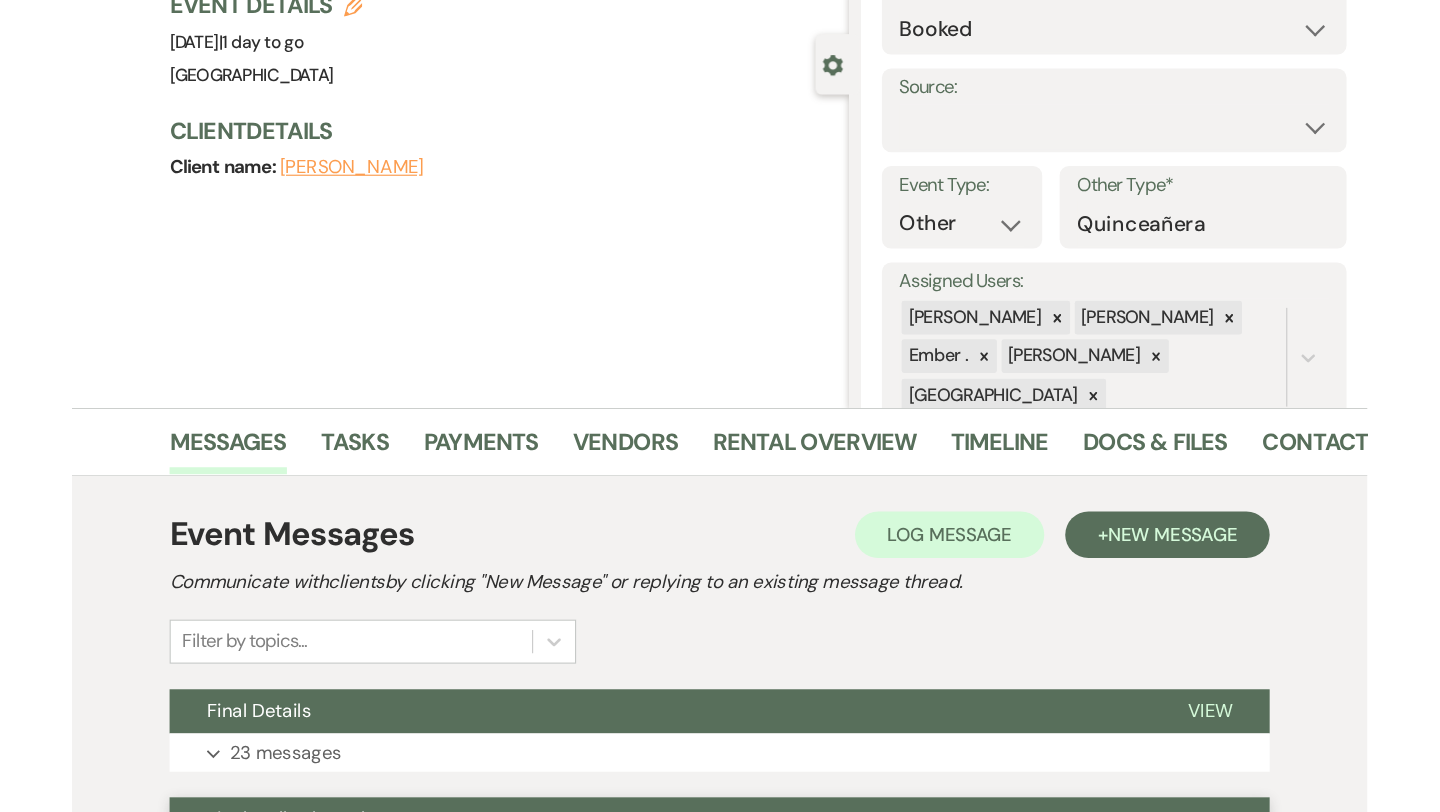 scroll, scrollTop: 0, scrollLeft: 0, axis: both 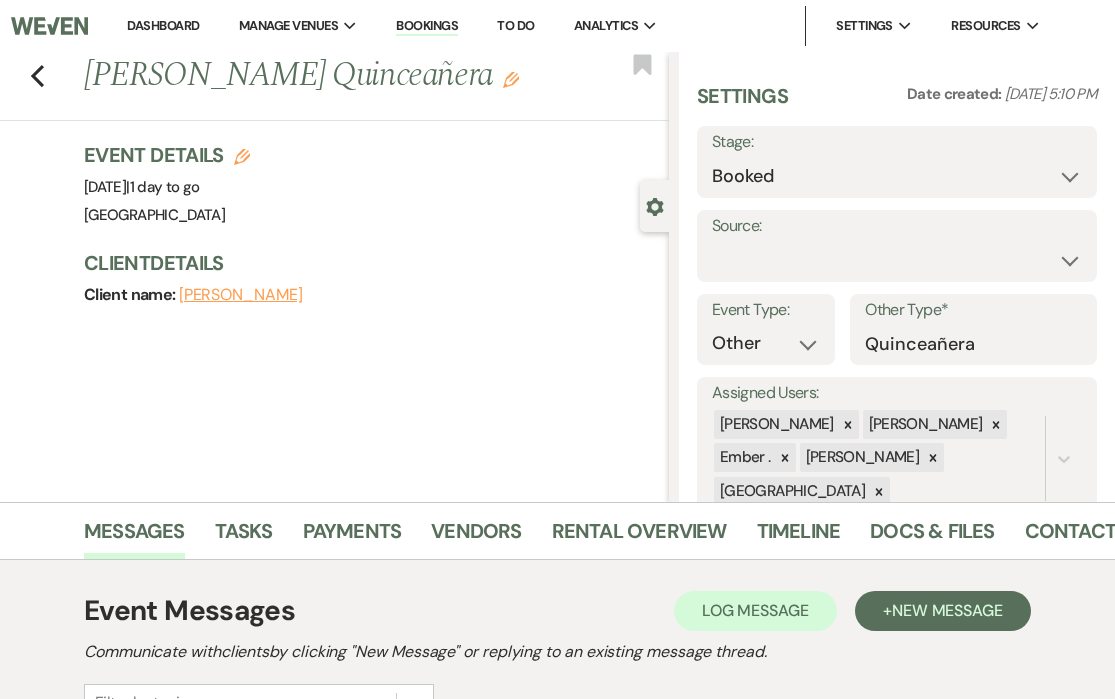 click on "Dashboard" at bounding box center [163, 25] 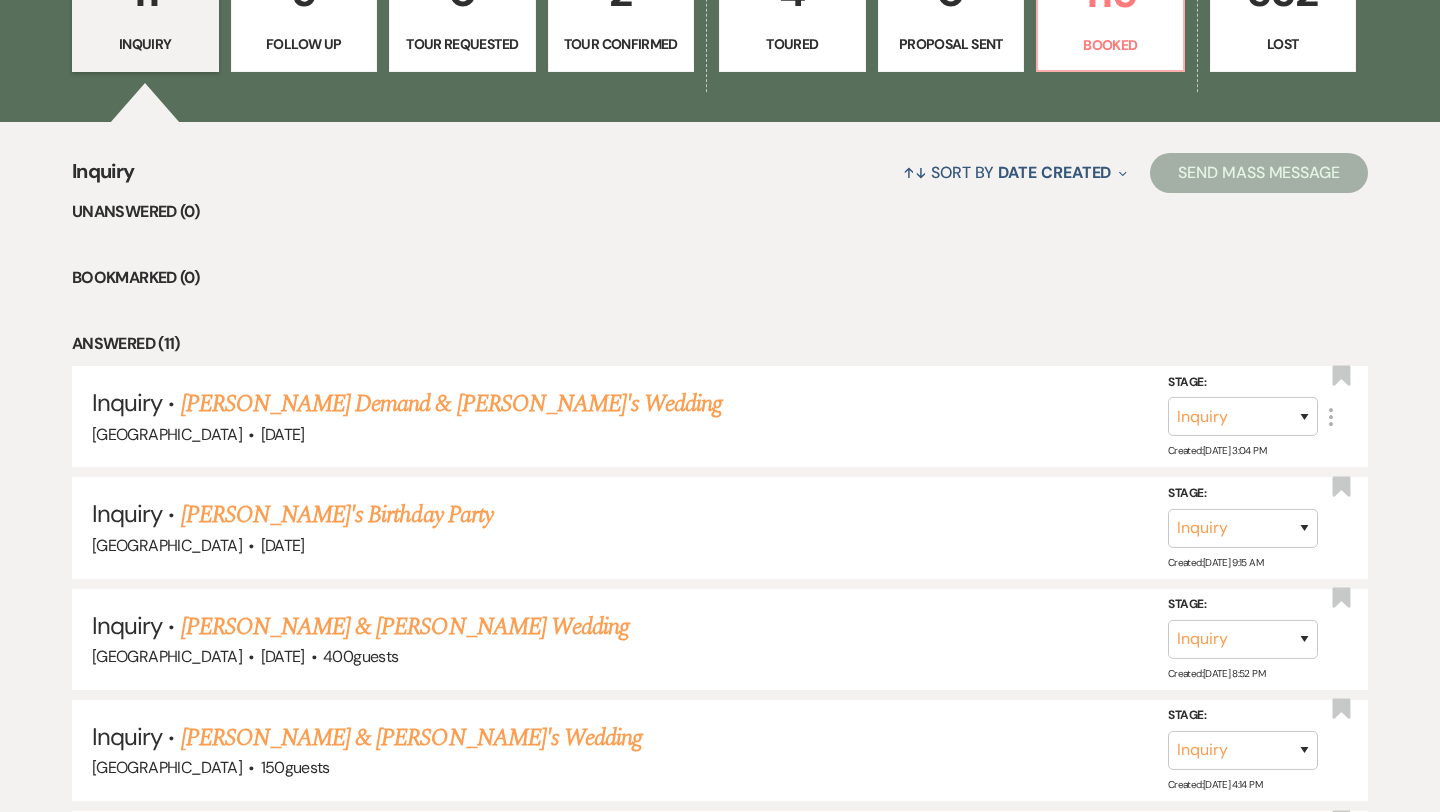 scroll, scrollTop: 669, scrollLeft: 0, axis: vertical 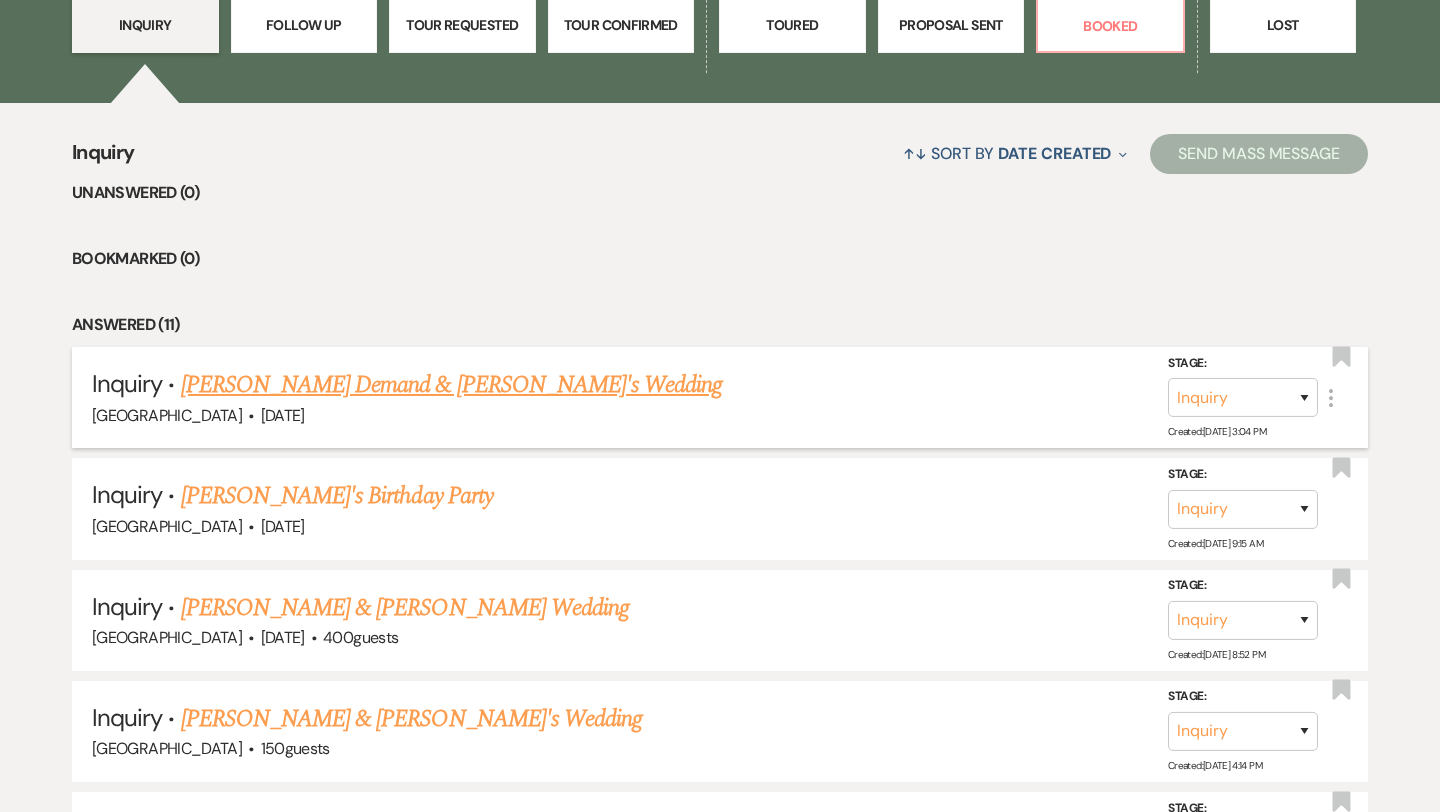 click on "[PERSON_NAME] Demand & [PERSON_NAME]'s Wedding" at bounding box center [452, 385] 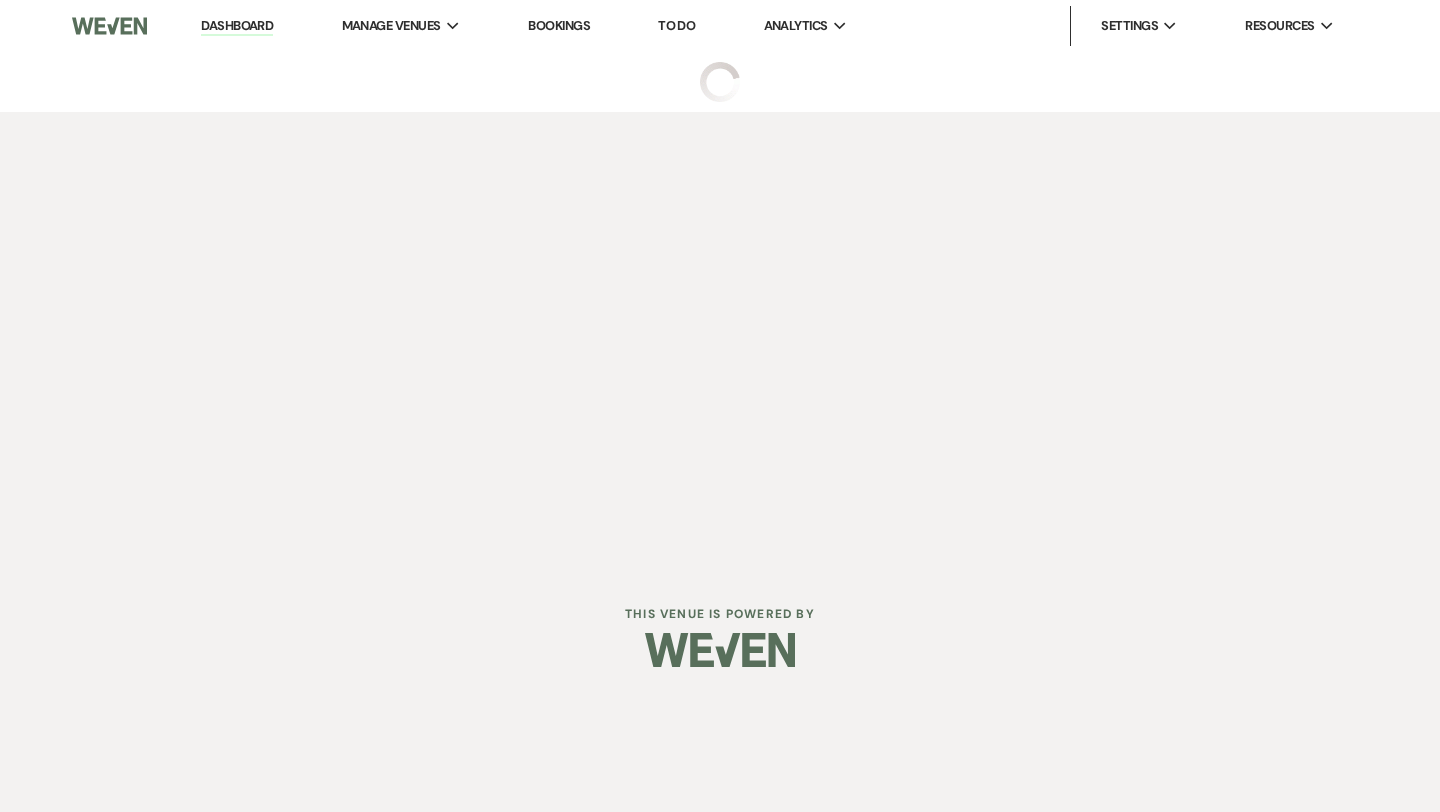 select on "22" 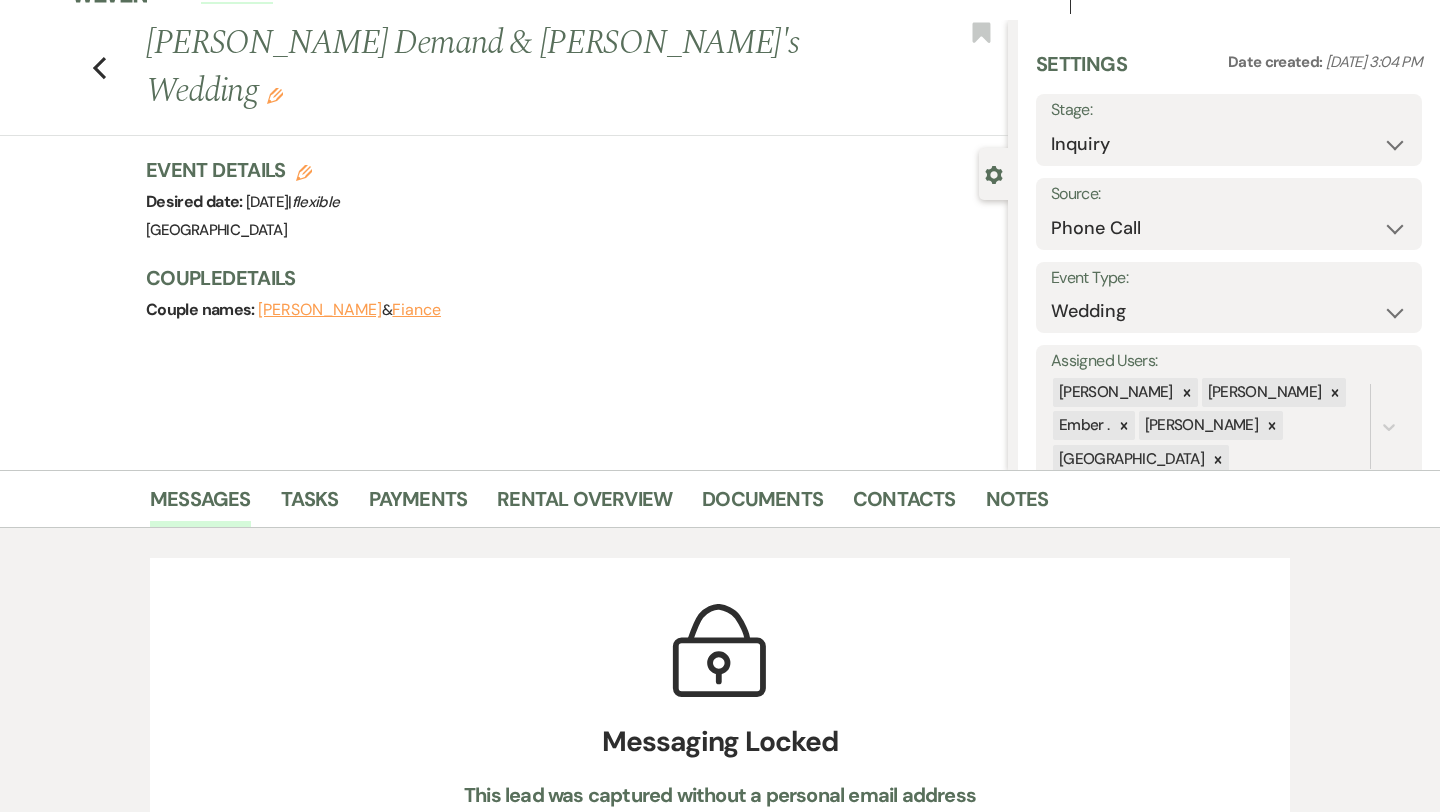 scroll, scrollTop: 0, scrollLeft: 0, axis: both 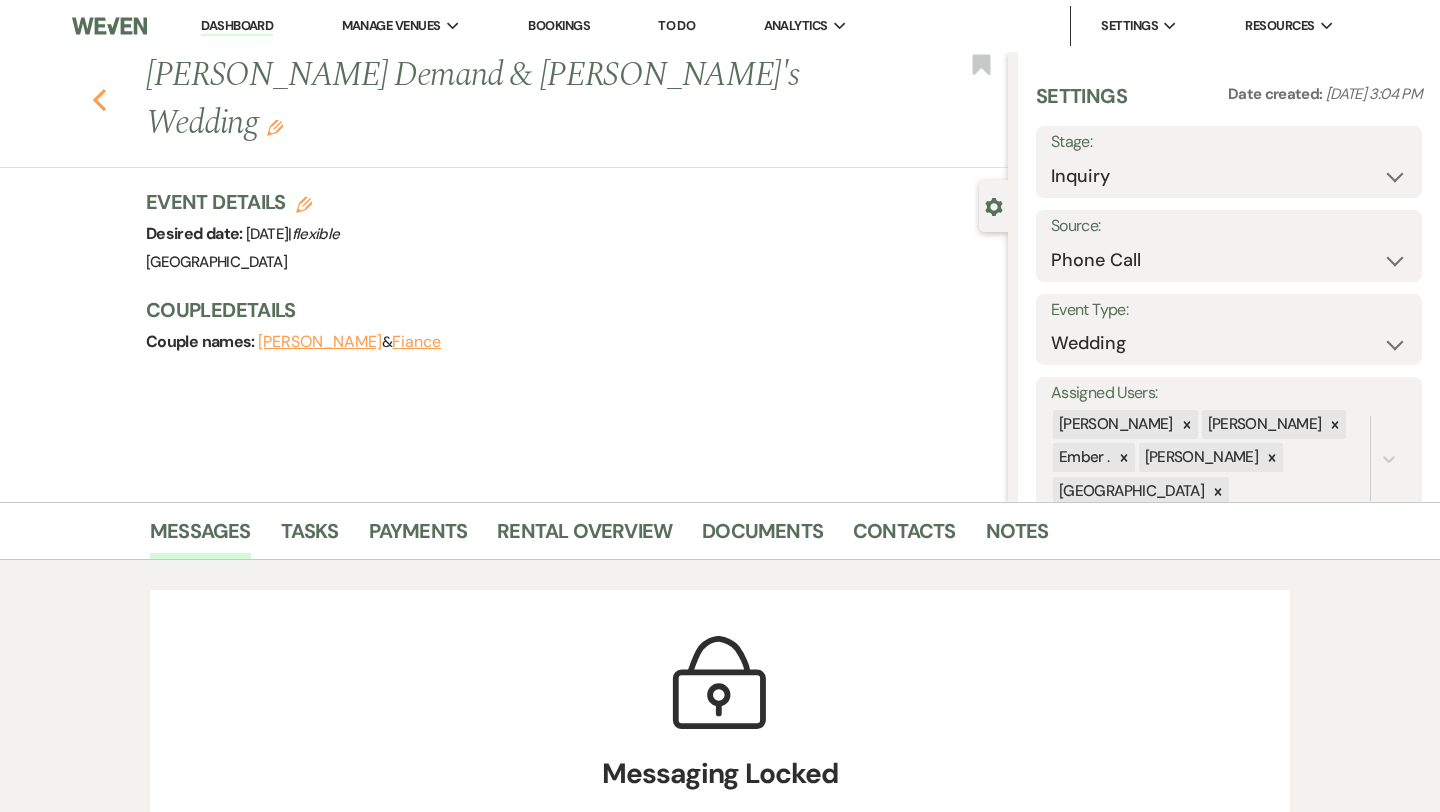 click 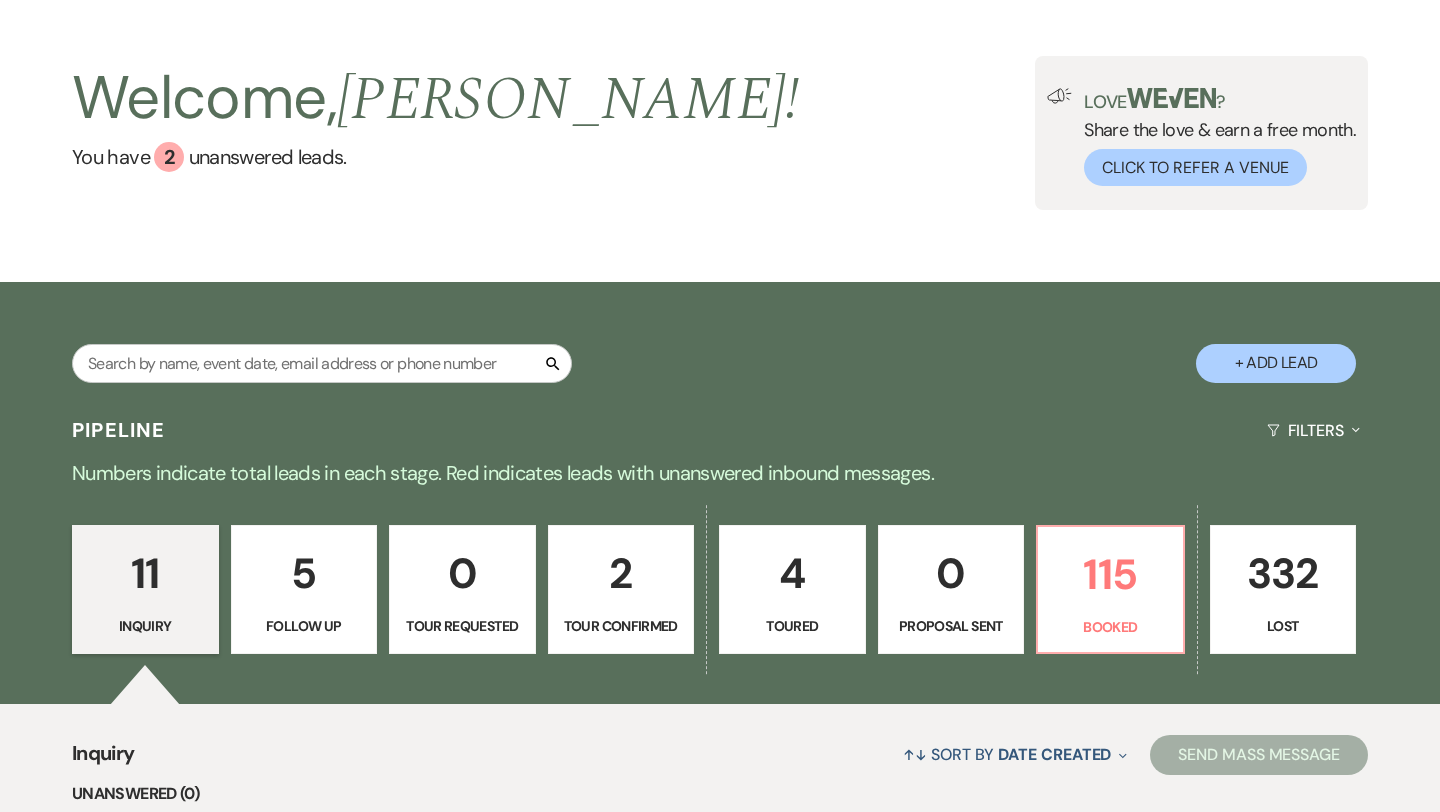 scroll, scrollTop: 69, scrollLeft: 0, axis: vertical 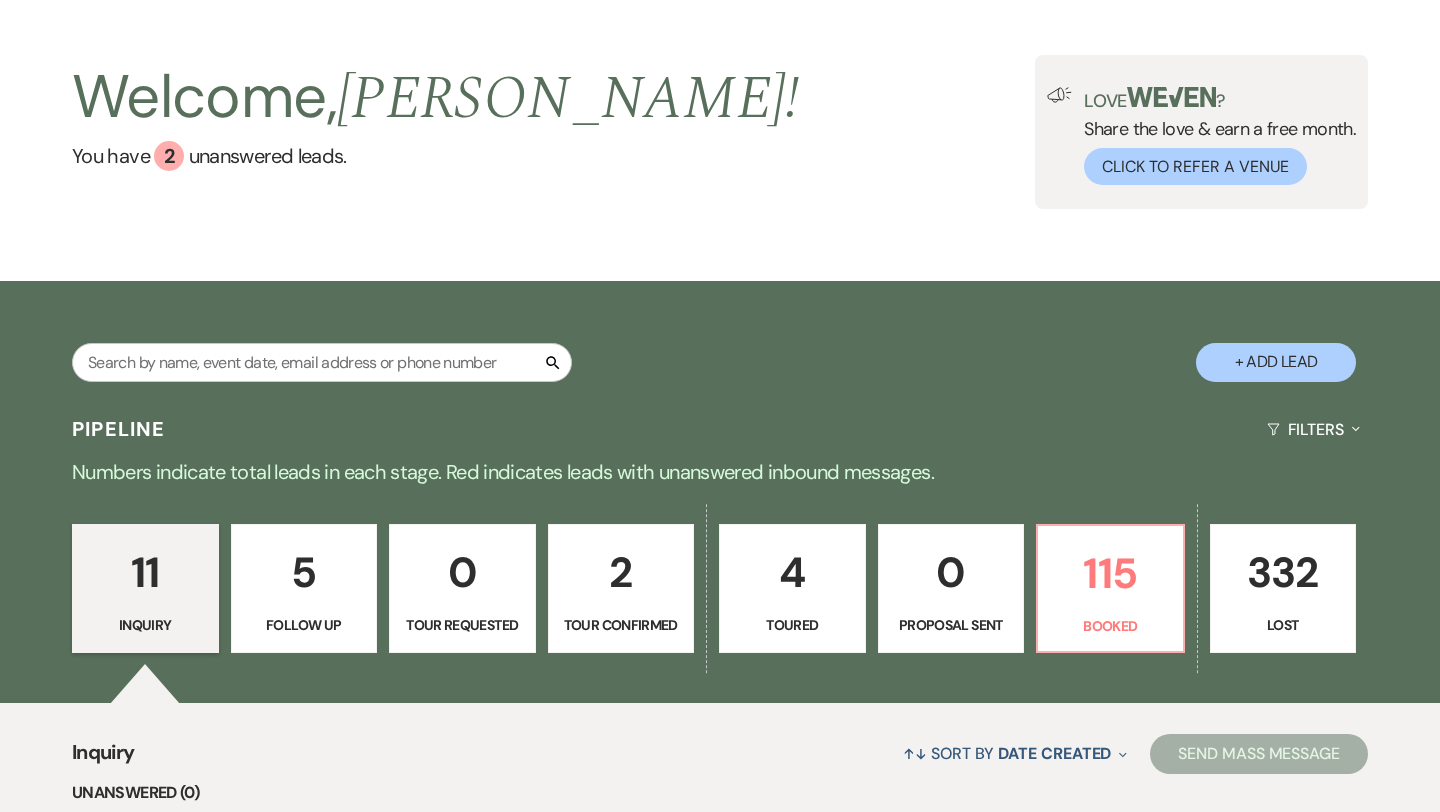 click on "5" at bounding box center (304, 572) 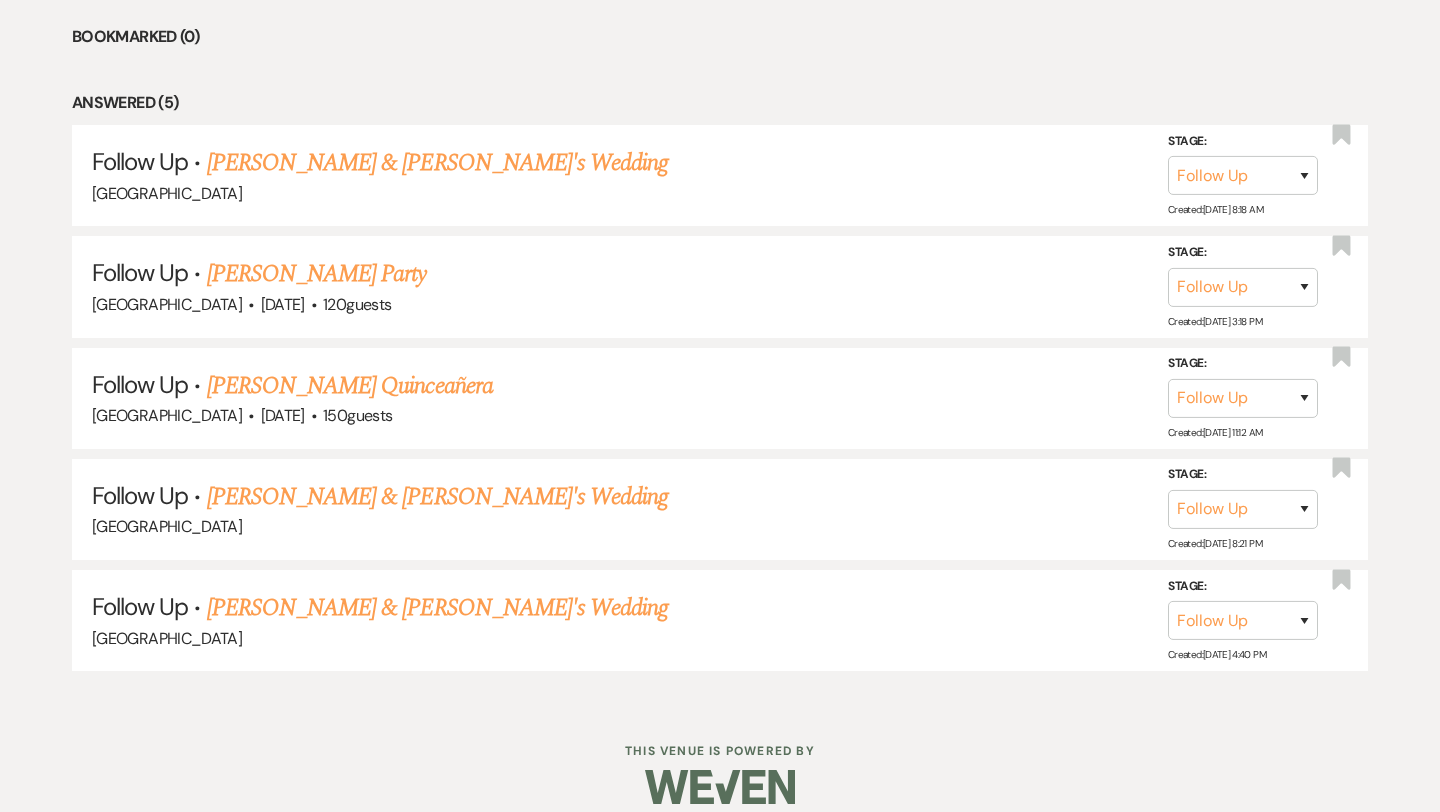 scroll, scrollTop: 908, scrollLeft: 0, axis: vertical 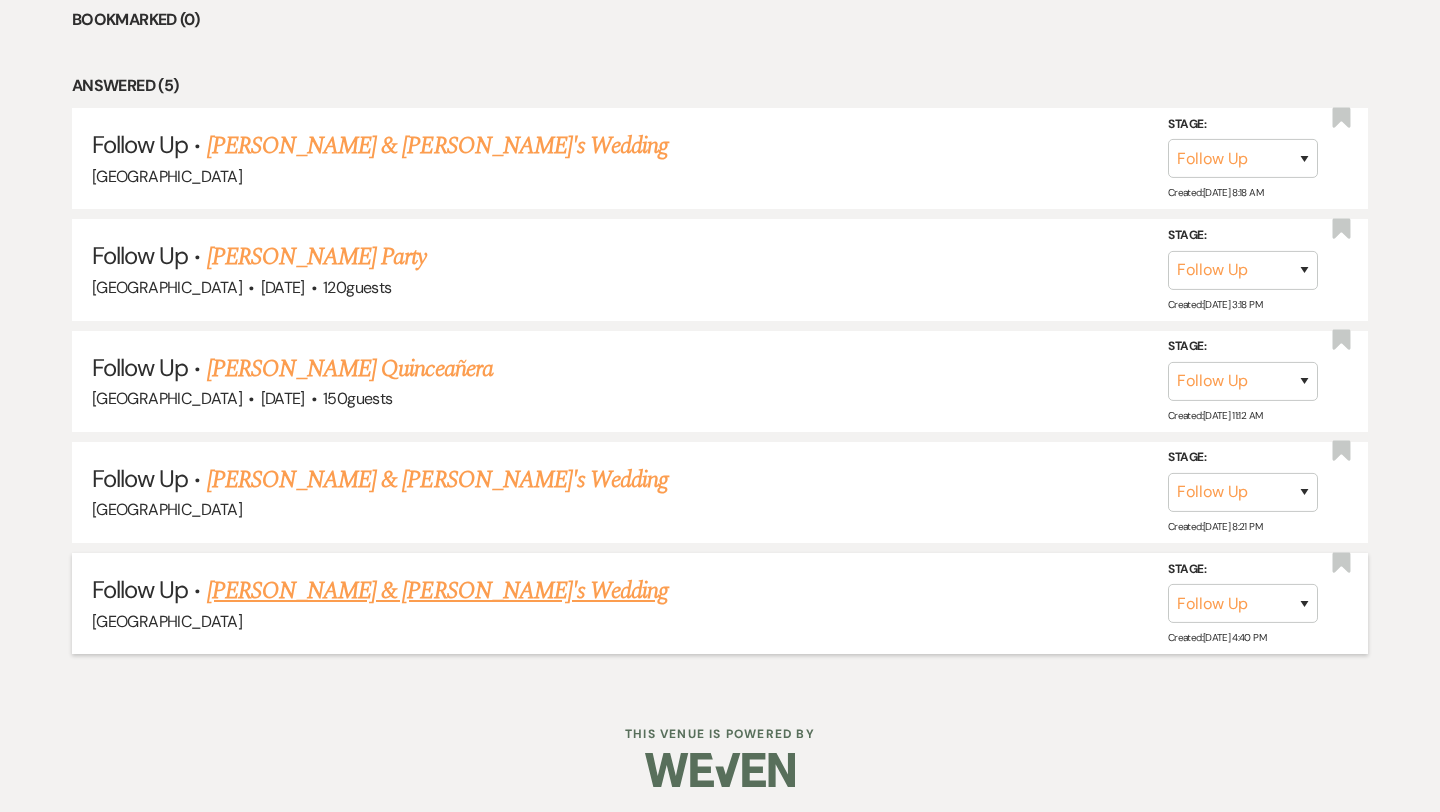 click on "[PERSON_NAME] & [PERSON_NAME]'s Wedding" at bounding box center (438, 591) 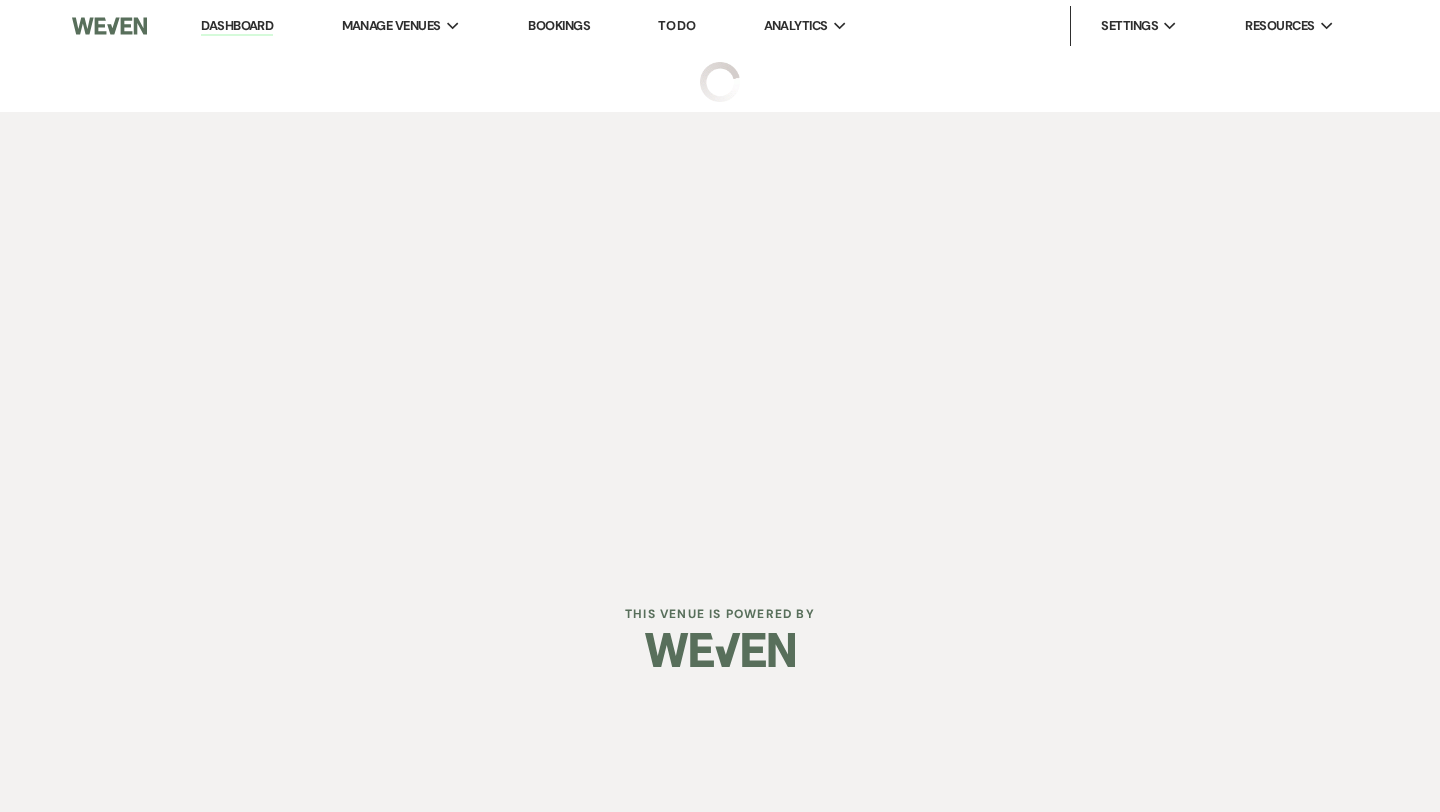 scroll, scrollTop: 0, scrollLeft: 0, axis: both 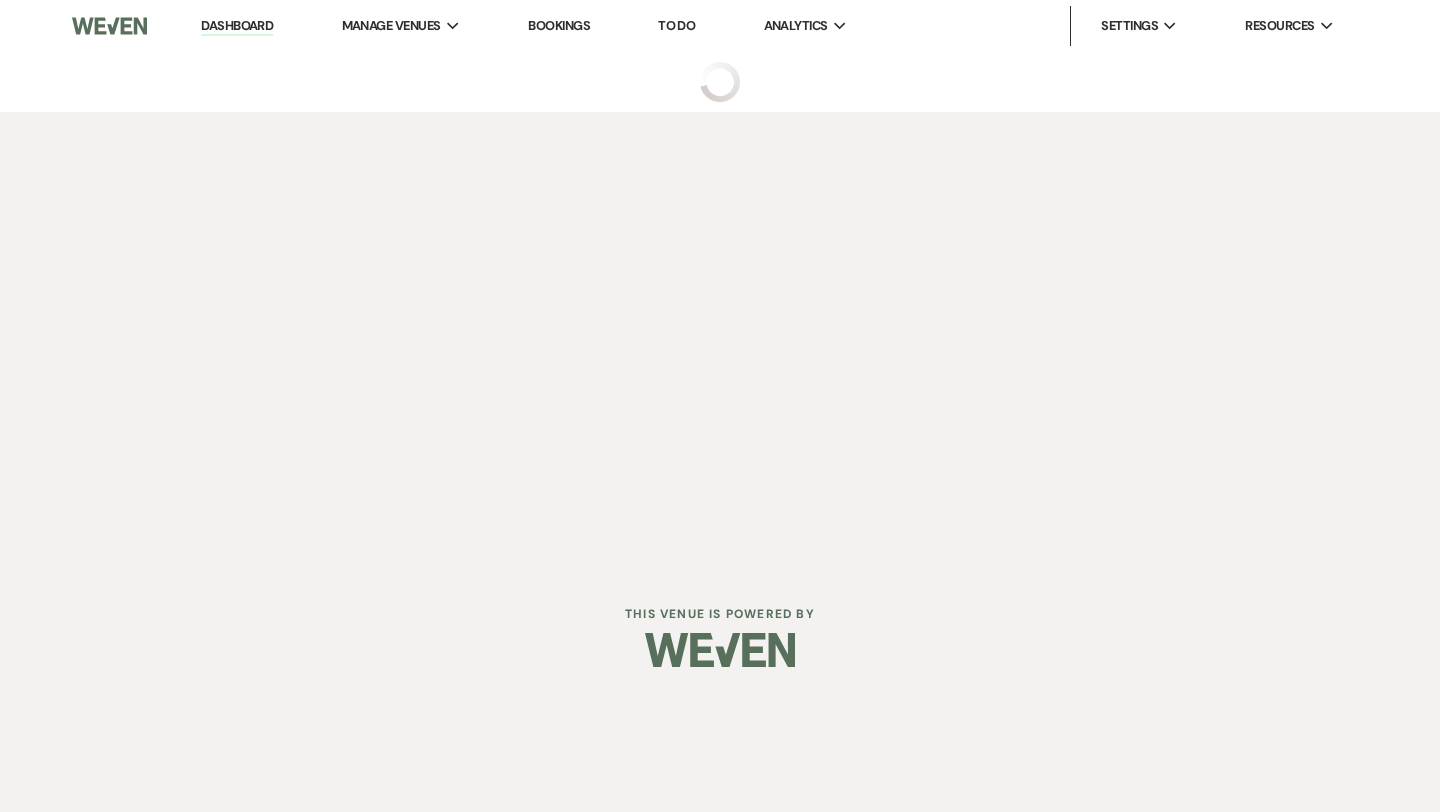 select on "9" 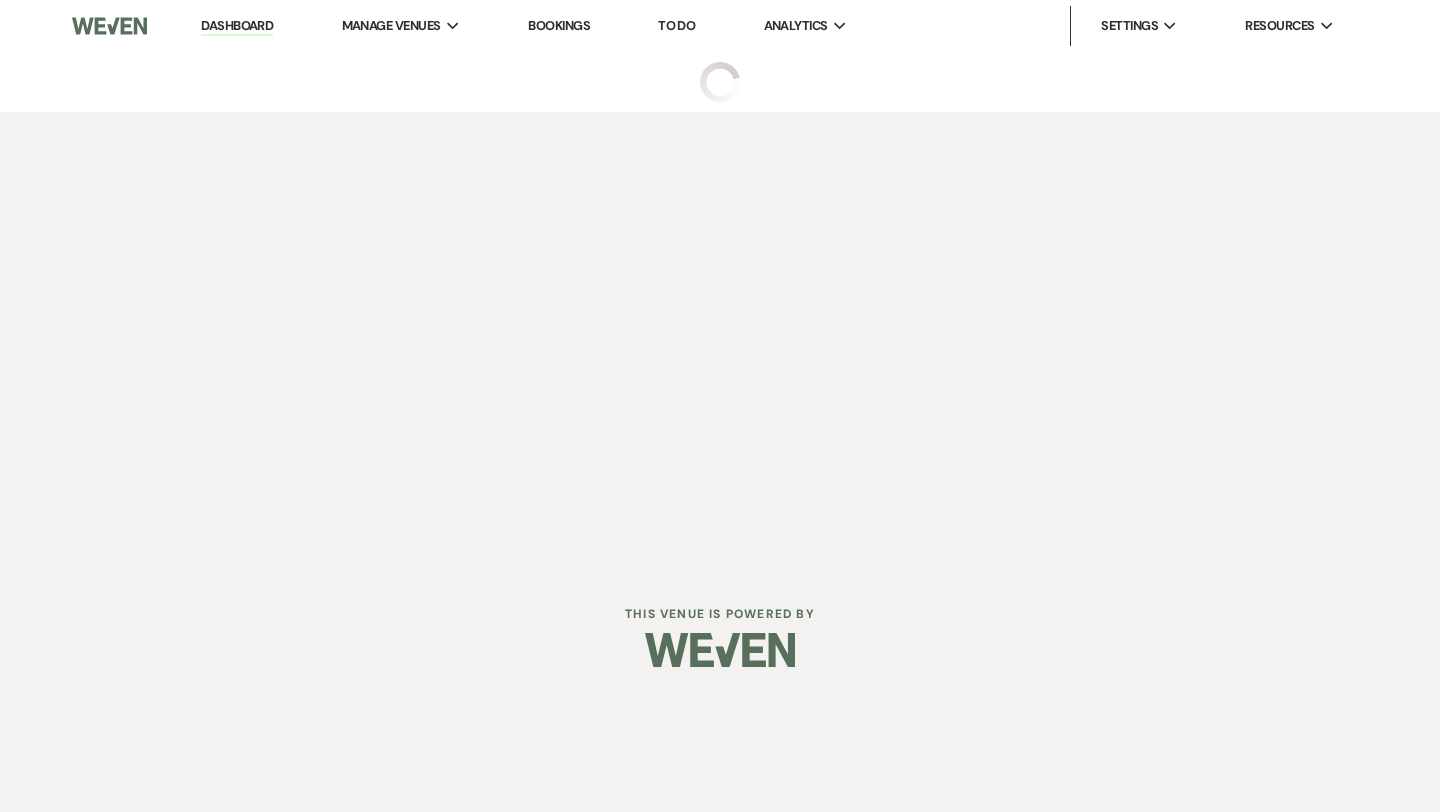 select on "5" 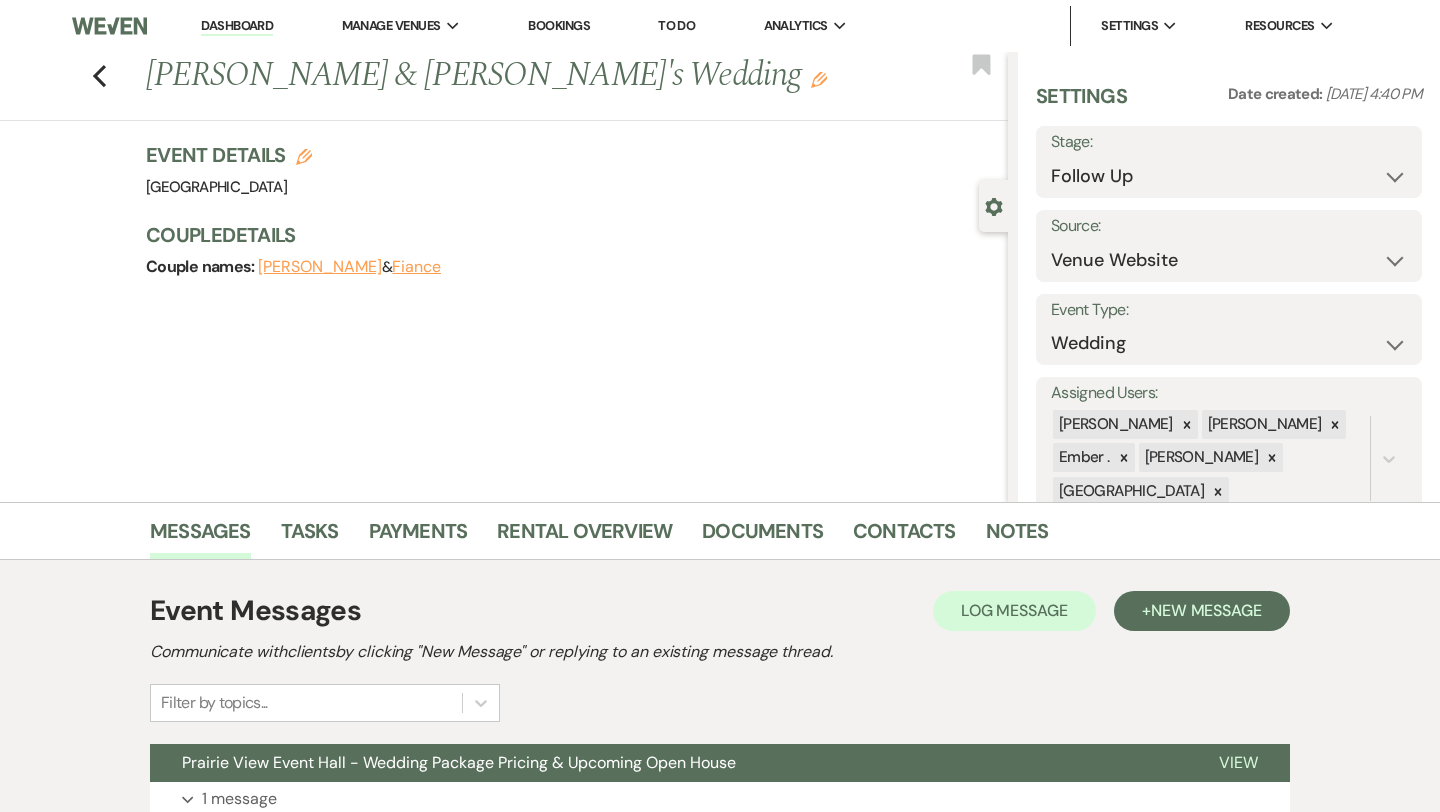 scroll, scrollTop: 162, scrollLeft: 0, axis: vertical 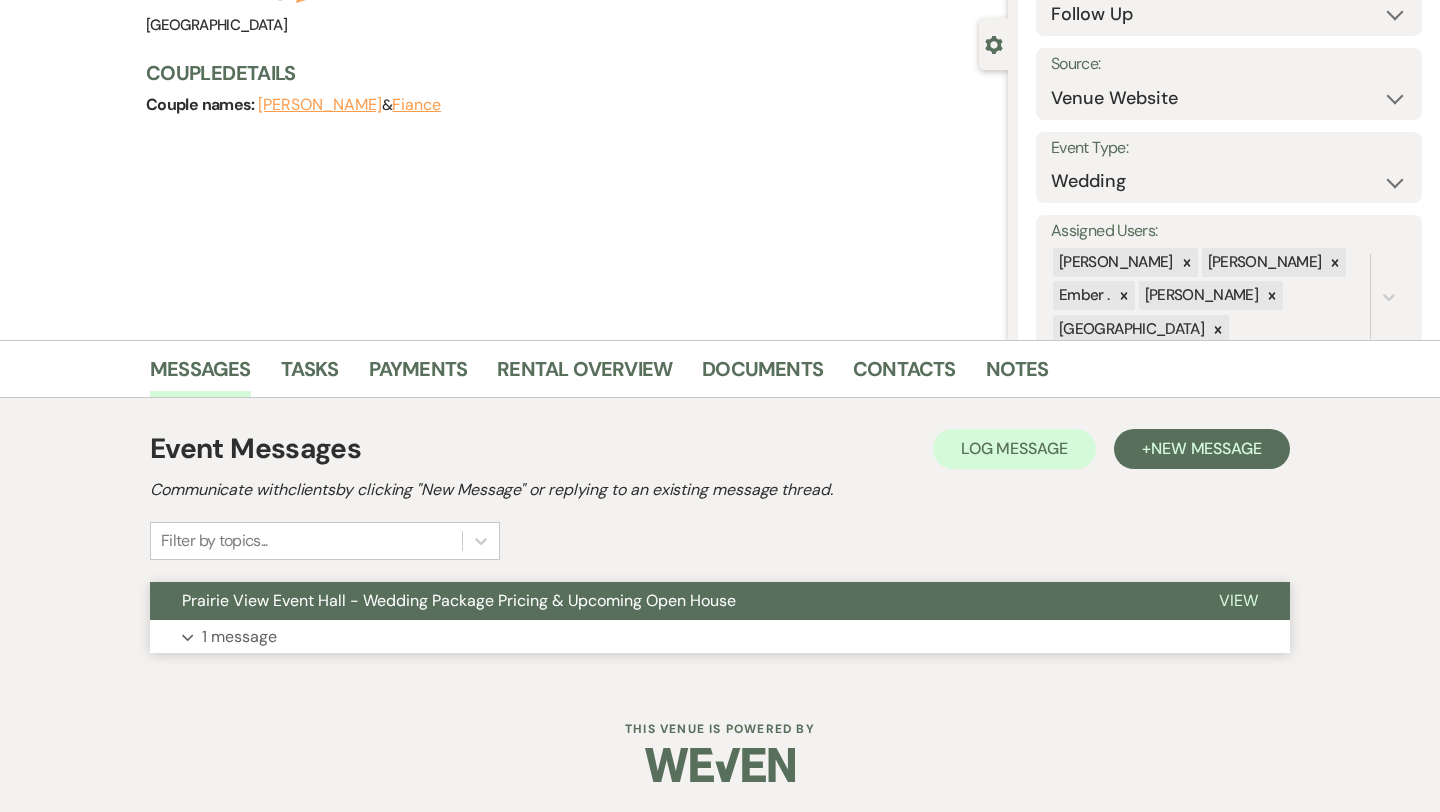 click on "Expand 1 message" at bounding box center (720, 637) 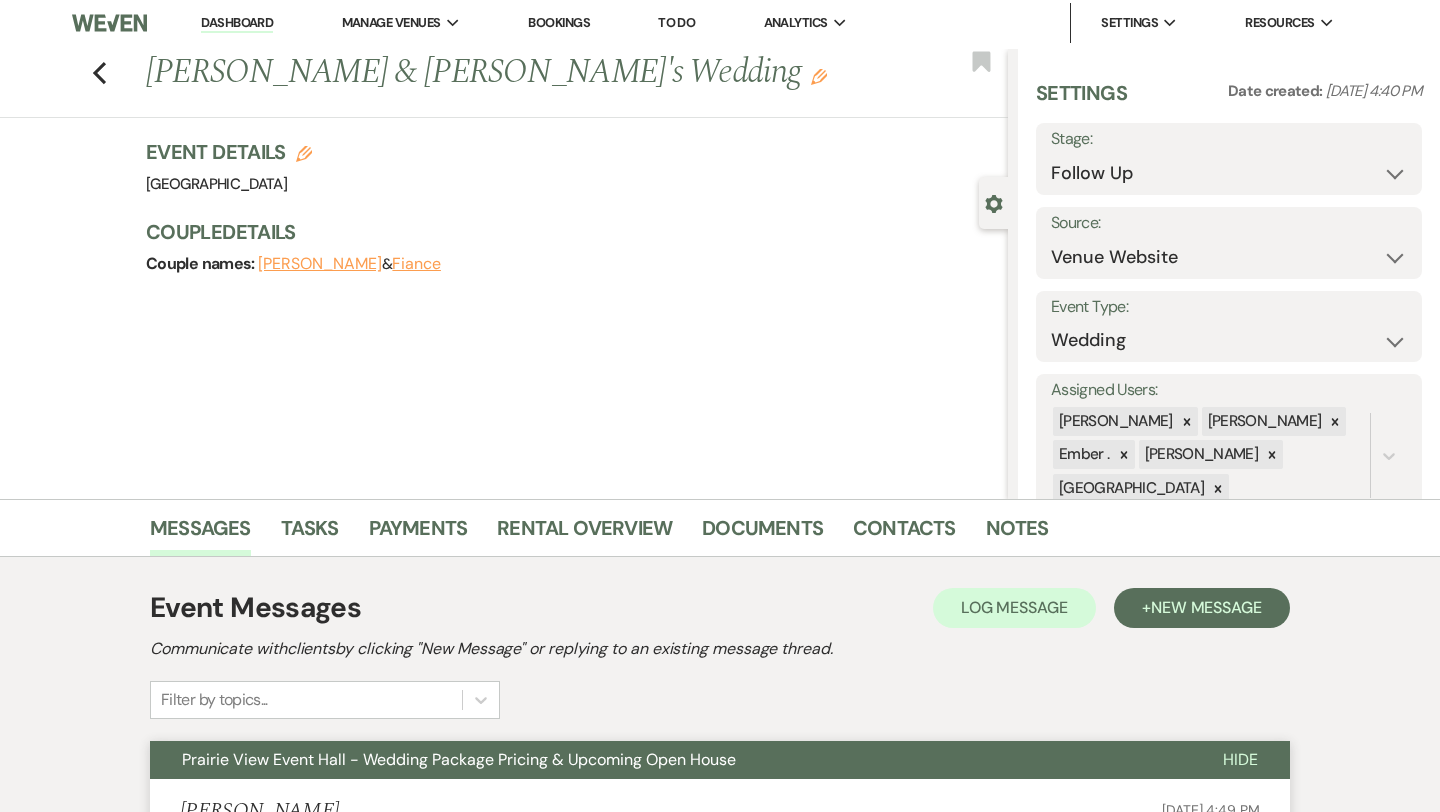 scroll, scrollTop: 0, scrollLeft: 0, axis: both 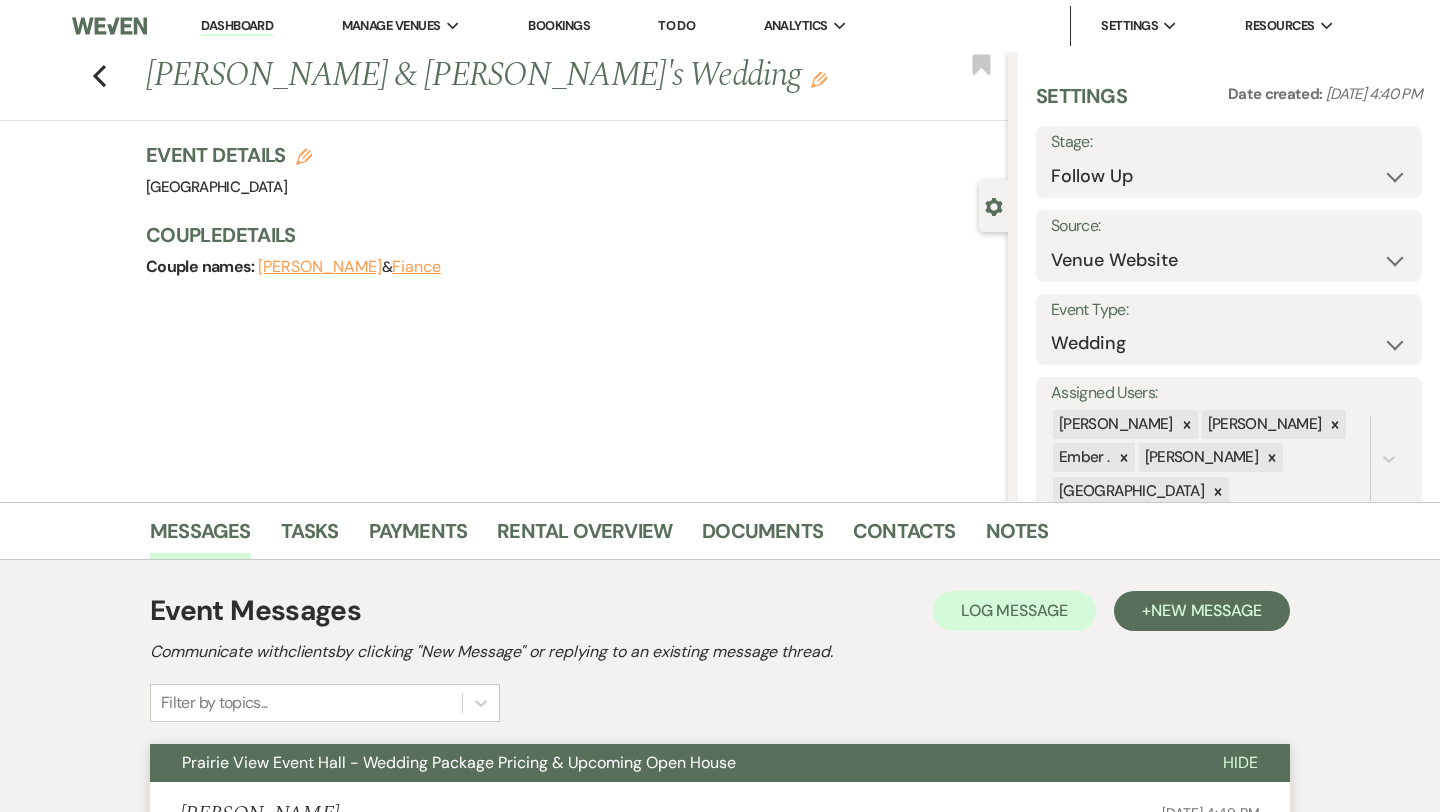 click on "Previous [PERSON_NAME] & [PERSON_NAME]'s Wedding Edit Bookmark" at bounding box center [499, 86] 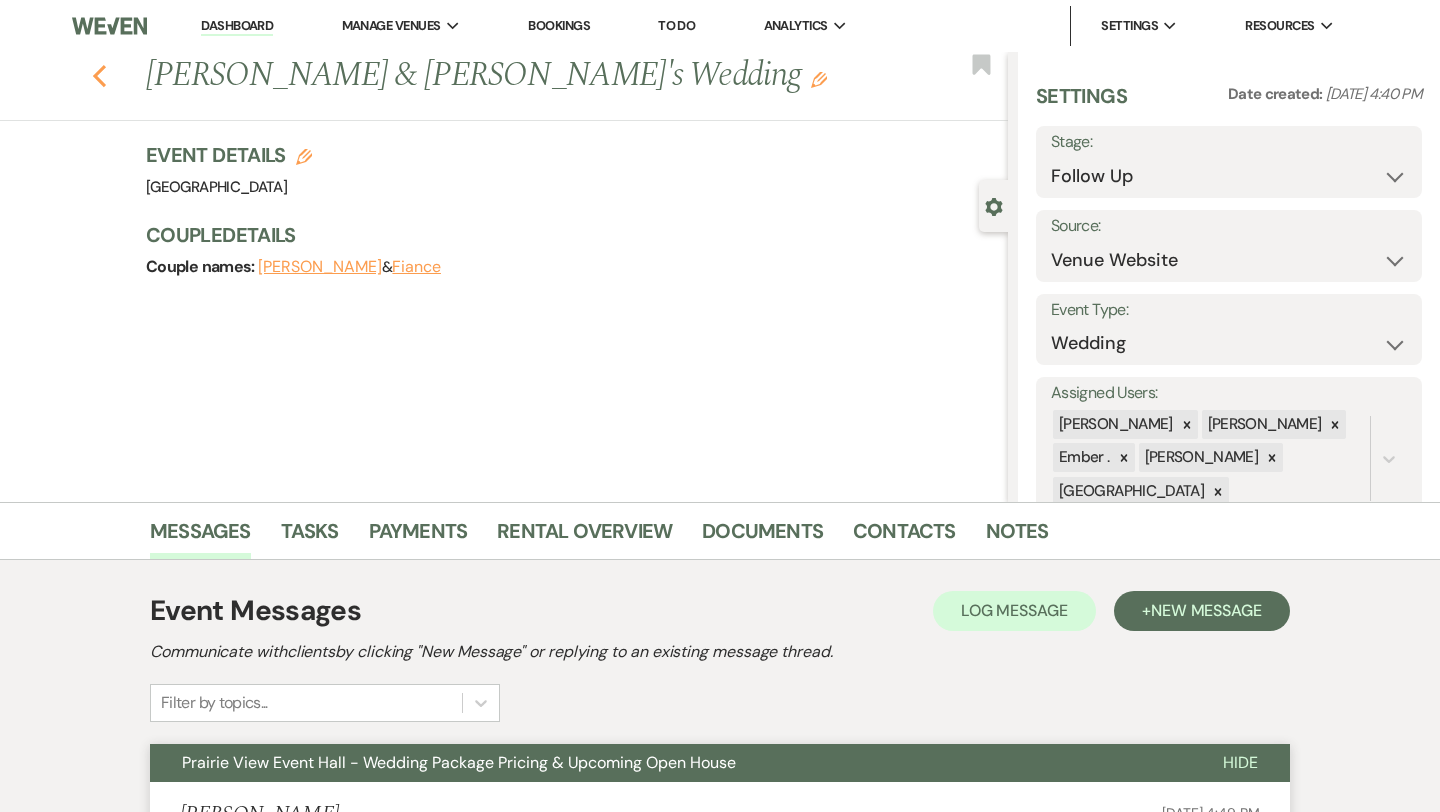 click 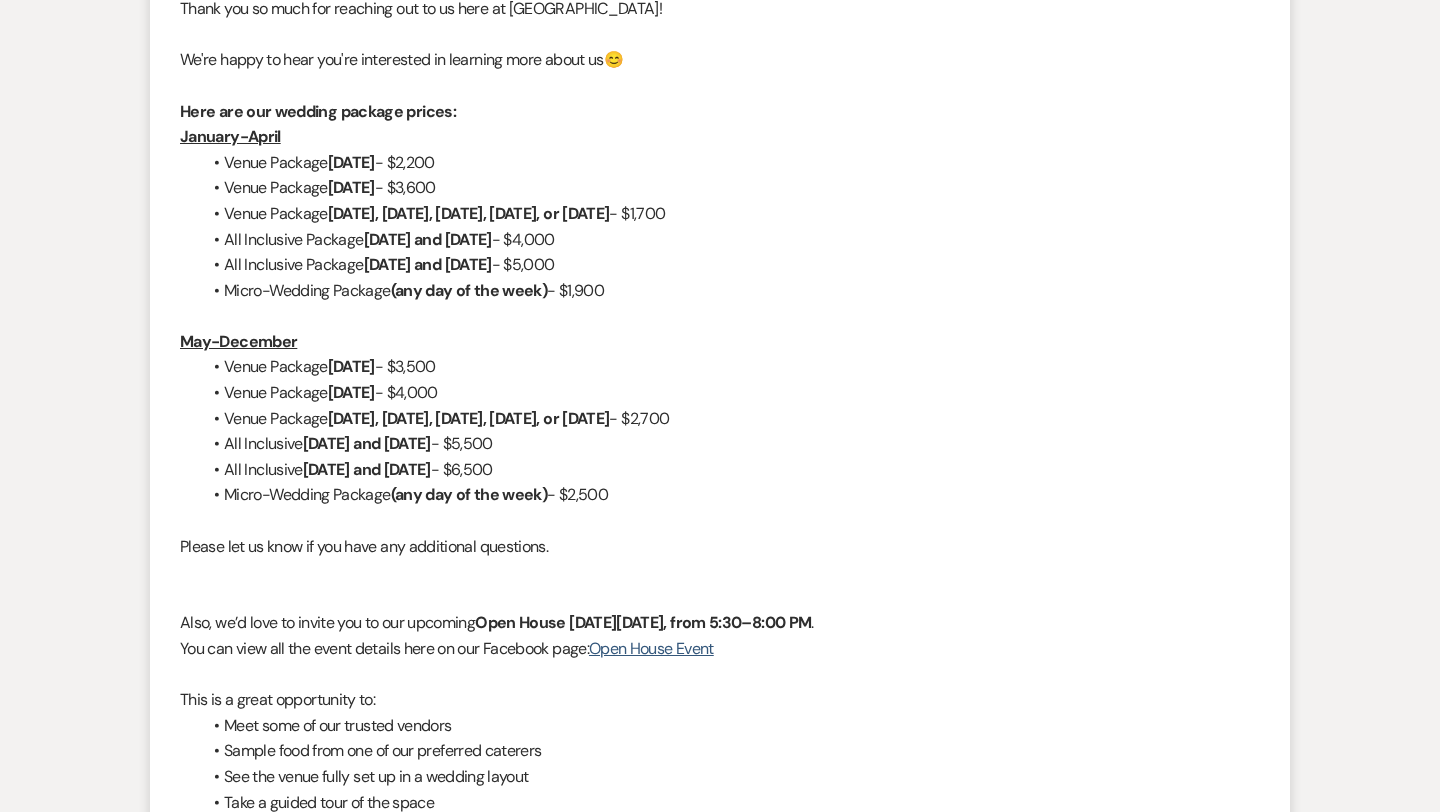 select on "9" 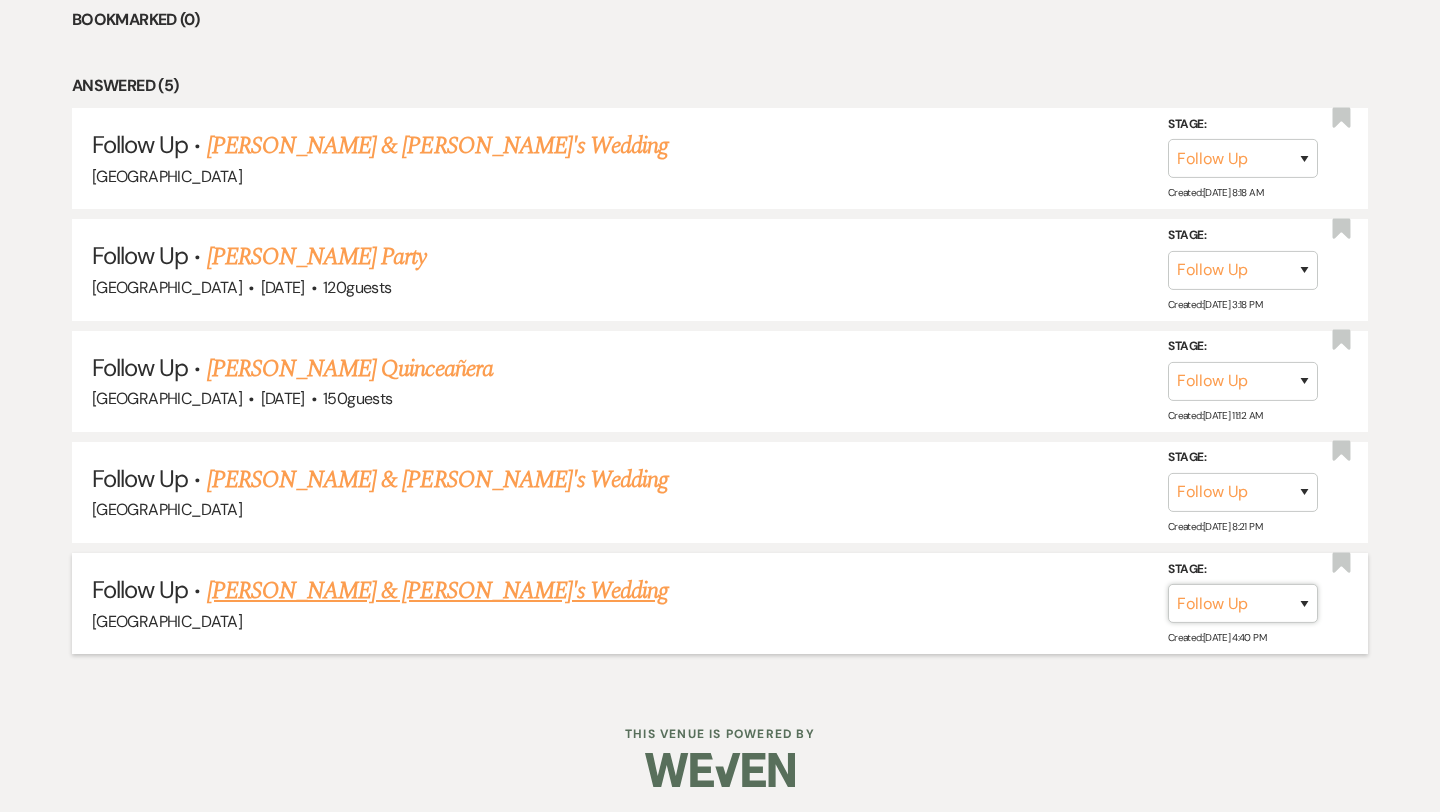 click on "Inquiry Follow Up Tour Requested Tour Confirmed Toured Proposal Sent Booked Lost" at bounding box center [1243, 603] 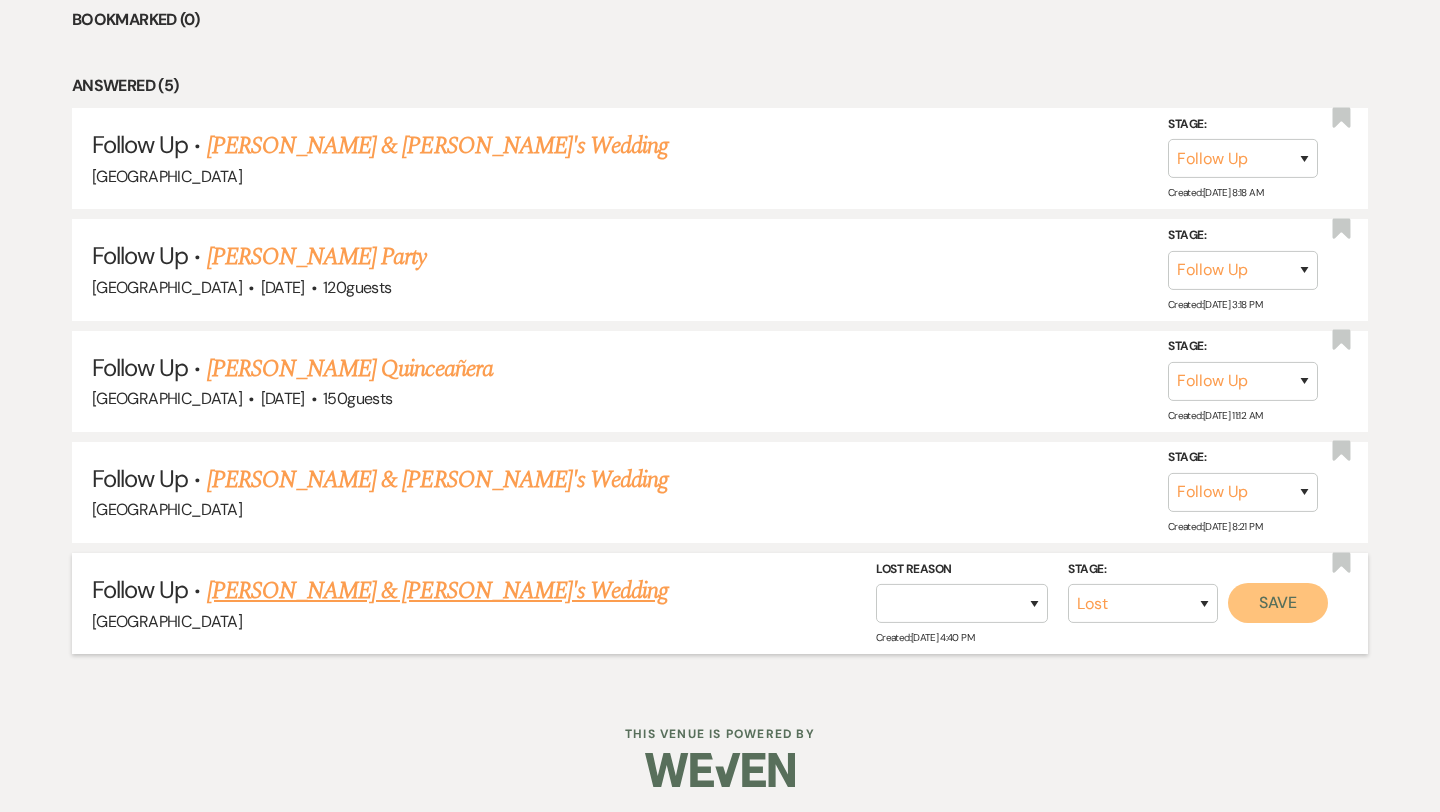 click on "Save" at bounding box center (1278, 603) 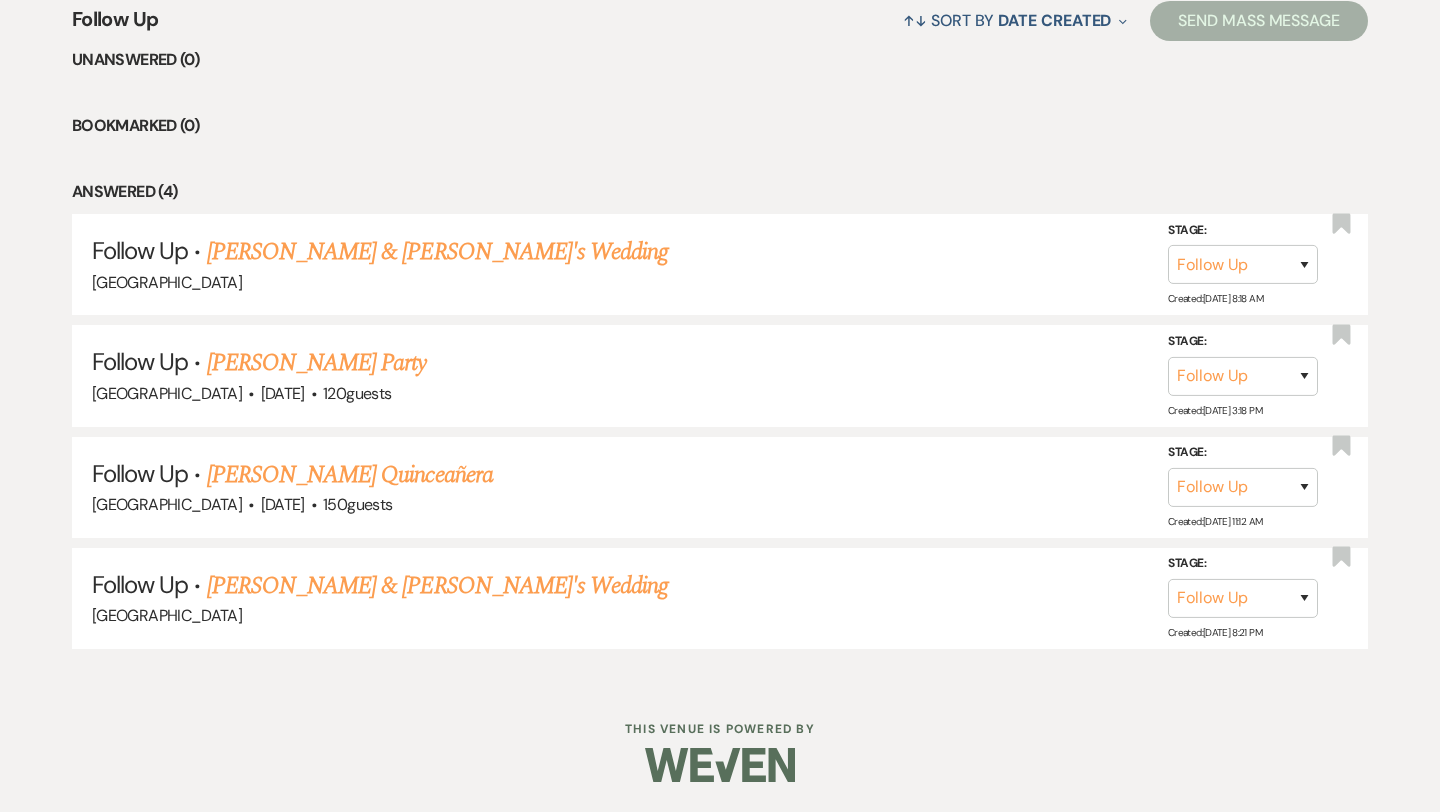 scroll, scrollTop: 798, scrollLeft: 0, axis: vertical 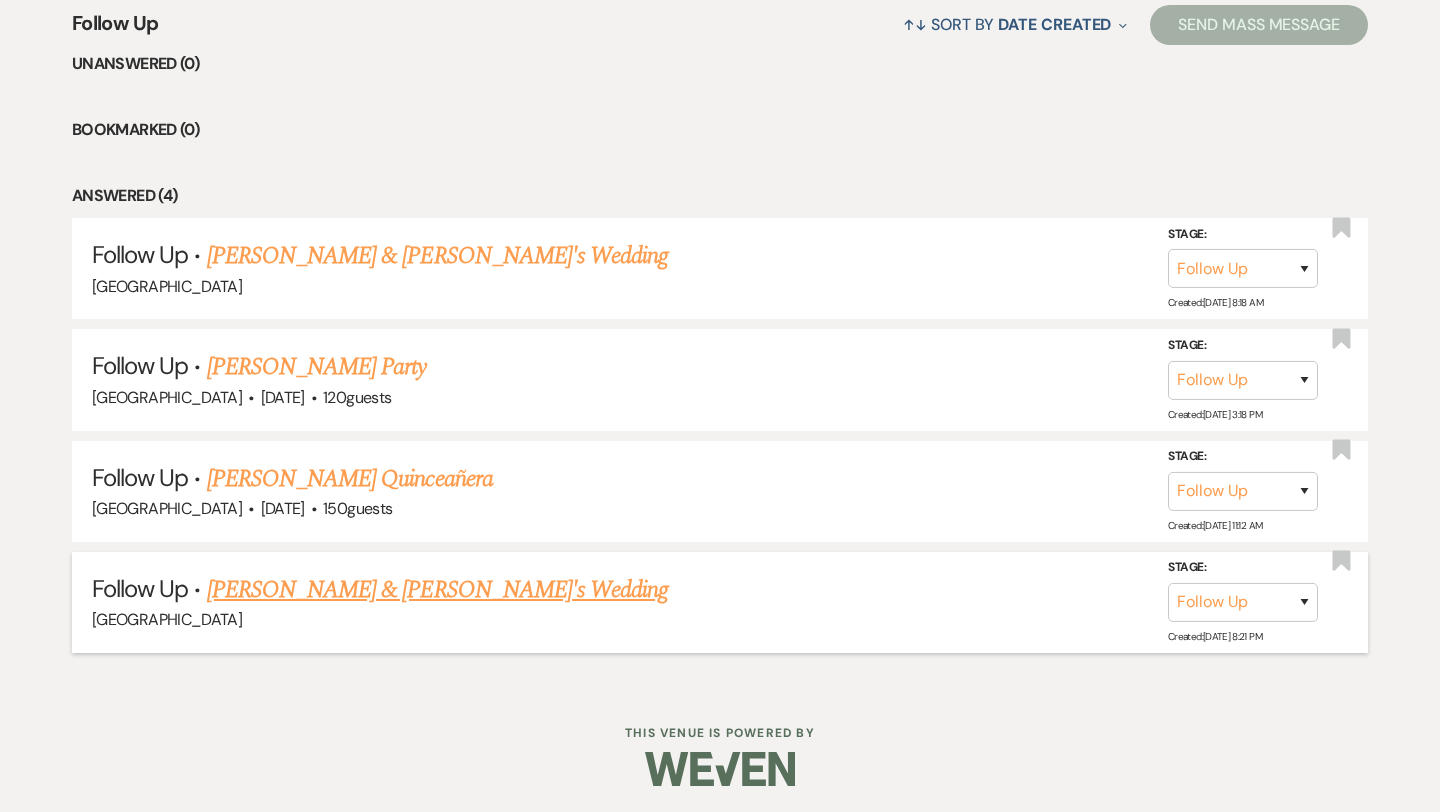 click on "[PERSON_NAME] & [PERSON_NAME]'s Wedding" at bounding box center (438, 590) 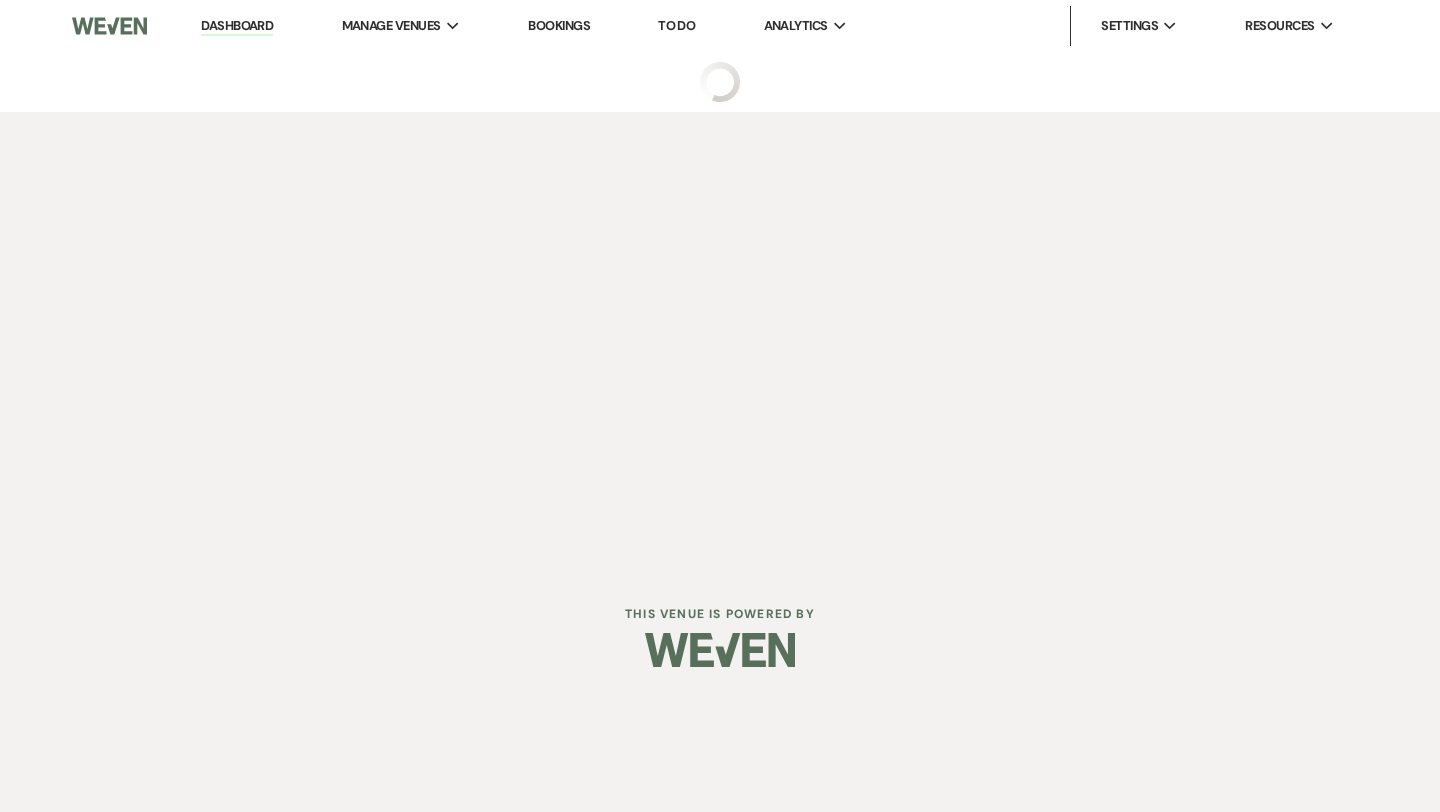select on "9" 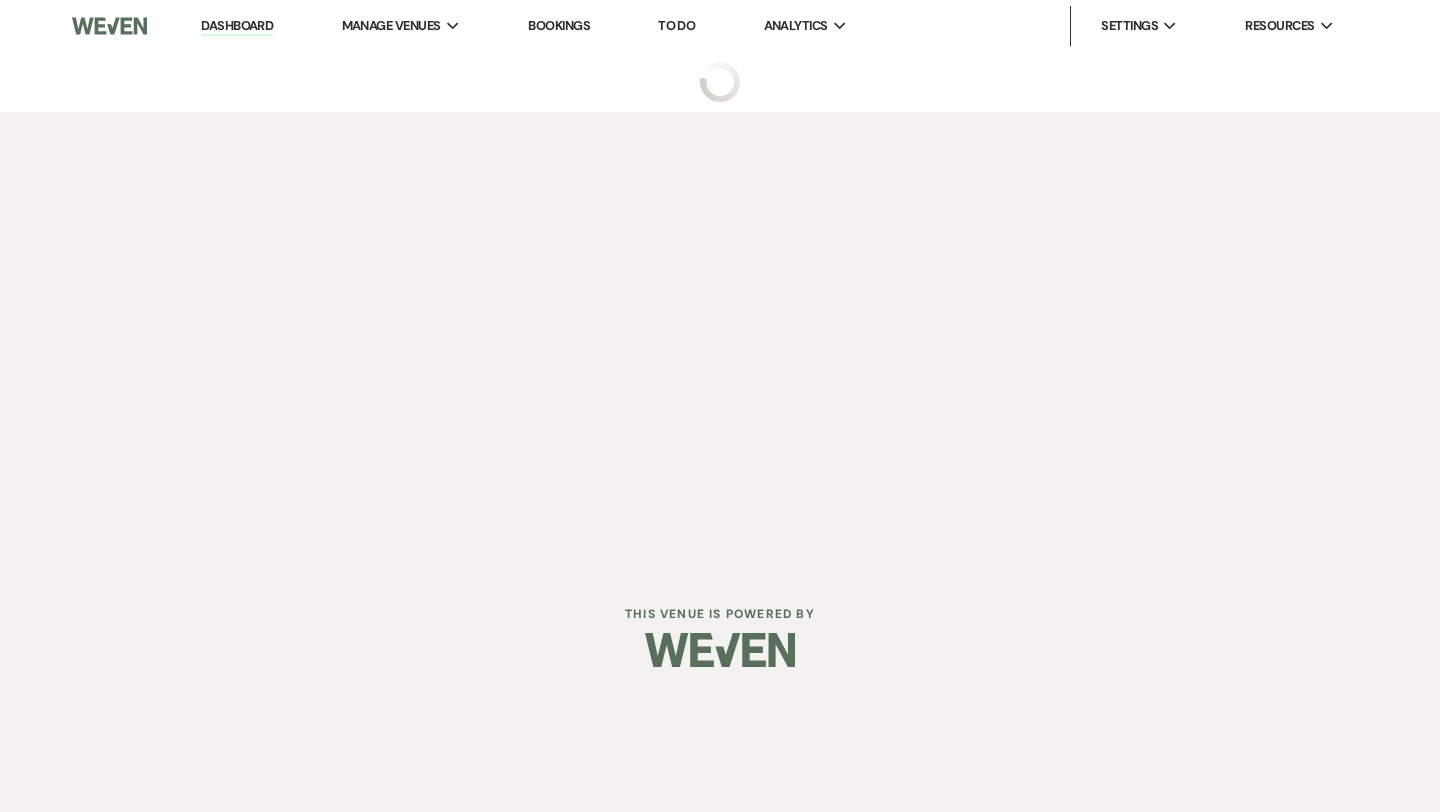 select on "5" 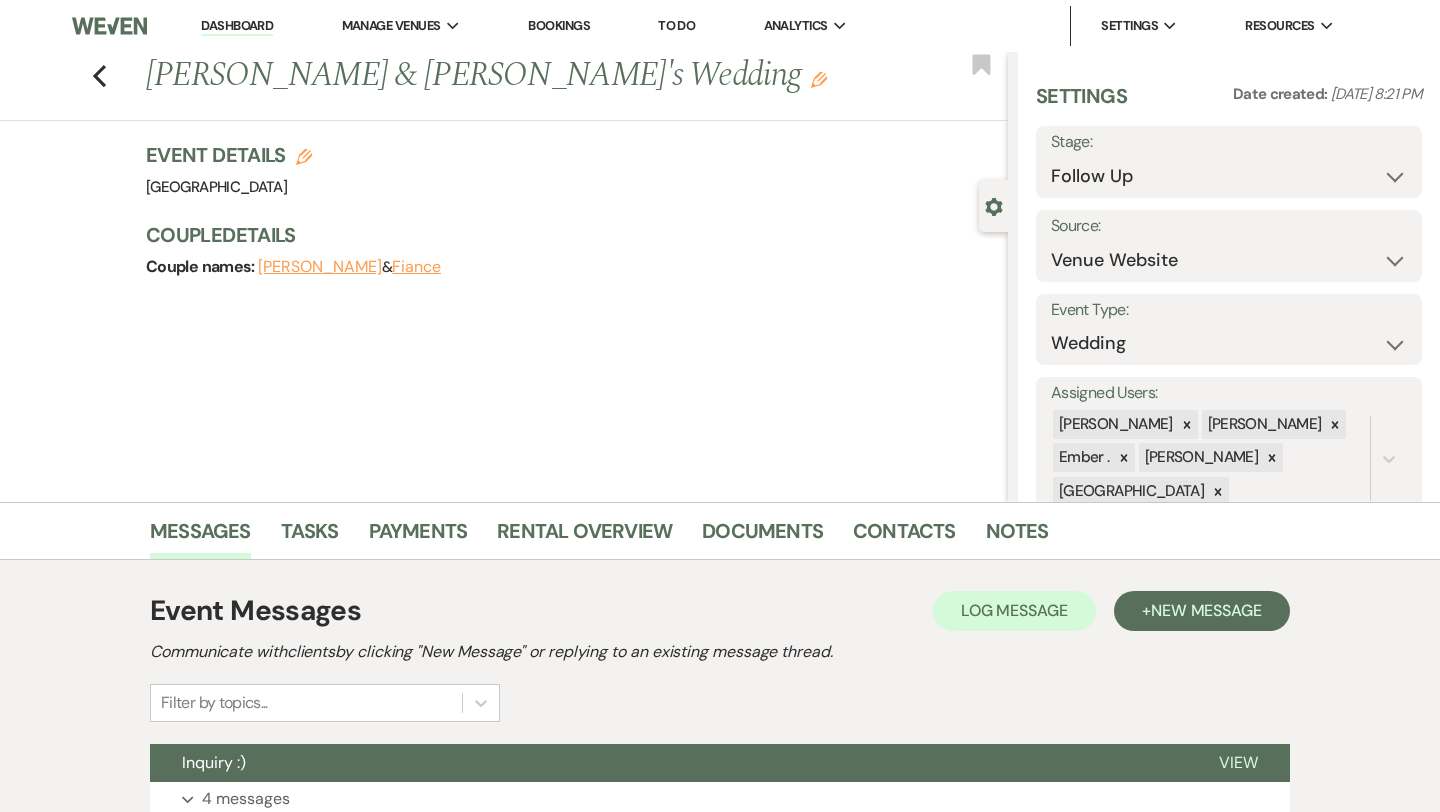 scroll, scrollTop: 162, scrollLeft: 0, axis: vertical 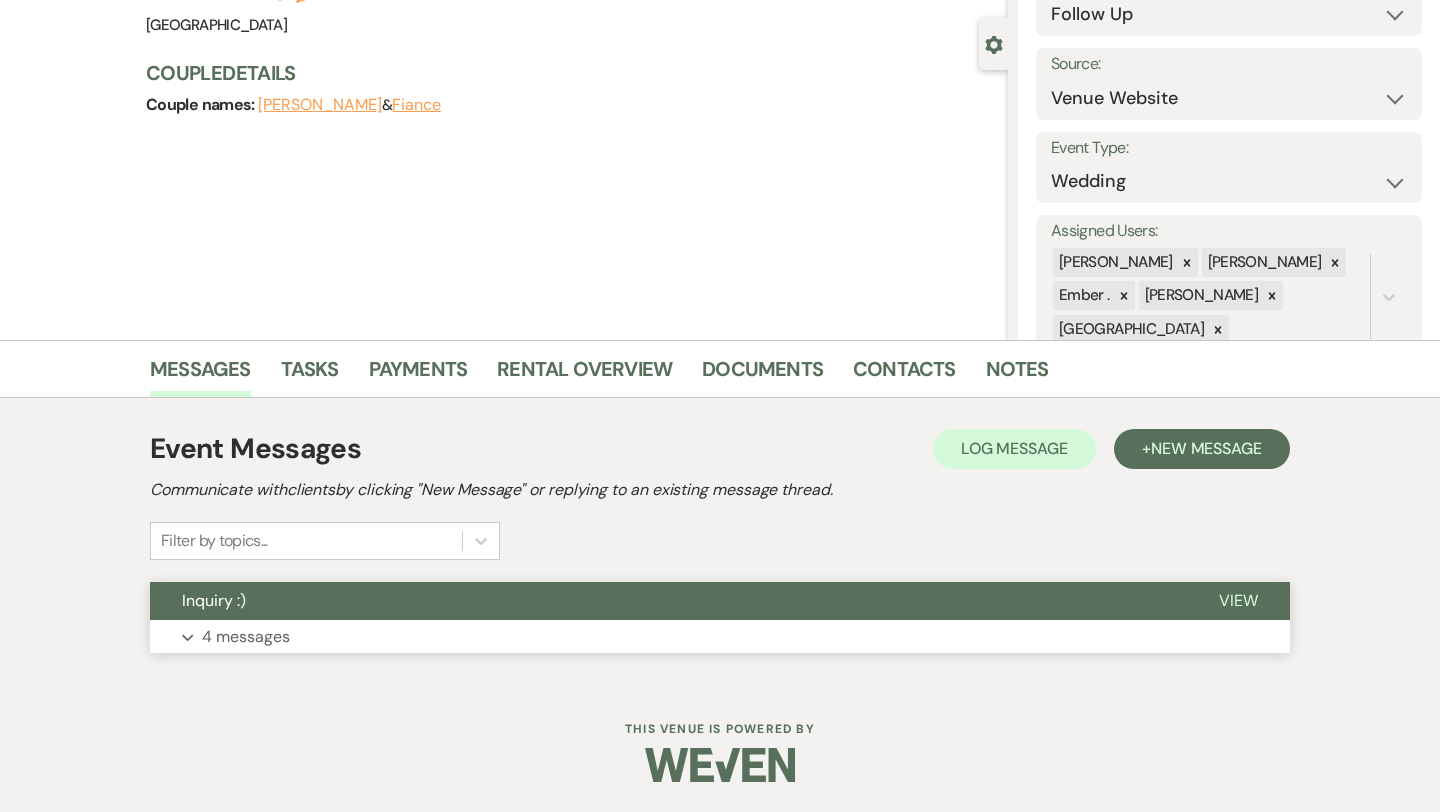 click on "Inquiry :)" at bounding box center (668, 601) 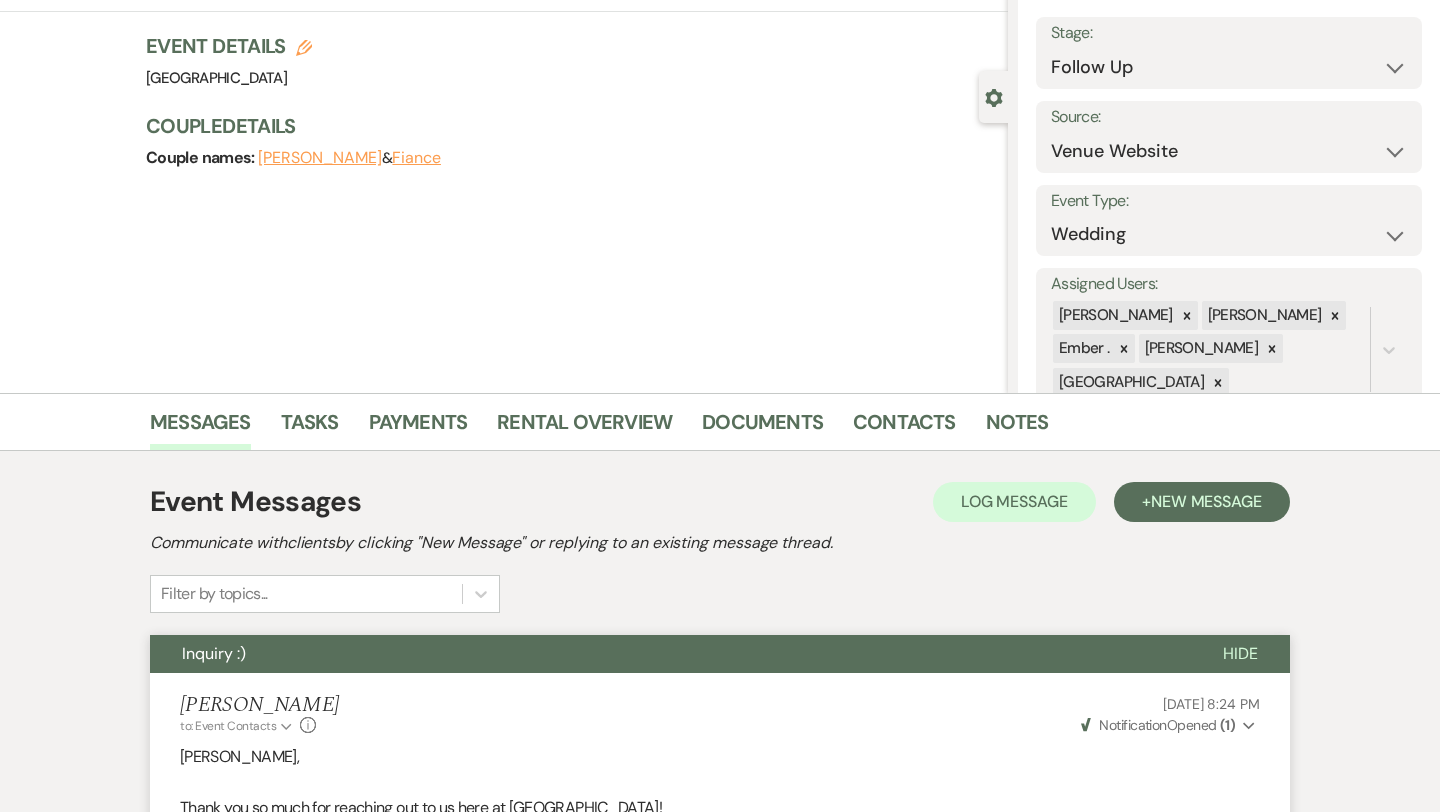 scroll, scrollTop: 0, scrollLeft: 0, axis: both 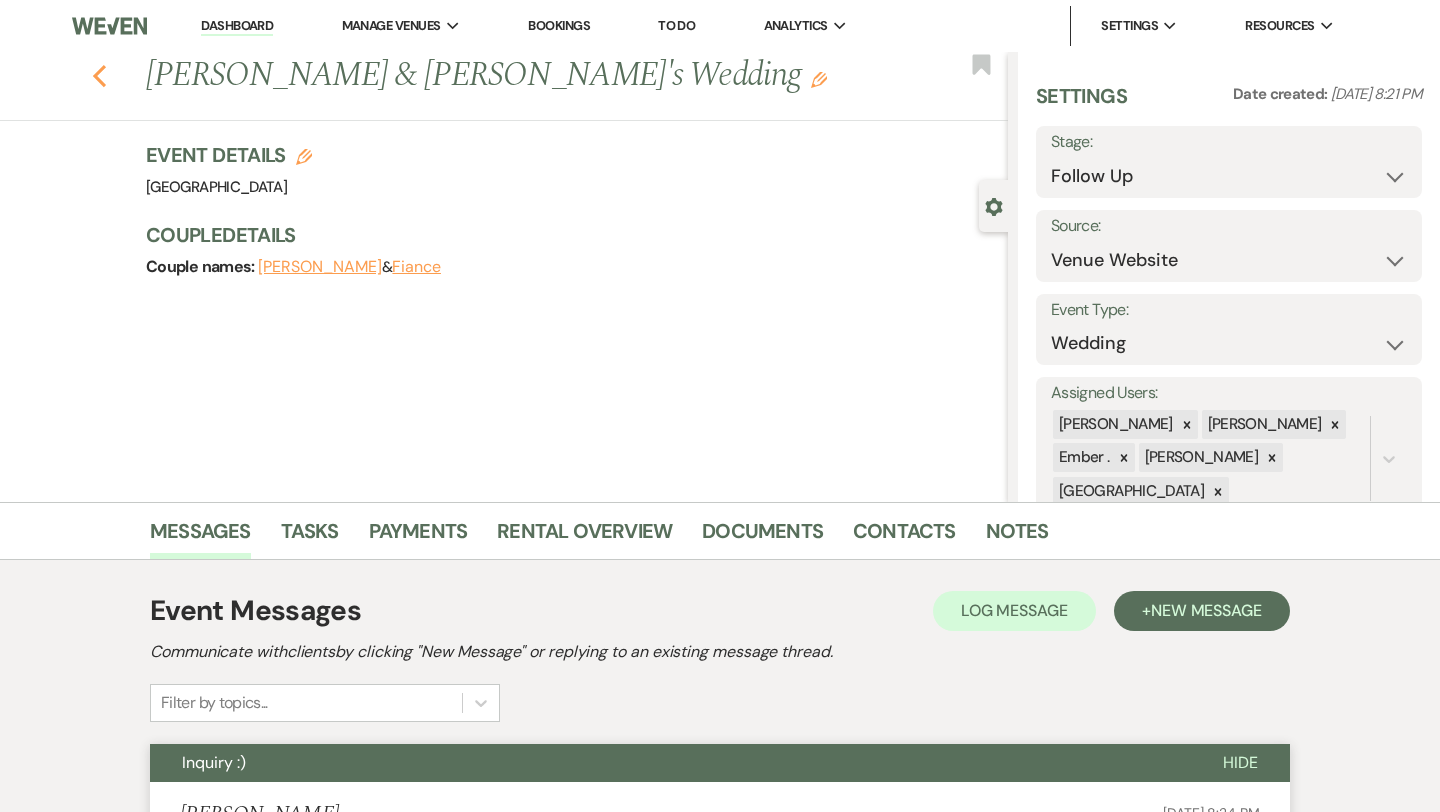 click 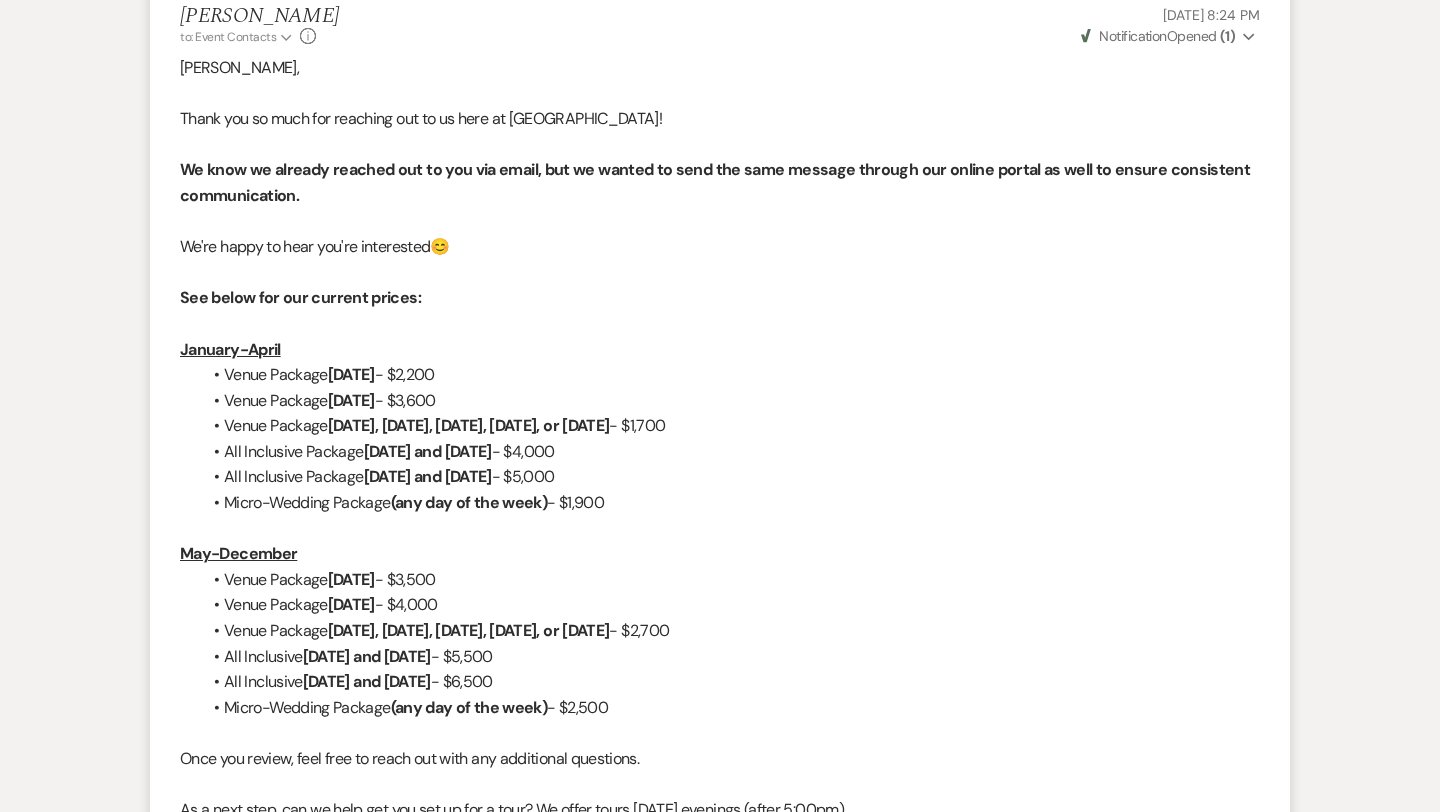 select on "9" 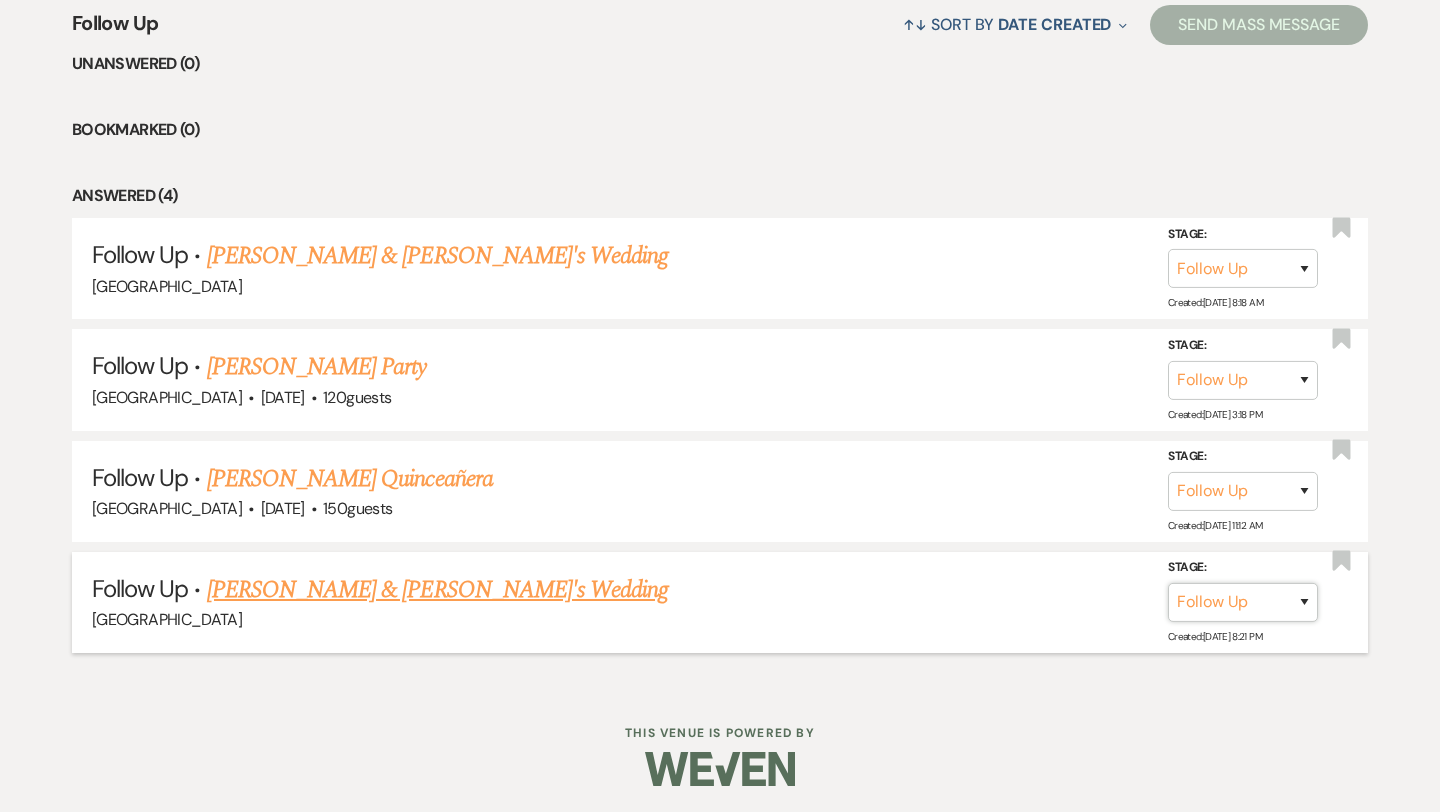 click on "Inquiry Follow Up Tour Requested Tour Confirmed Toured Proposal Sent Booked Lost" at bounding box center (1243, 602) 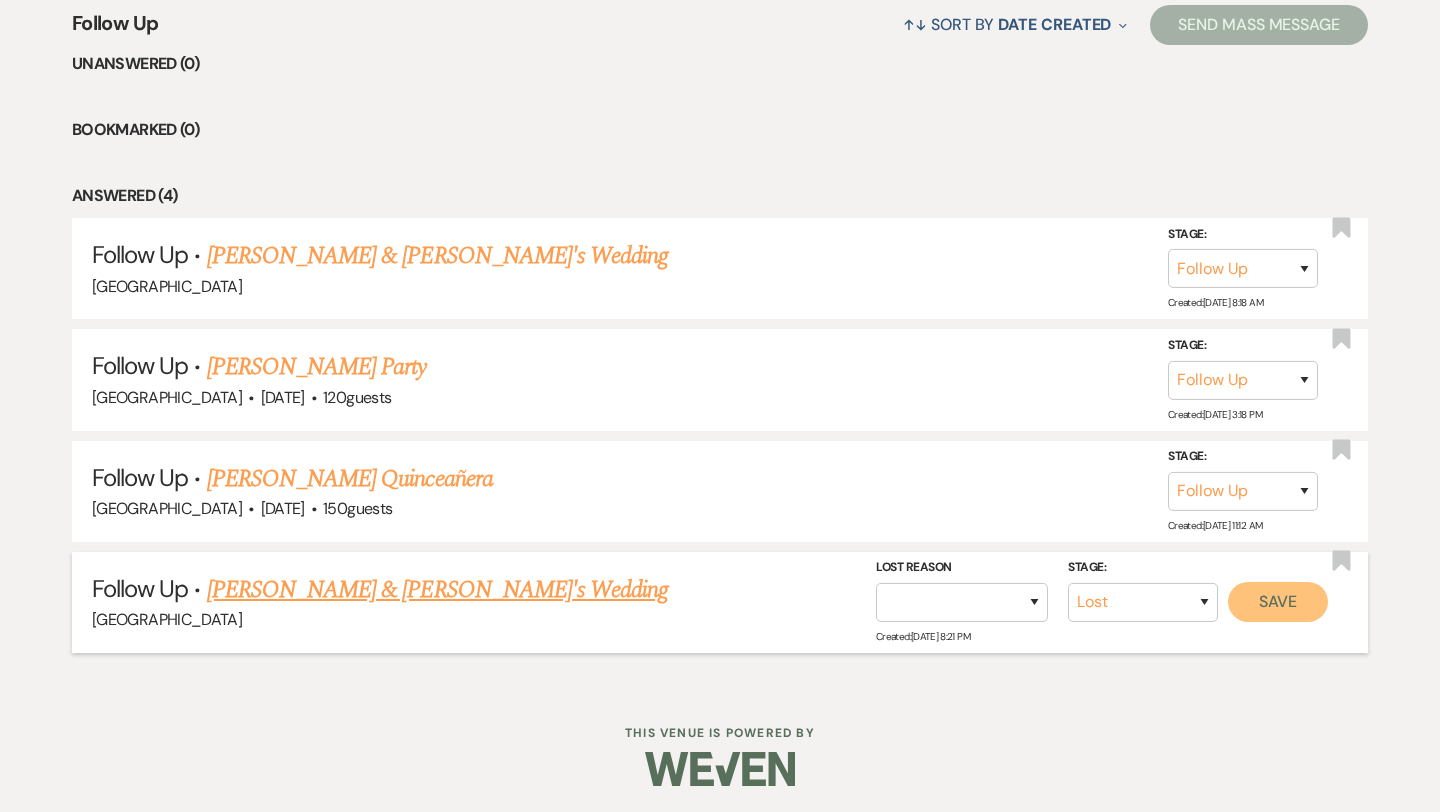 click on "Save" at bounding box center (1278, 602) 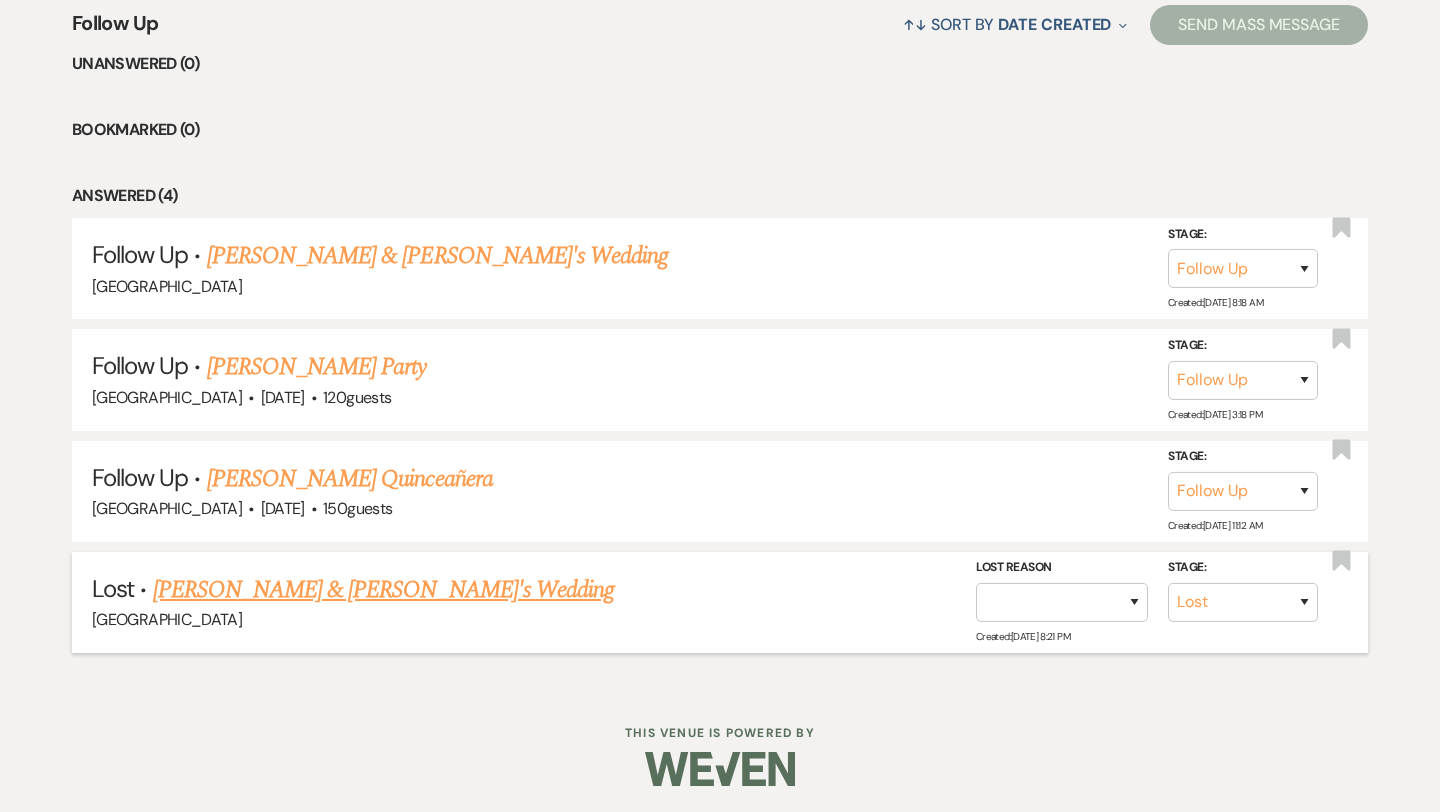 scroll, scrollTop: 688, scrollLeft: 0, axis: vertical 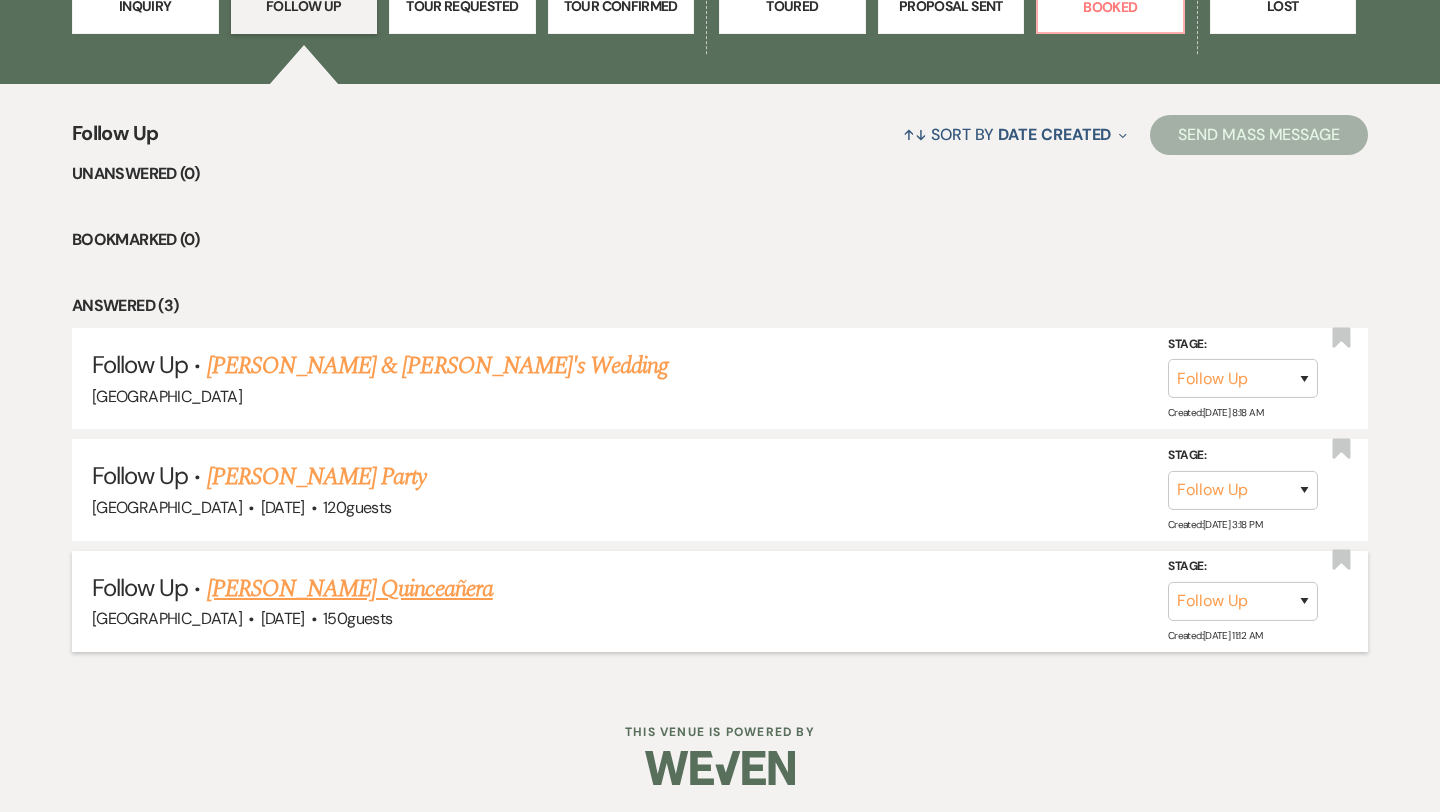 click on "[PERSON_NAME] Quinceañera" at bounding box center (350, 589) 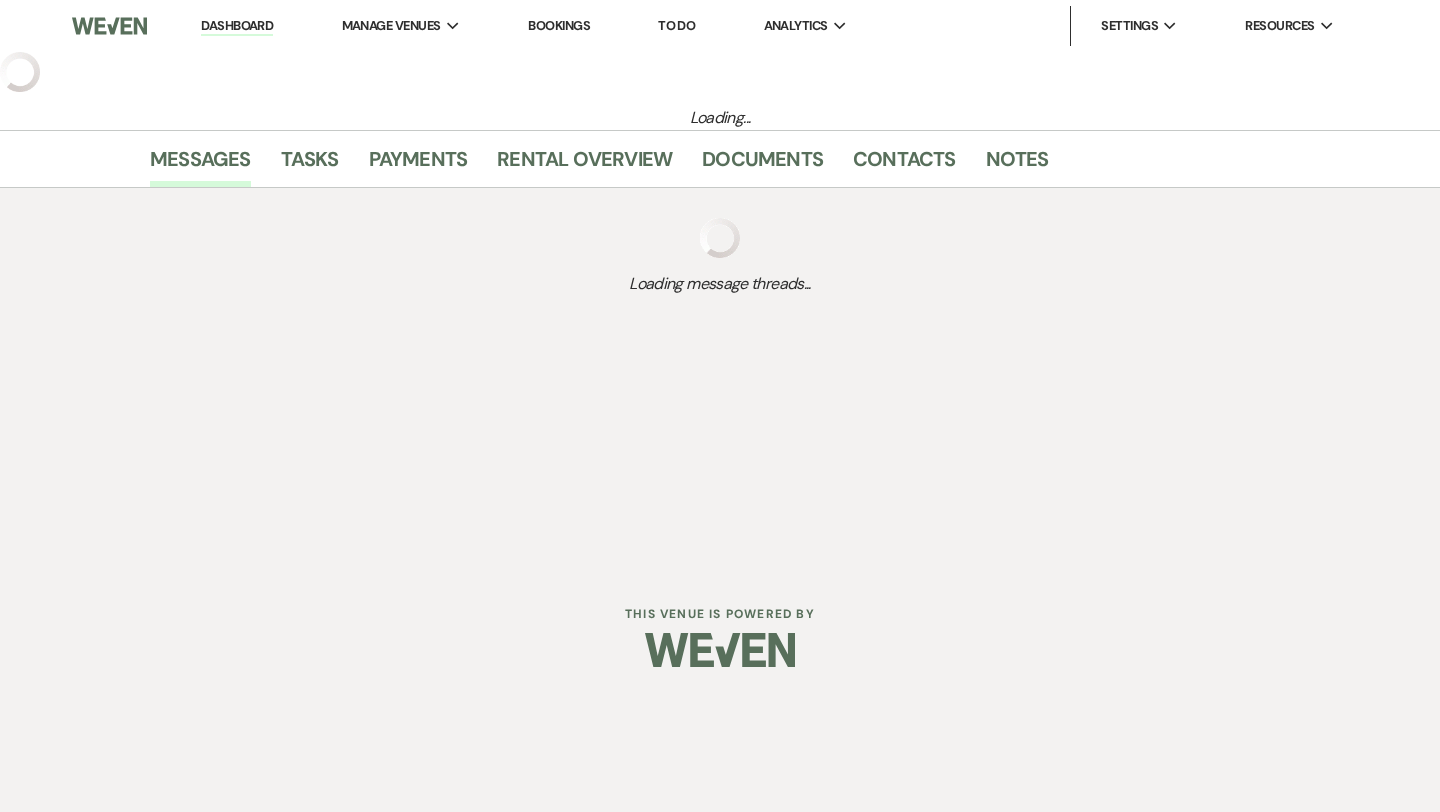 select on "9" 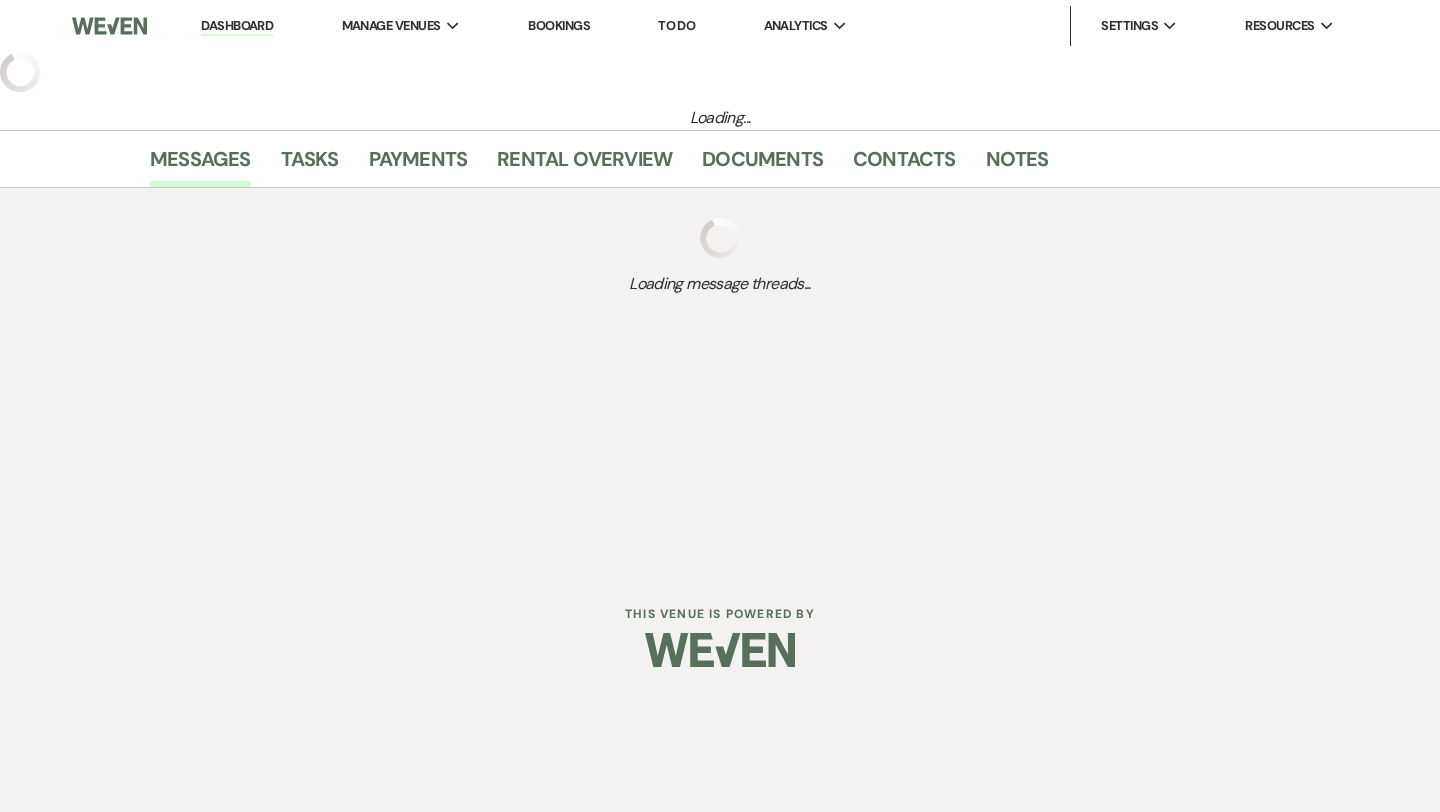 select on "22" 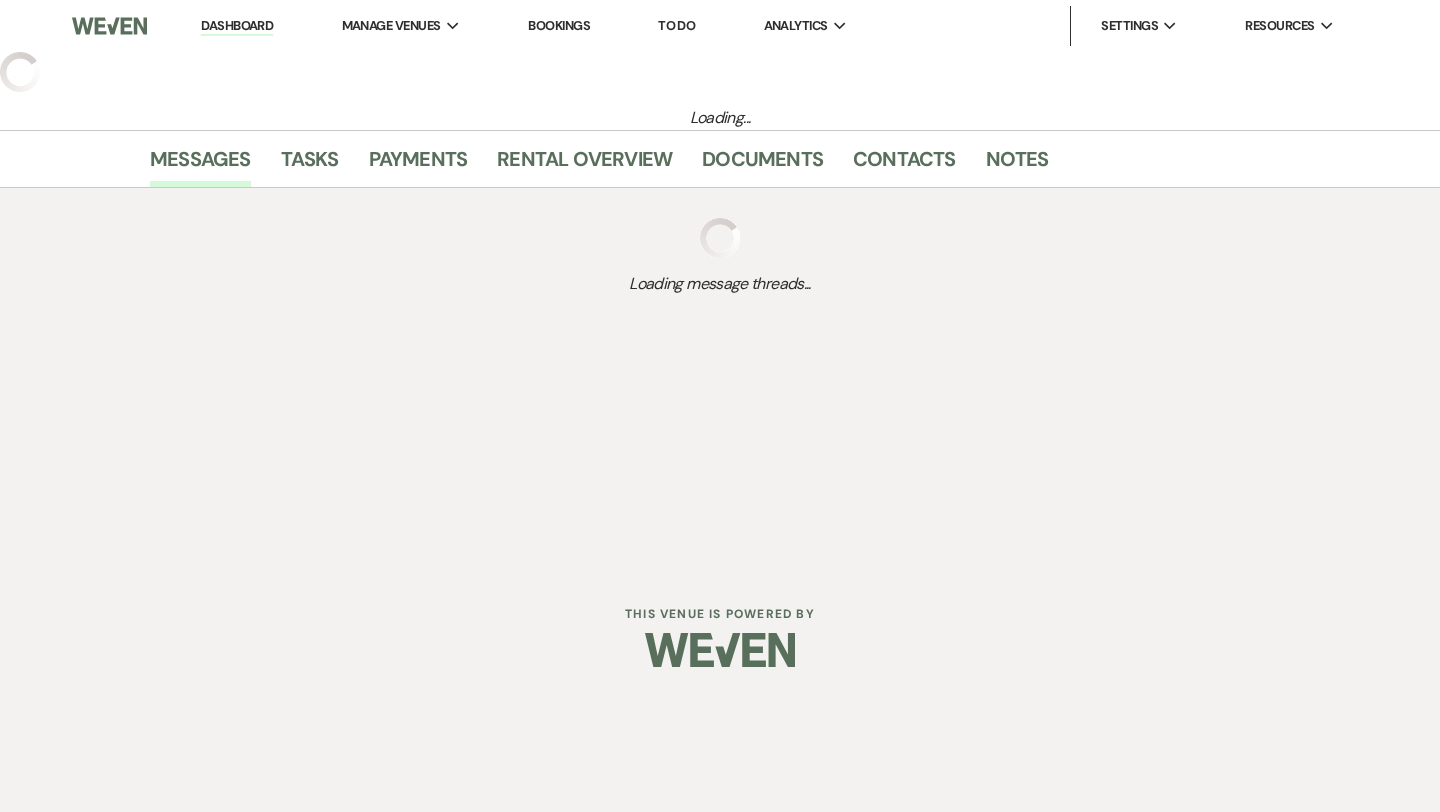 select on "15" 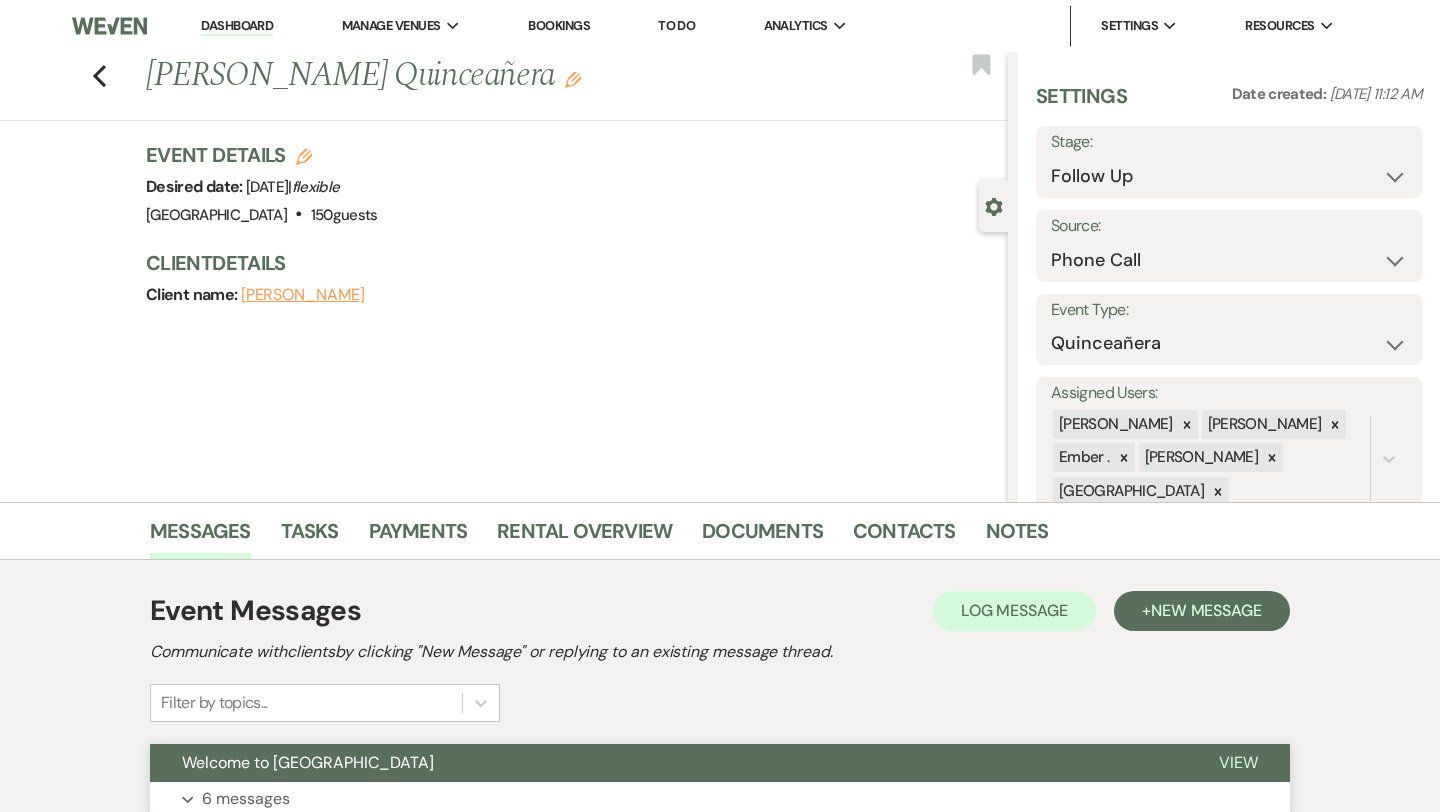 click on "Expand 6 messages" at bounding box center [720, 799] 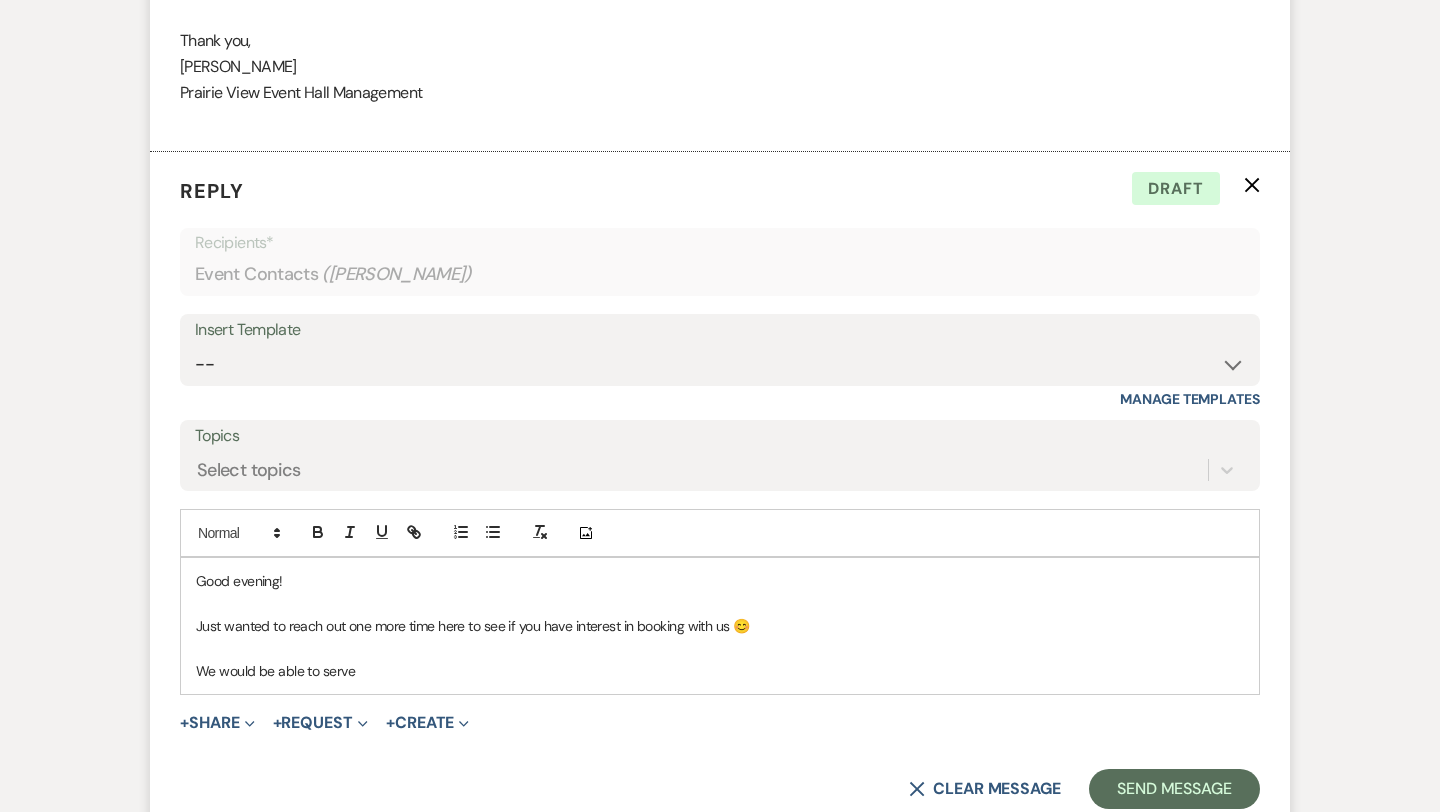 scroll, scrollTop: 3343, scrollLeft: 0, axis: vertical 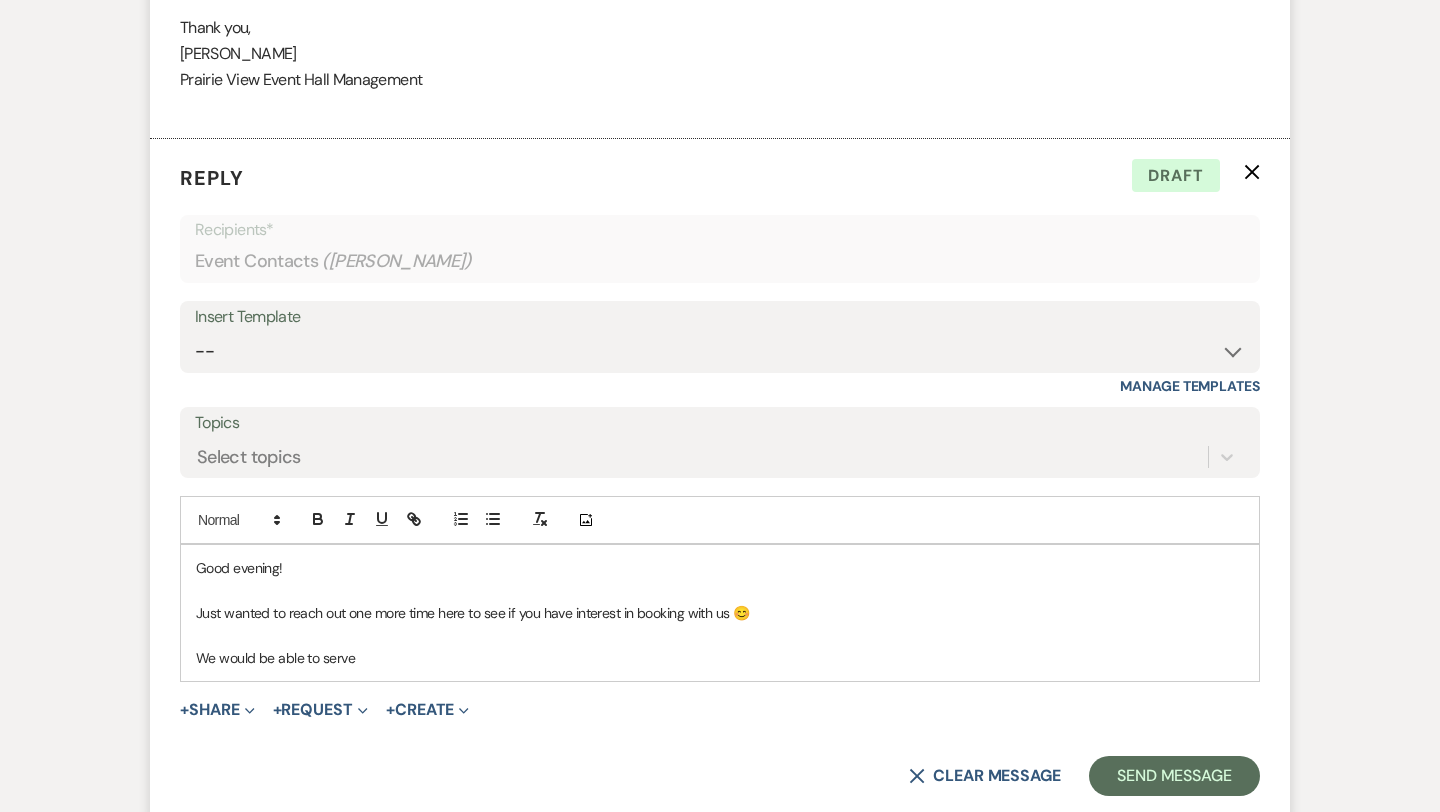 click on "We would be able to serve" at bounding box center (720, 658) 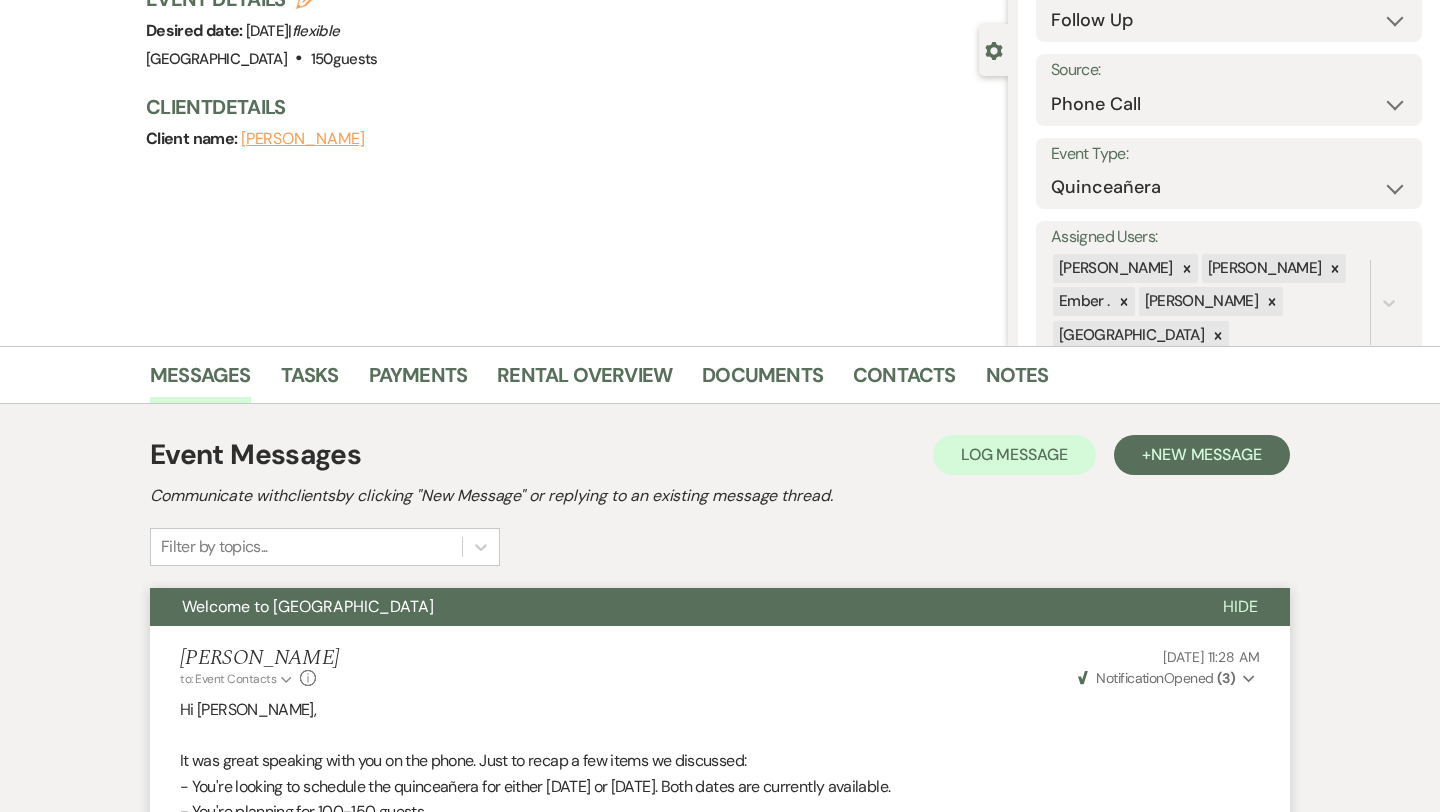 scroll, scrollTop: 0, scrollLeft: 0, axis: both 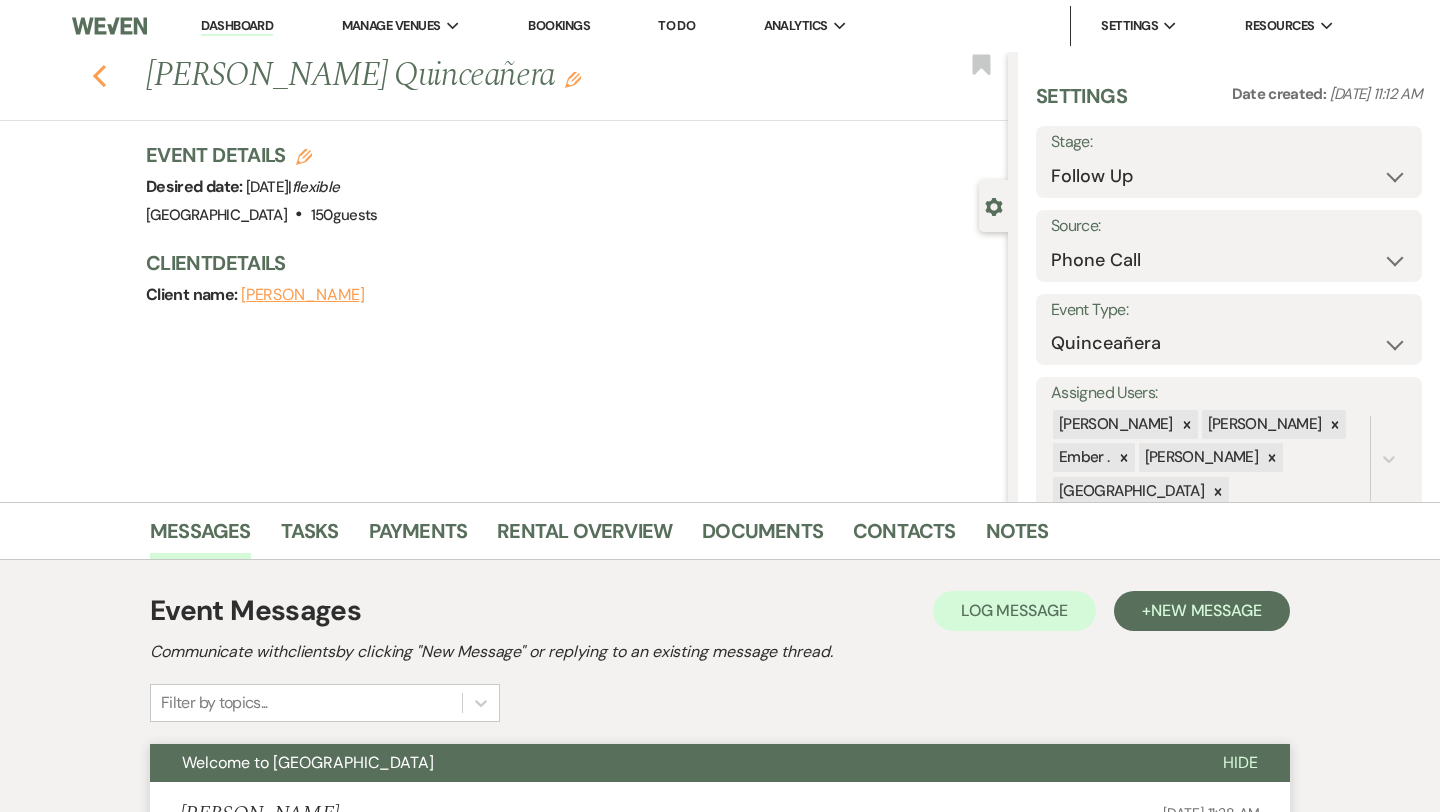 click on "Previous" 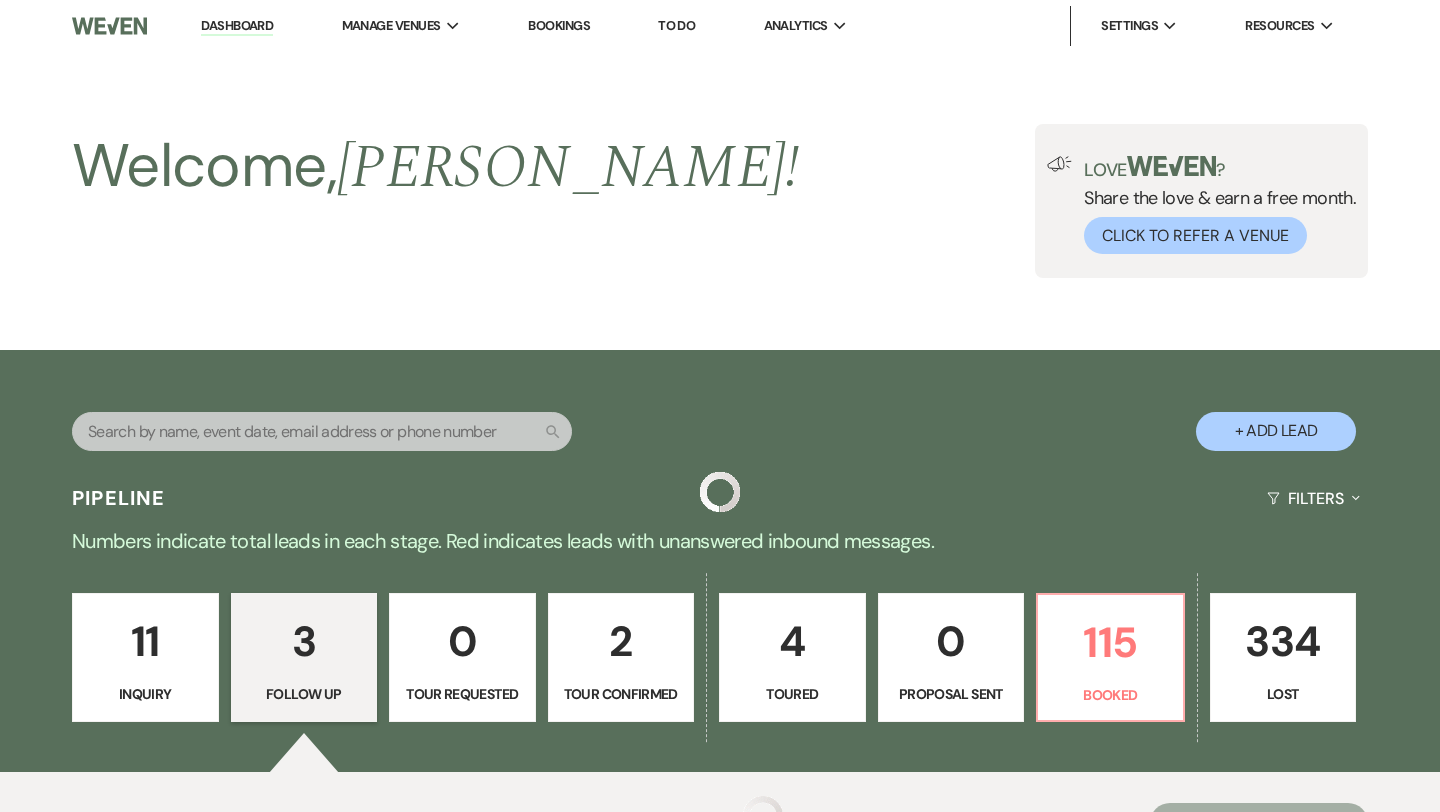 scroll, scrollTop: 688, scrollLeft: 0, axis: vertical 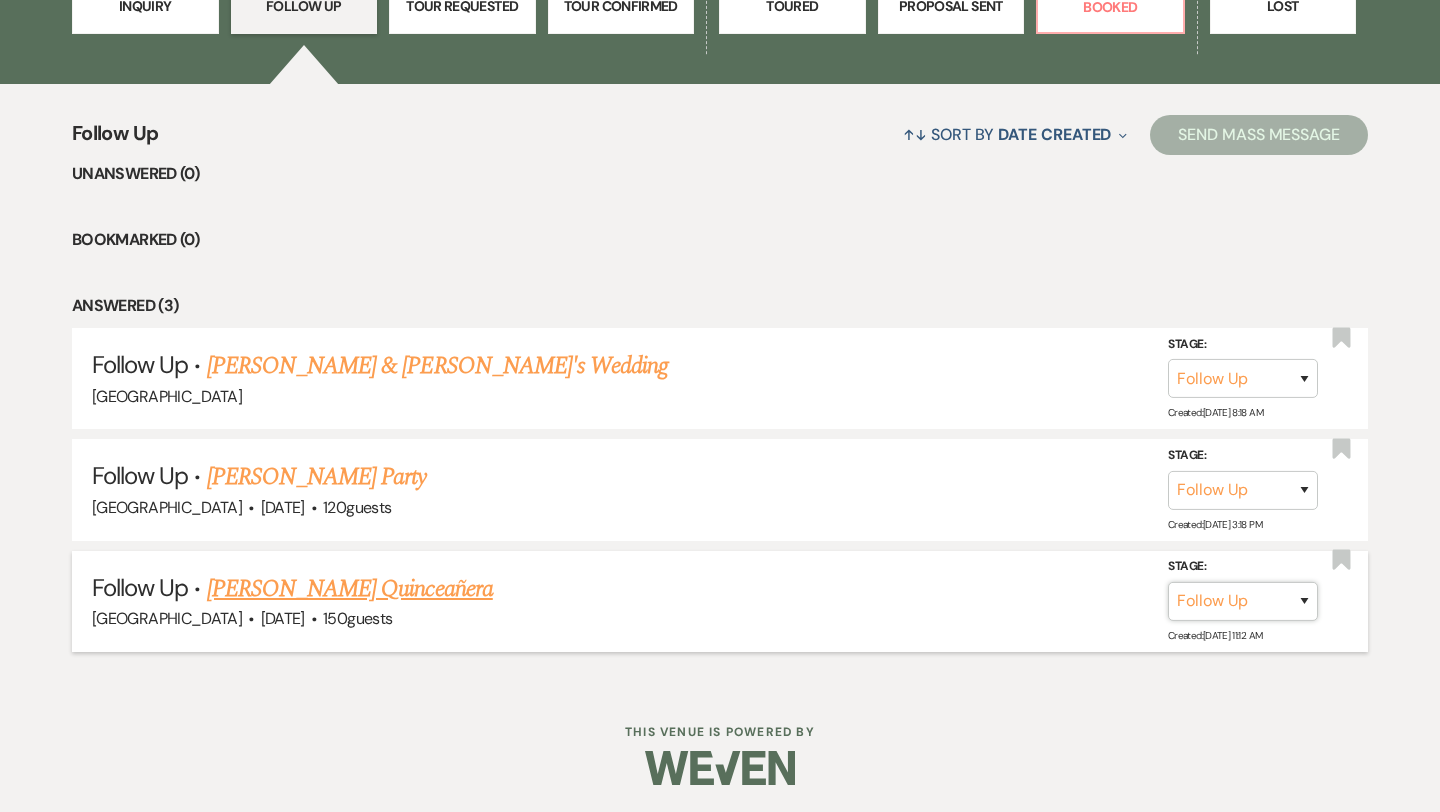 click on "Inquiry Follow Up Tour Requested Tour Confirmed Toured Proposal Sent Booked Lost" at bounding box center [1243, 601] 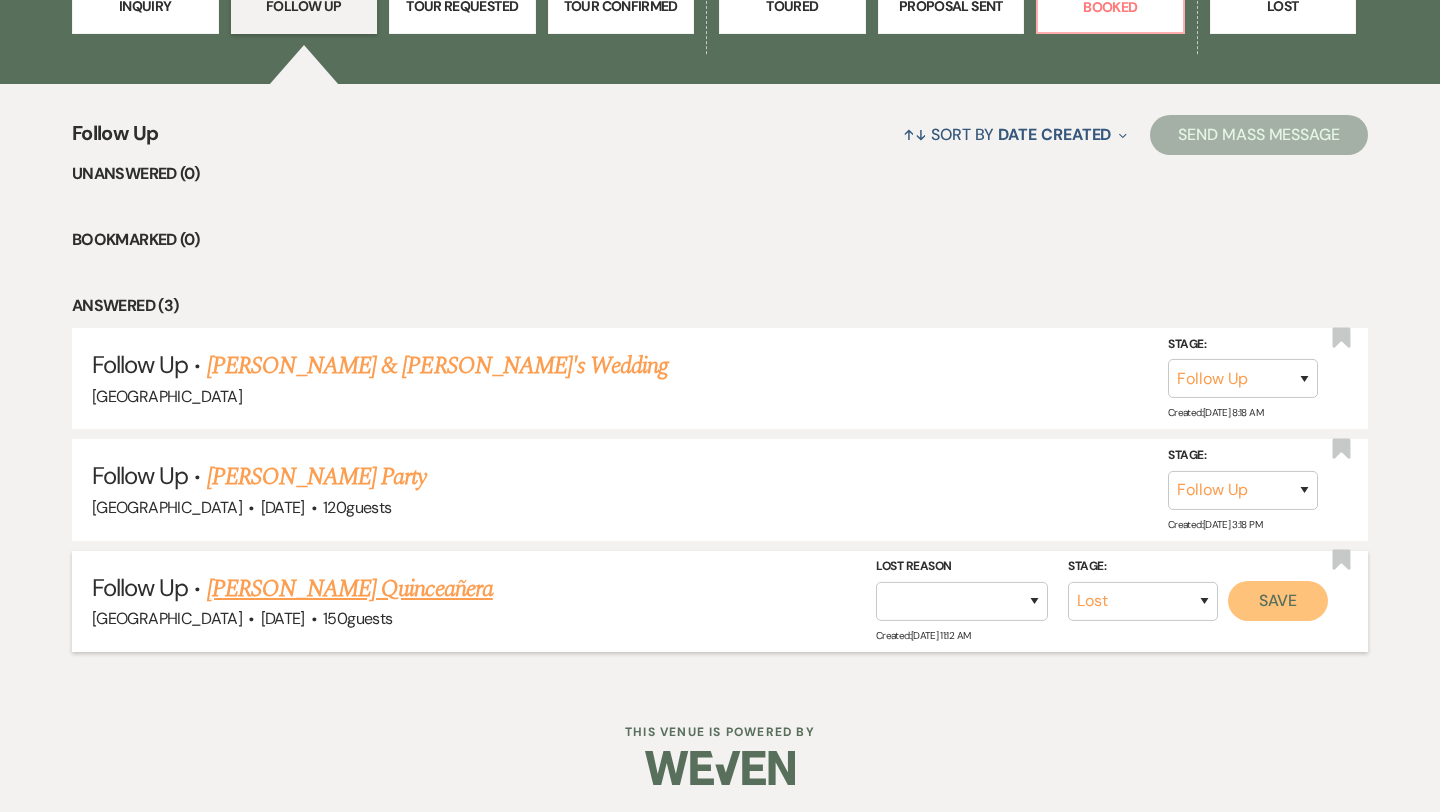 click on "Save" at bounding box center [1278, 601] 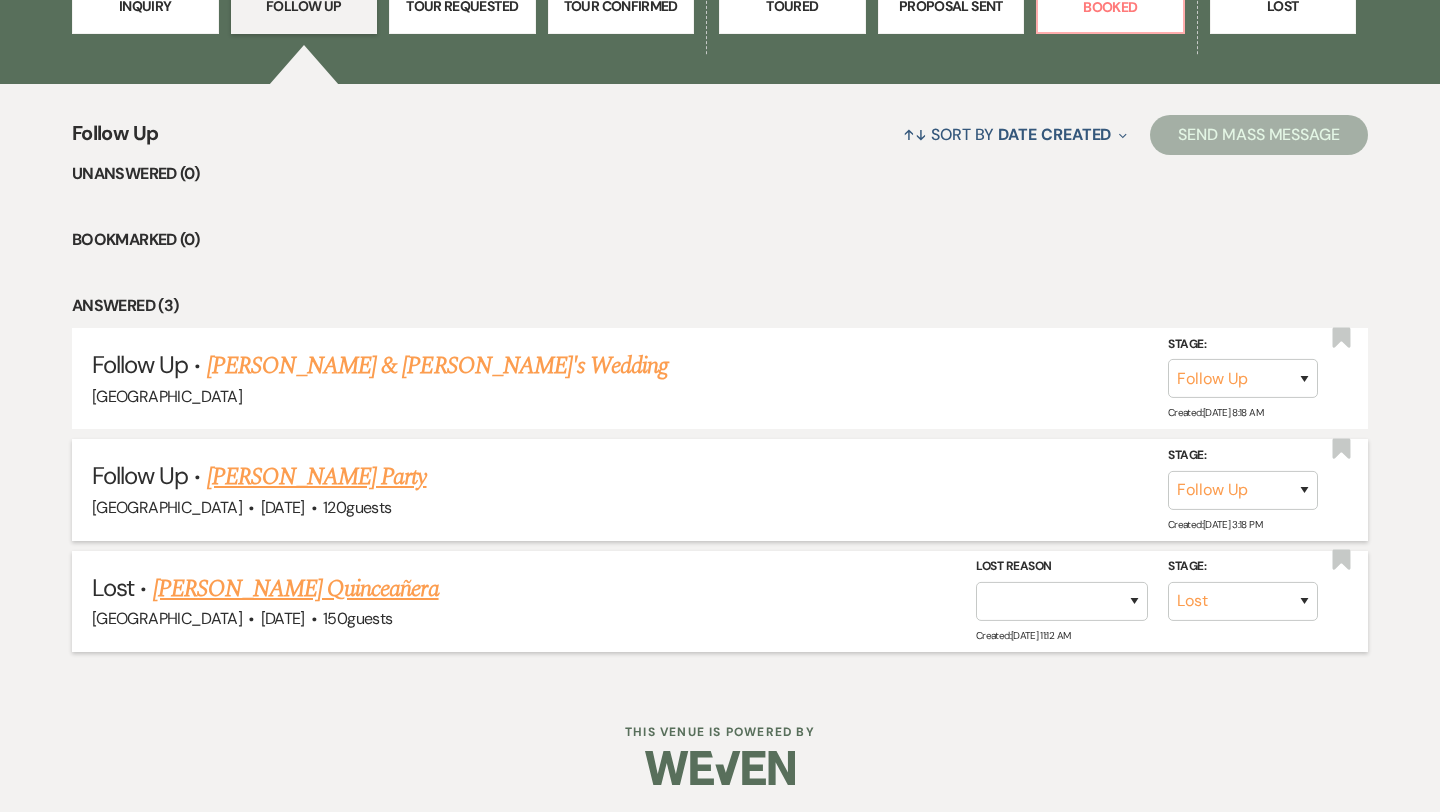 scroll, scrollTop: 578, scrollLeft: 0, axis: vertical 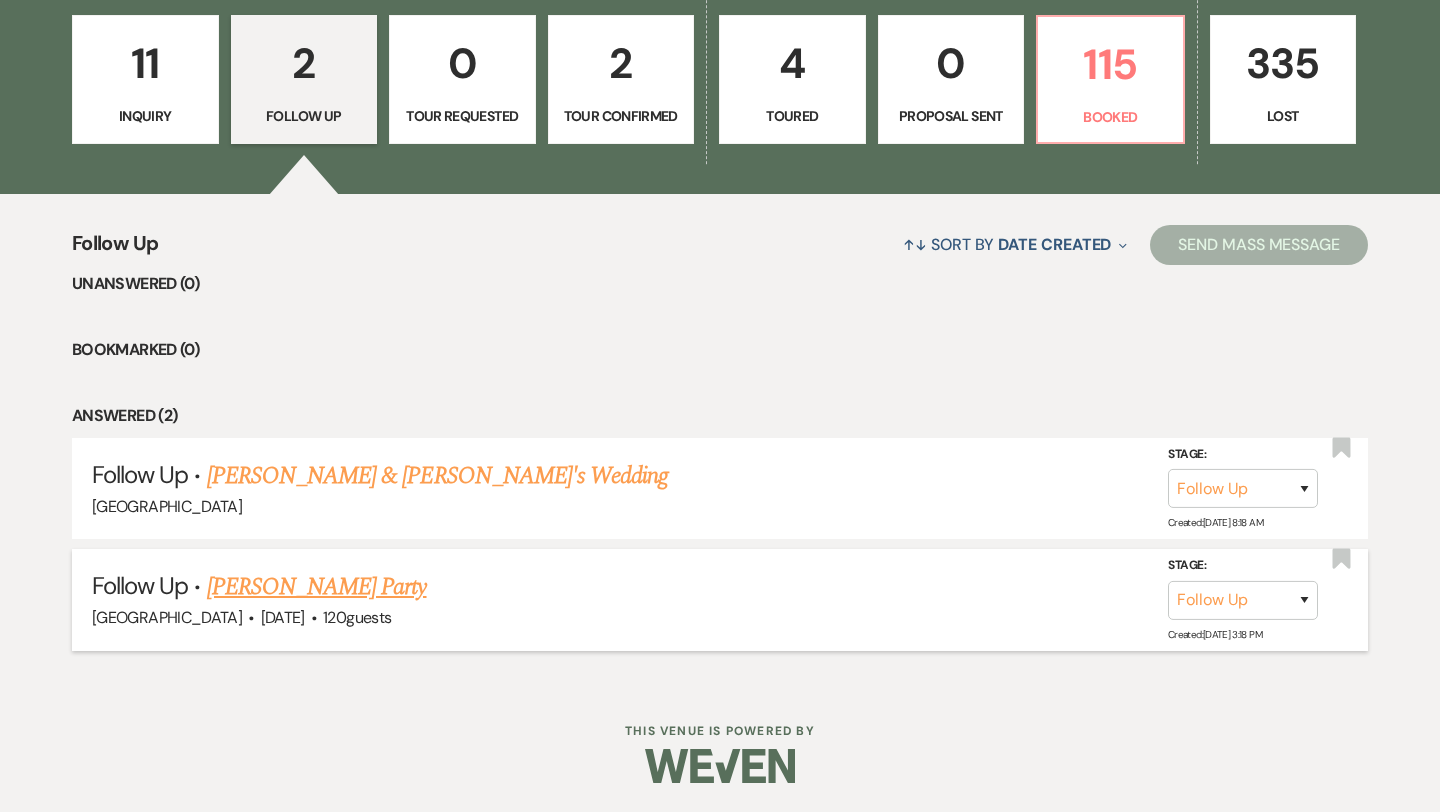 click on "[PERSON_NAME] Party" at bounding box center (317, 587) 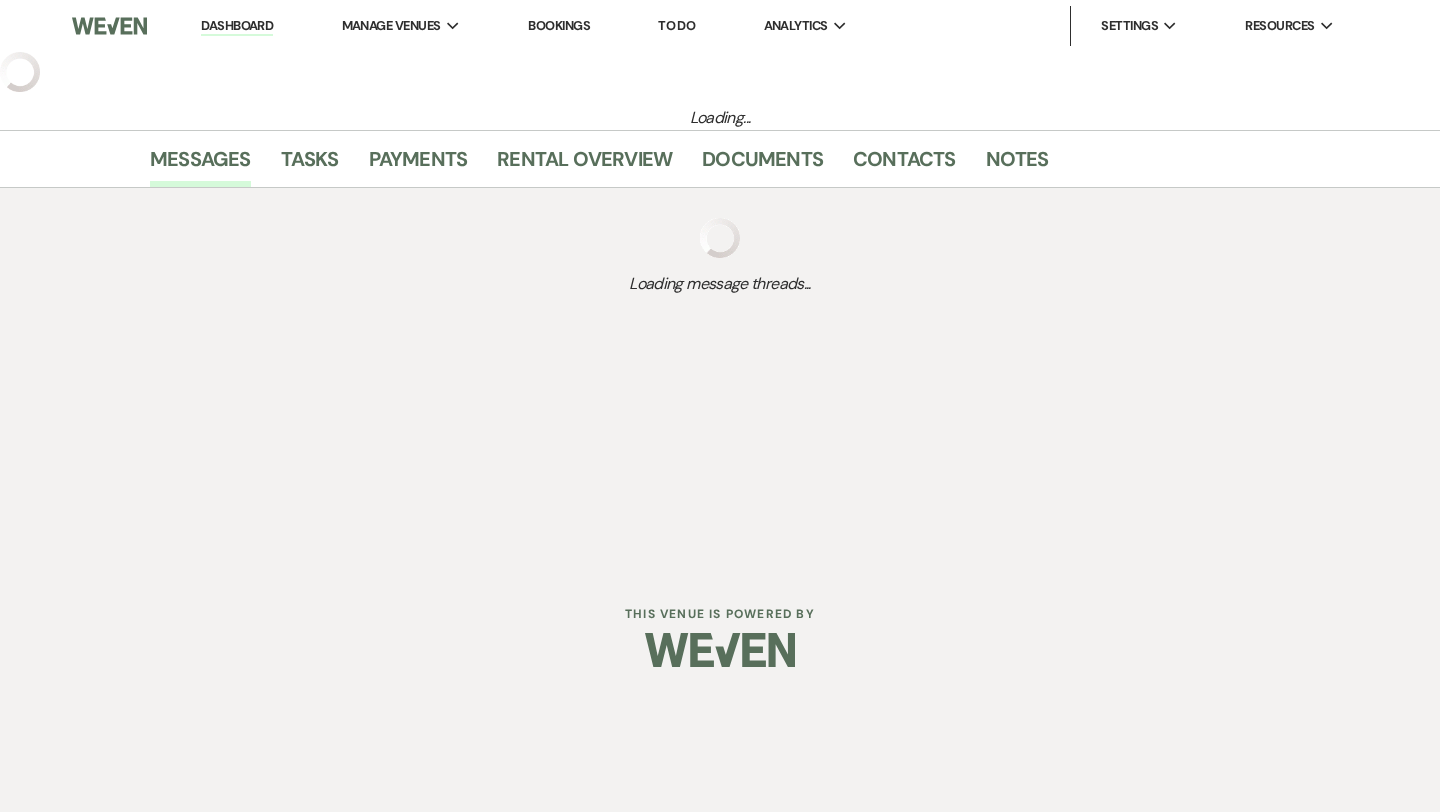 select on "9" 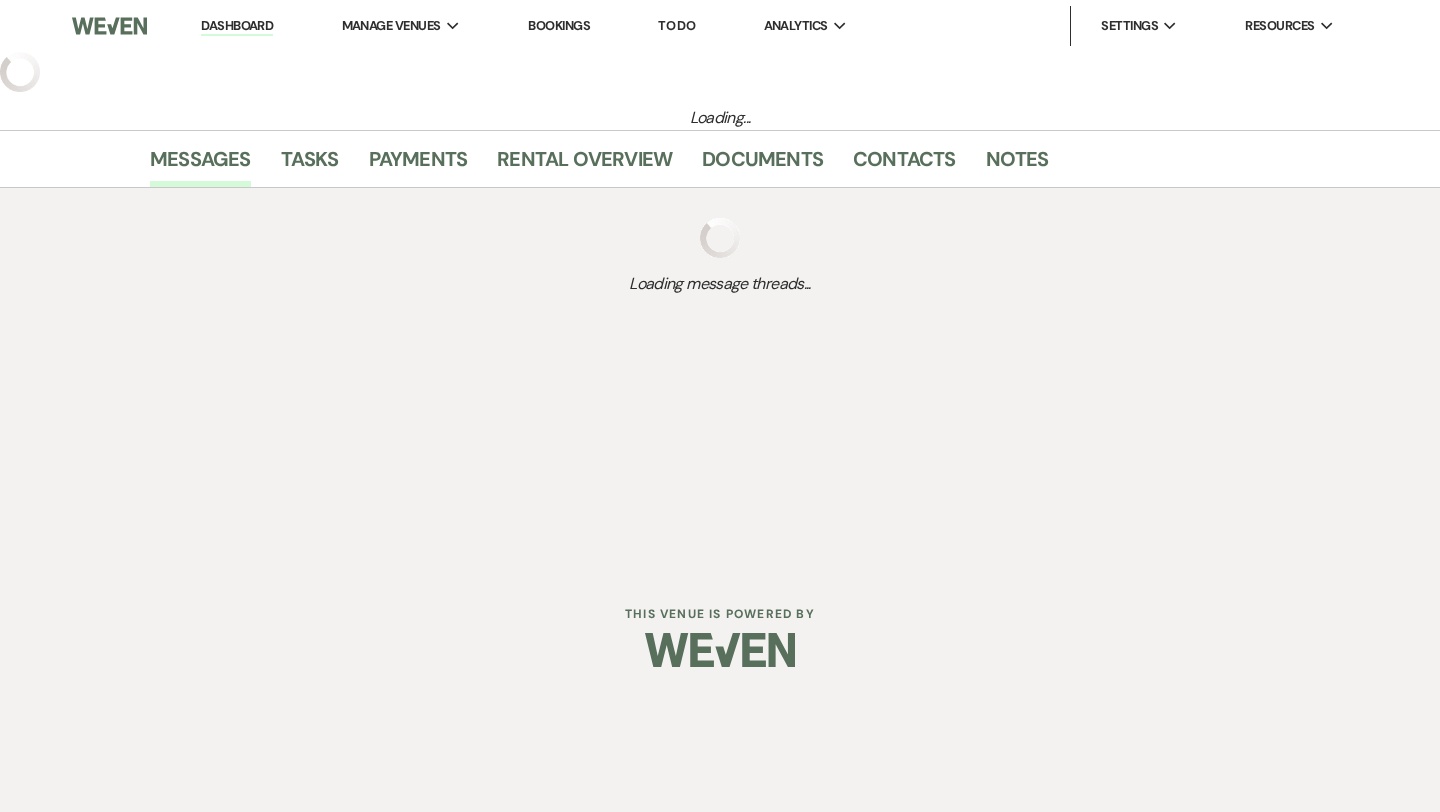 select on "22" 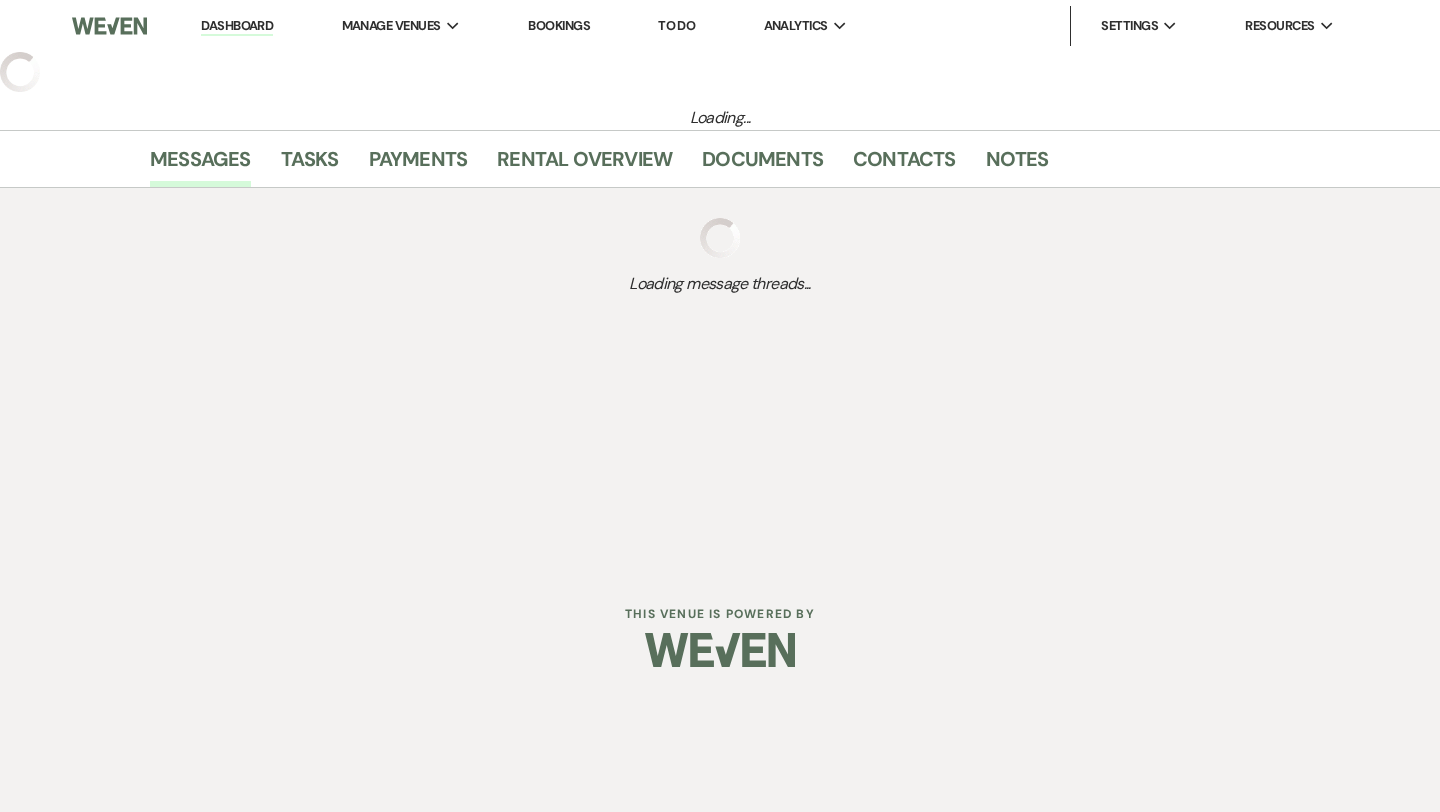 select on "13" 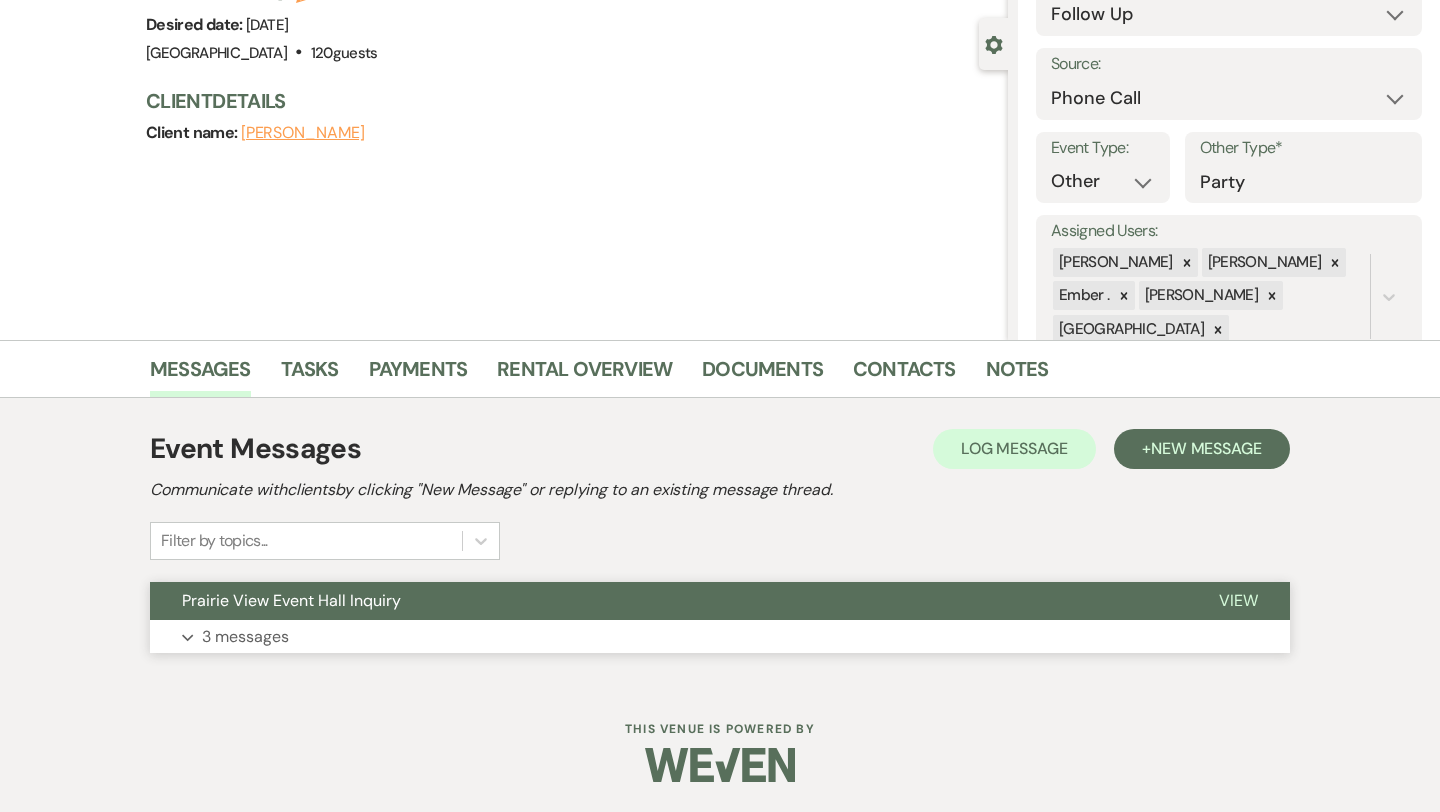 click on "Expand 3 messages" at bounding box center (720, 637) 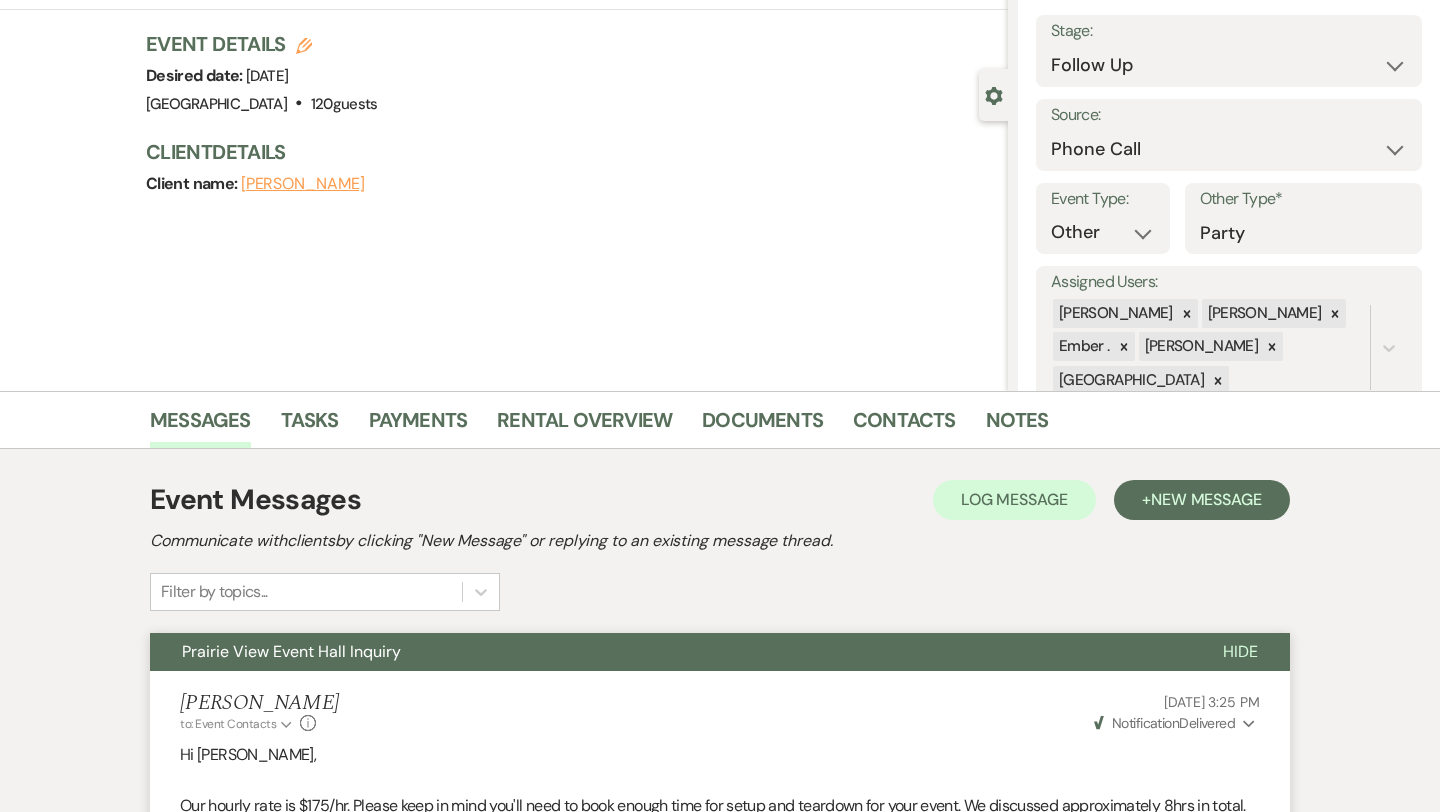 scroll, scrollTop: 0, scrollLeft: 0, axis: both 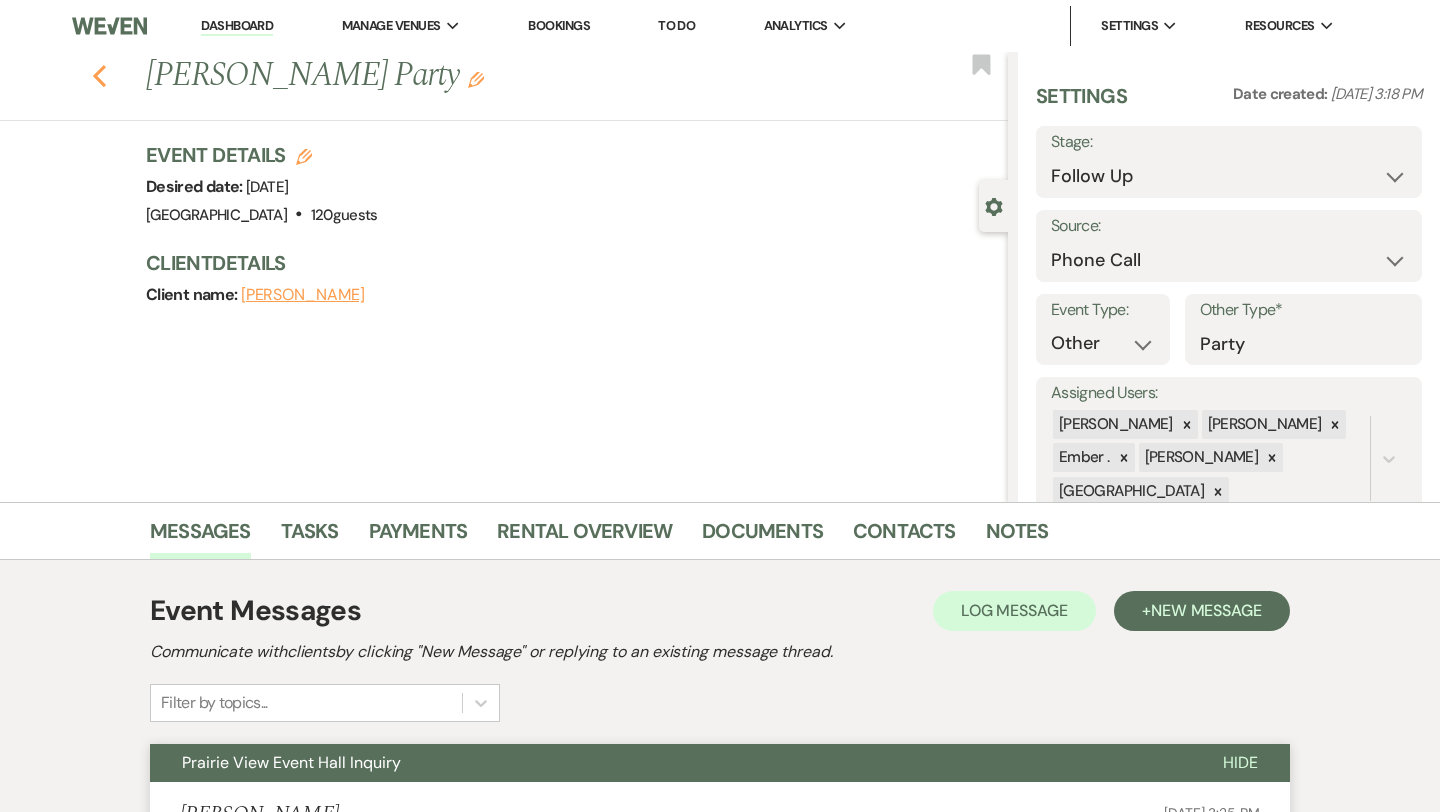 click on "Previous" 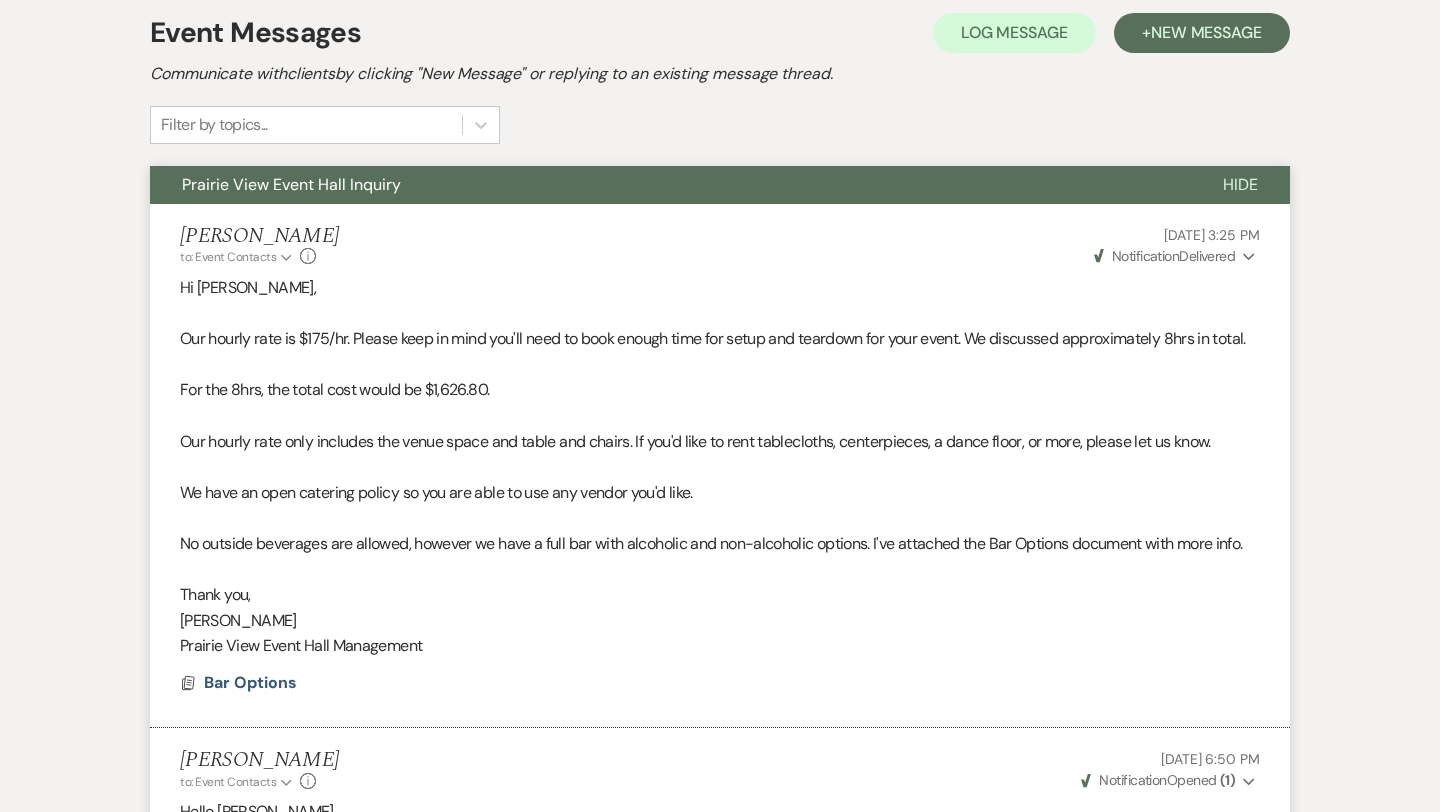 select on "9" 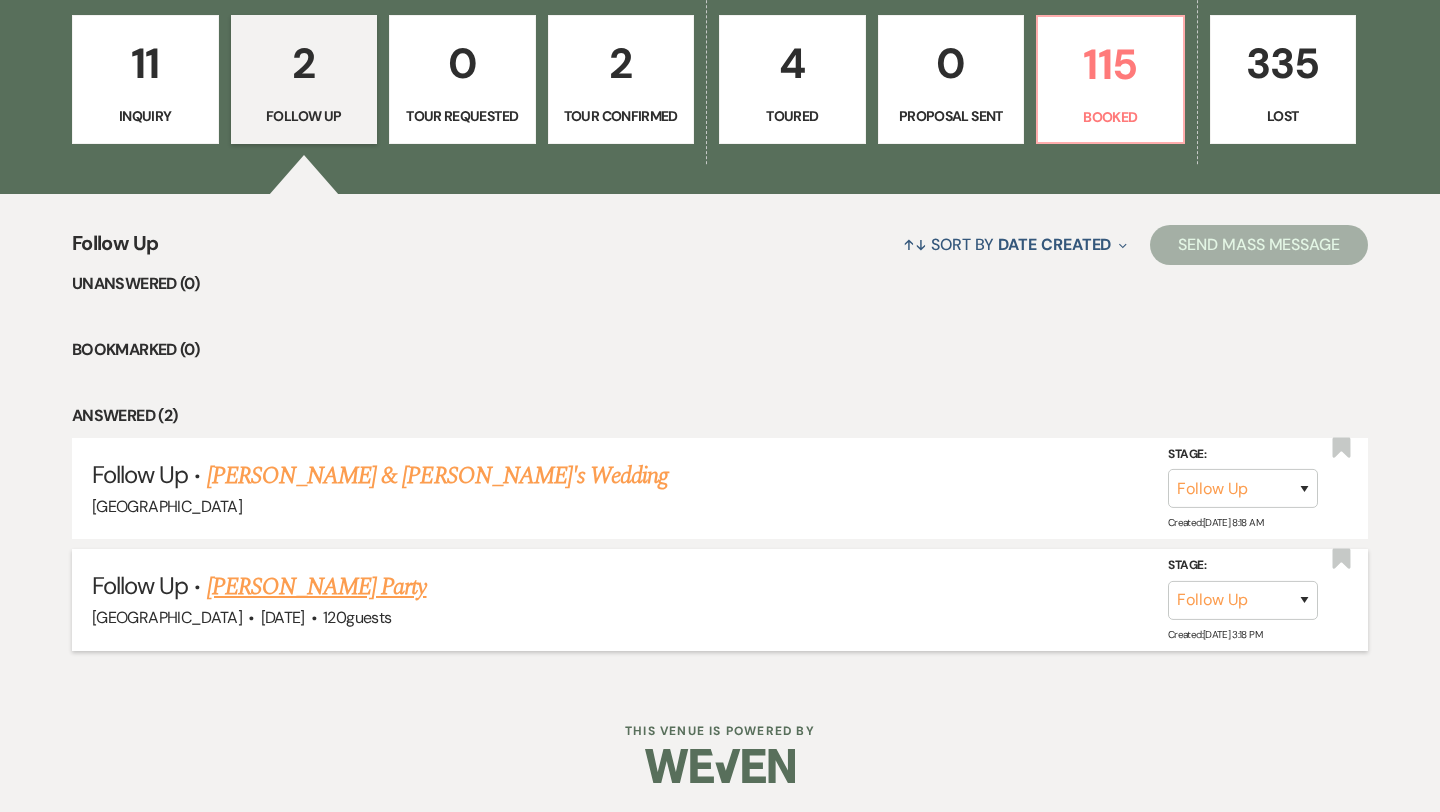 click on "[PERSON_NAME] Party" at bounding box center [317, 587] 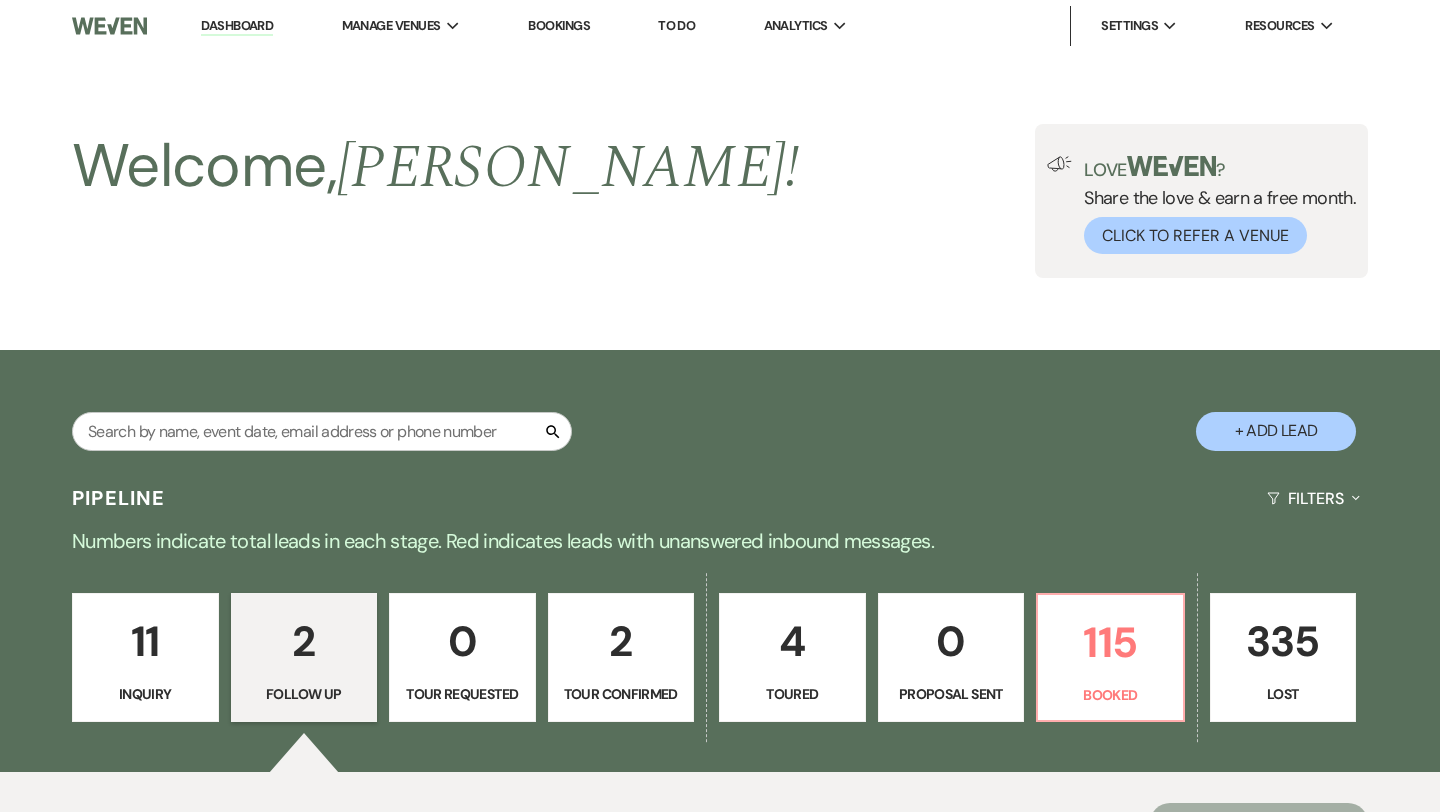 select on "9" 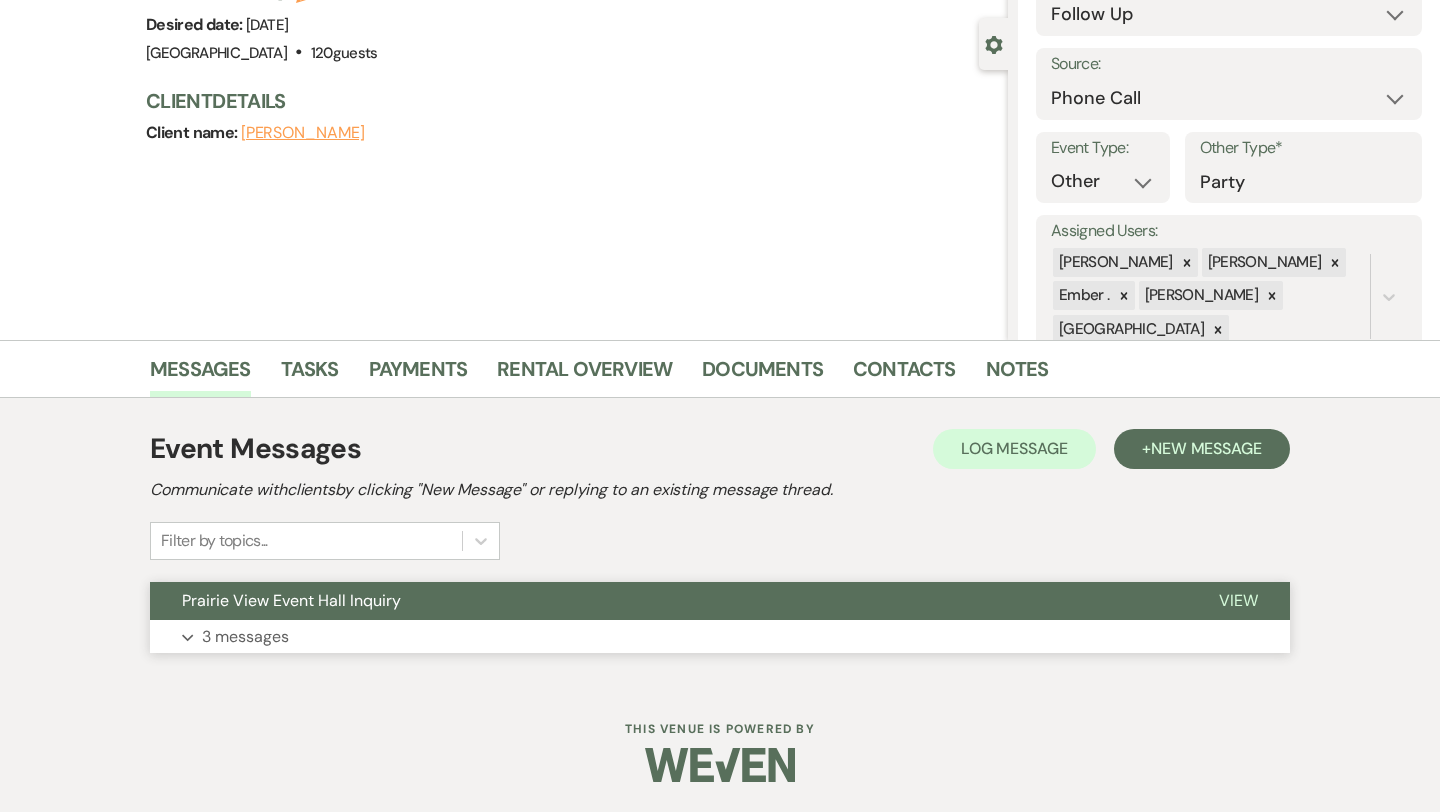 click on "Expand 3 messages" at bounding box center [720, 637] 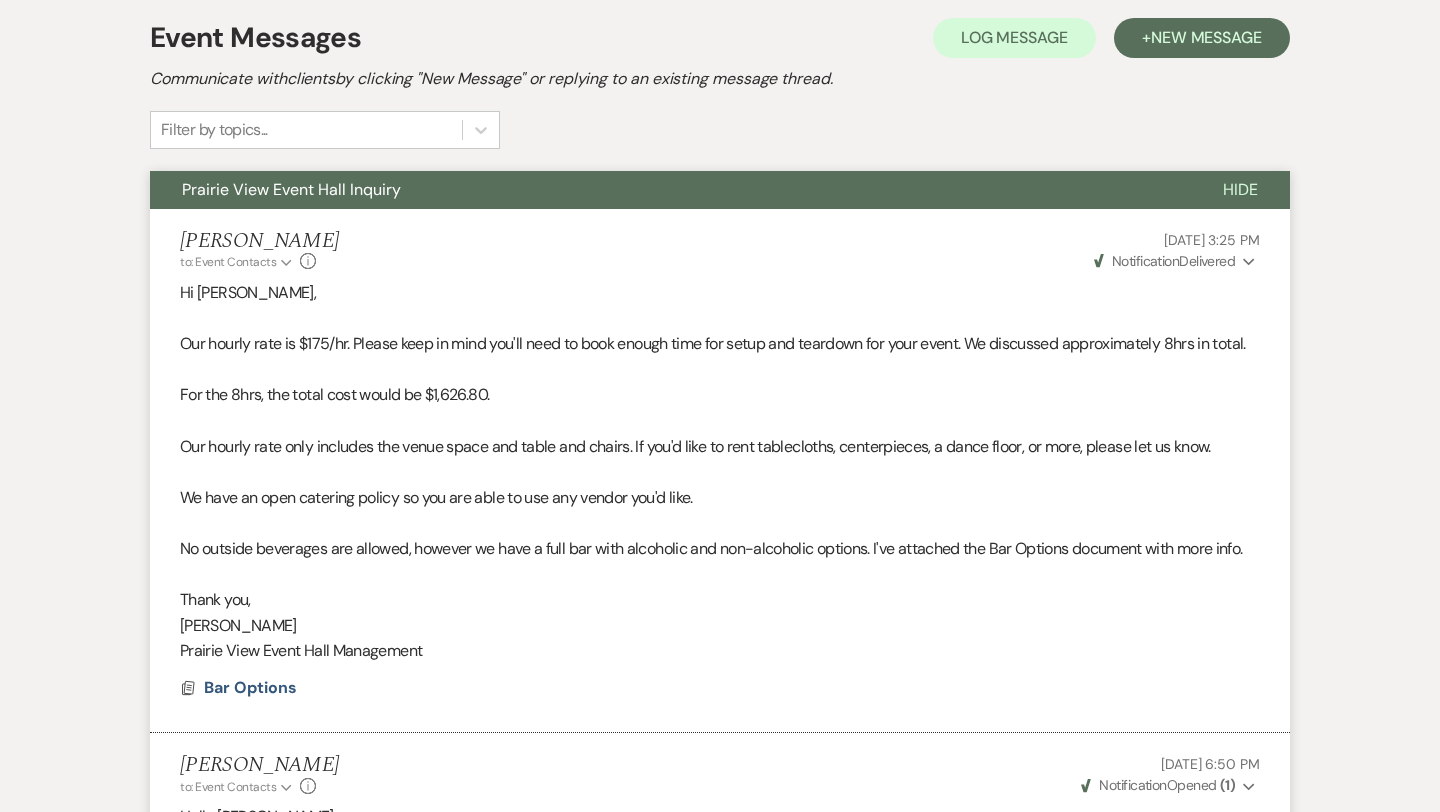 scroll, scrollTop: 0, scrollLeft: 0, axis: both 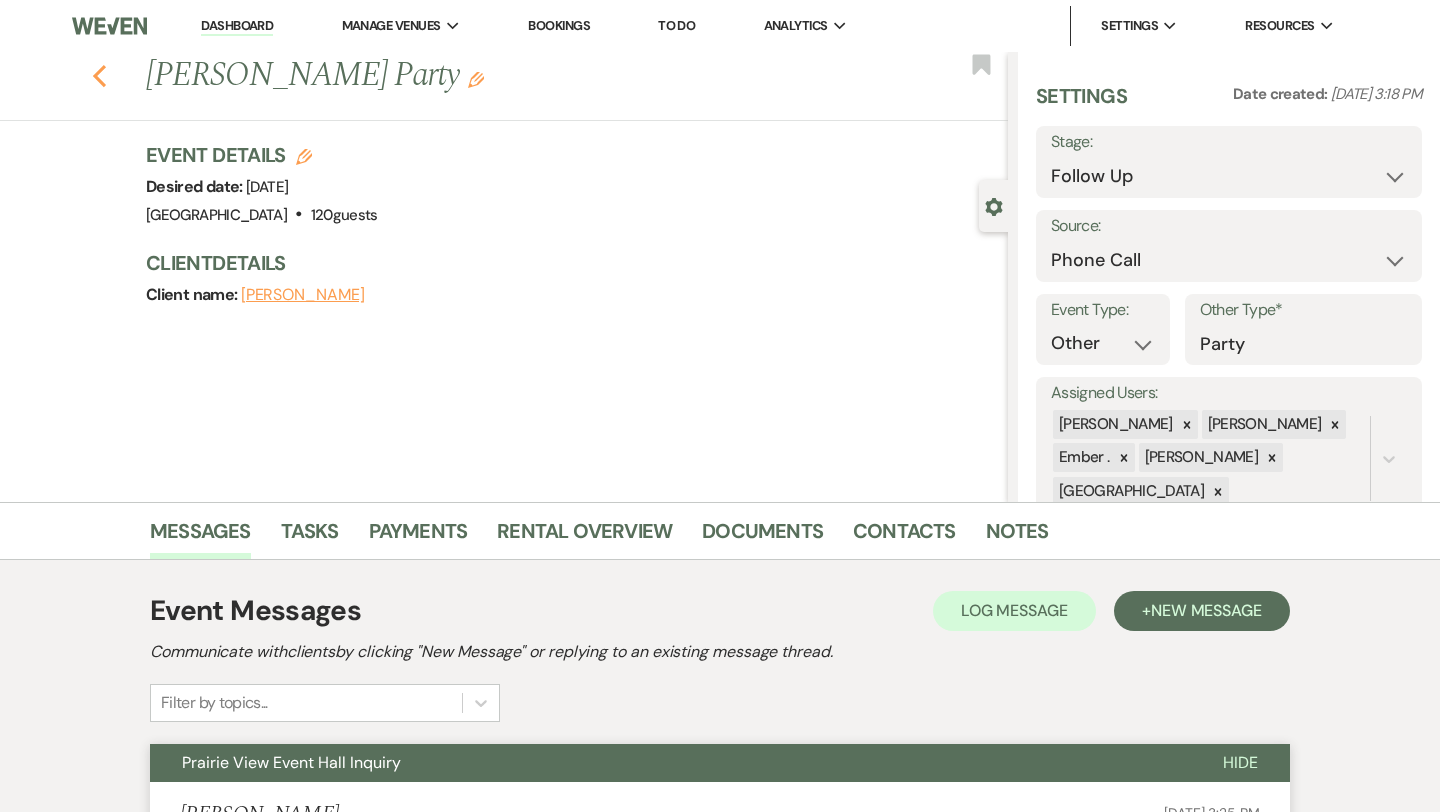 click on "Previous" 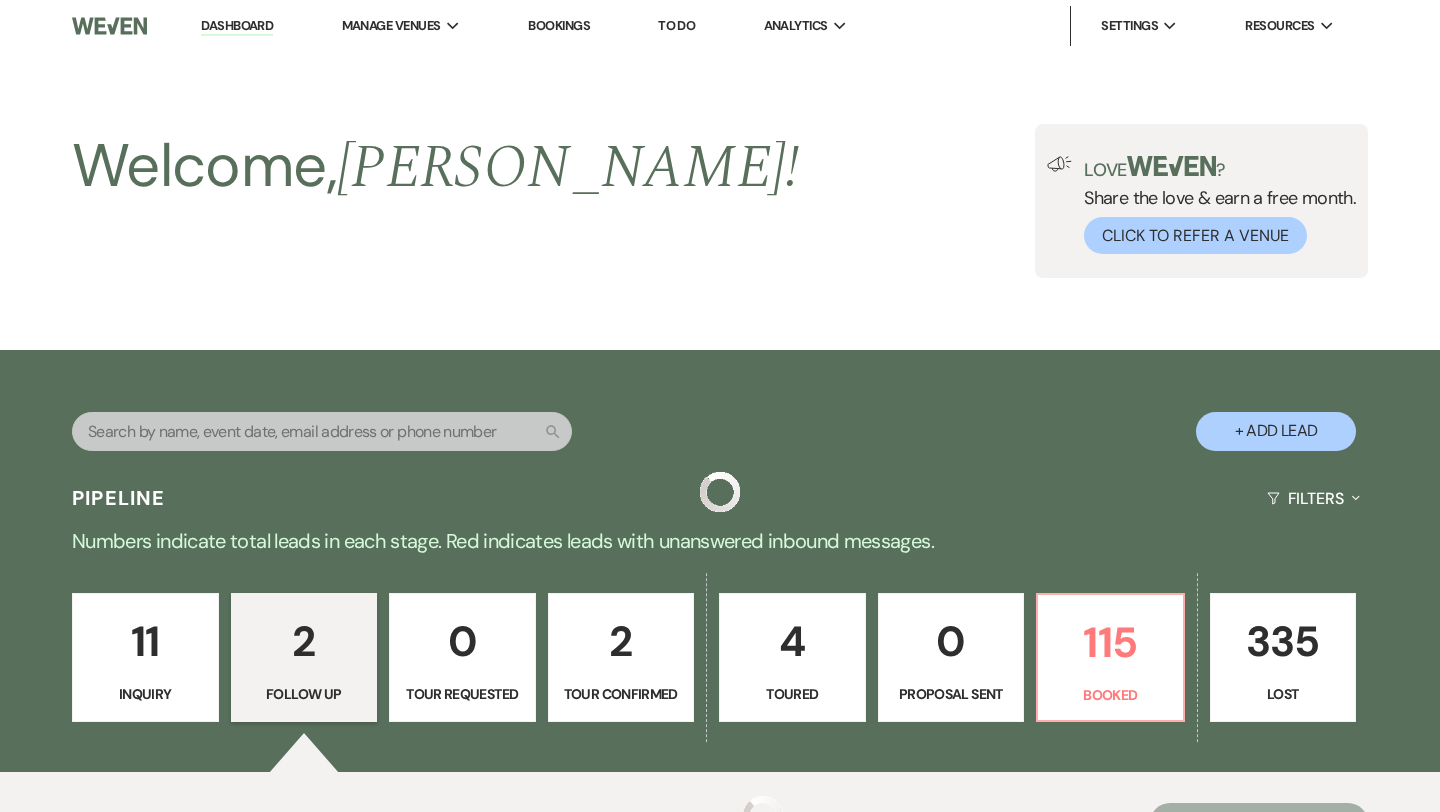 scroll, scrollTop: 578, scrollLeft: 0, axis: vertical 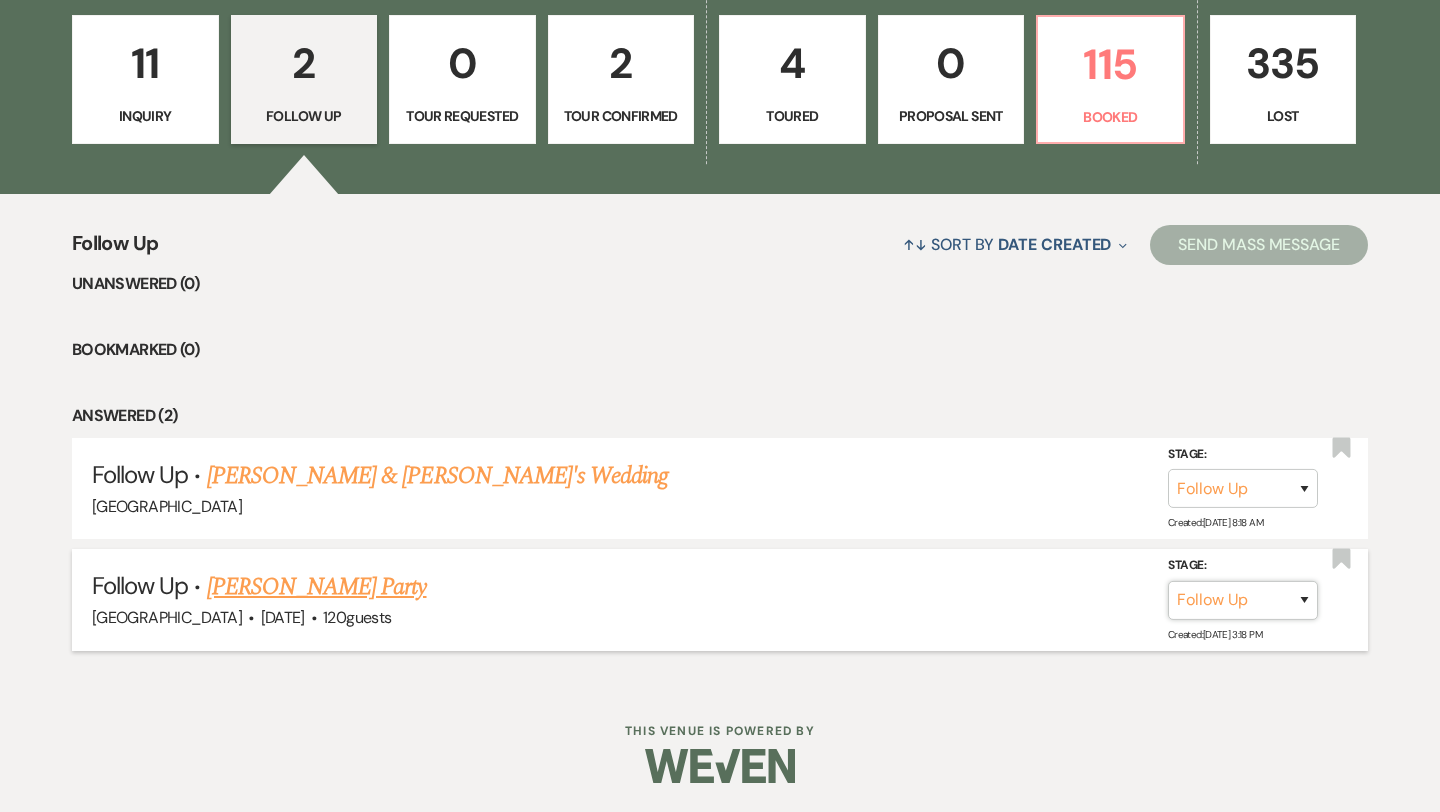 click on "Inquiry Follow Up Tour Requested Tour Confirmed Toured Proposal Sent Booked Lost" at bounding box center [1243, 600] 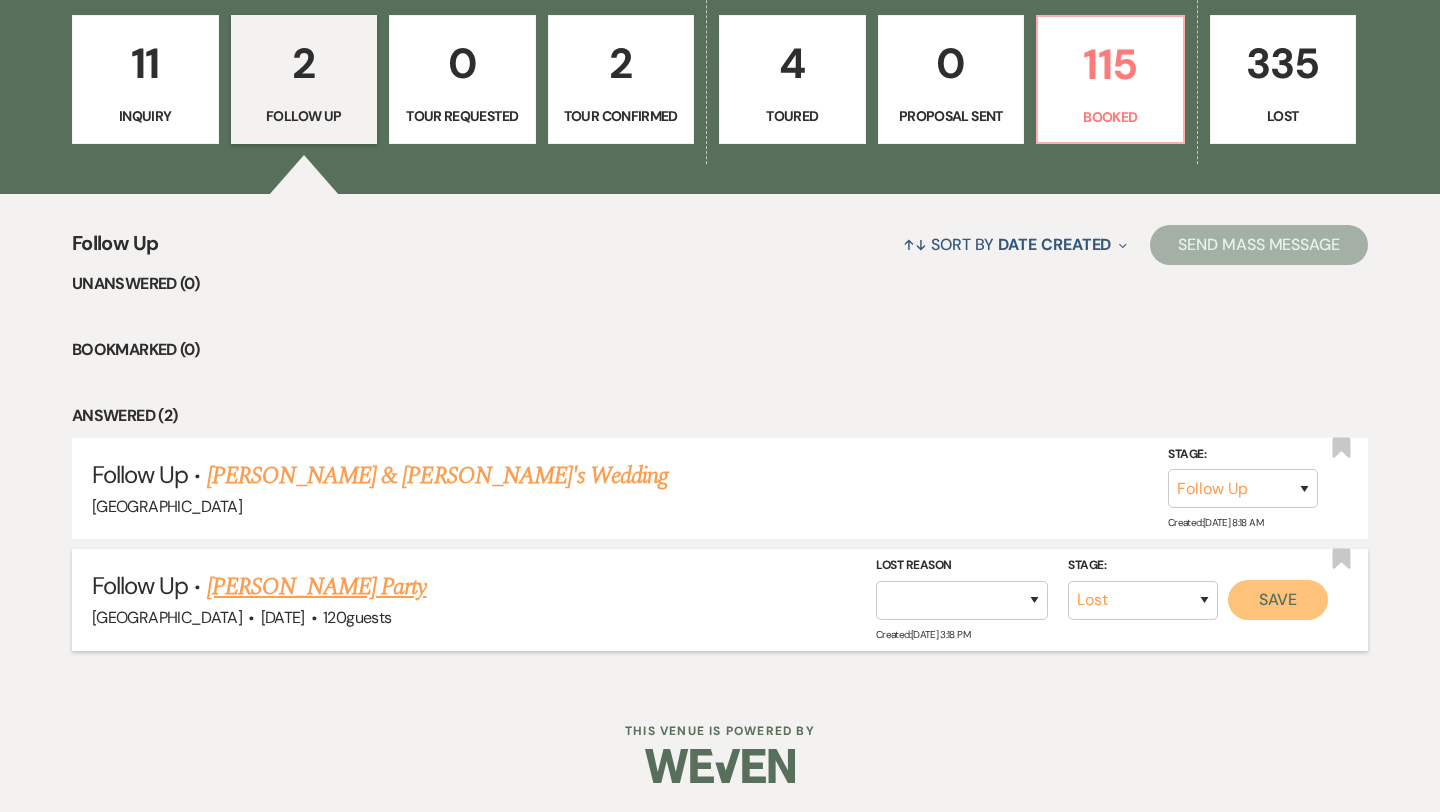 click on "Save" at bounding box center (1278, 600) 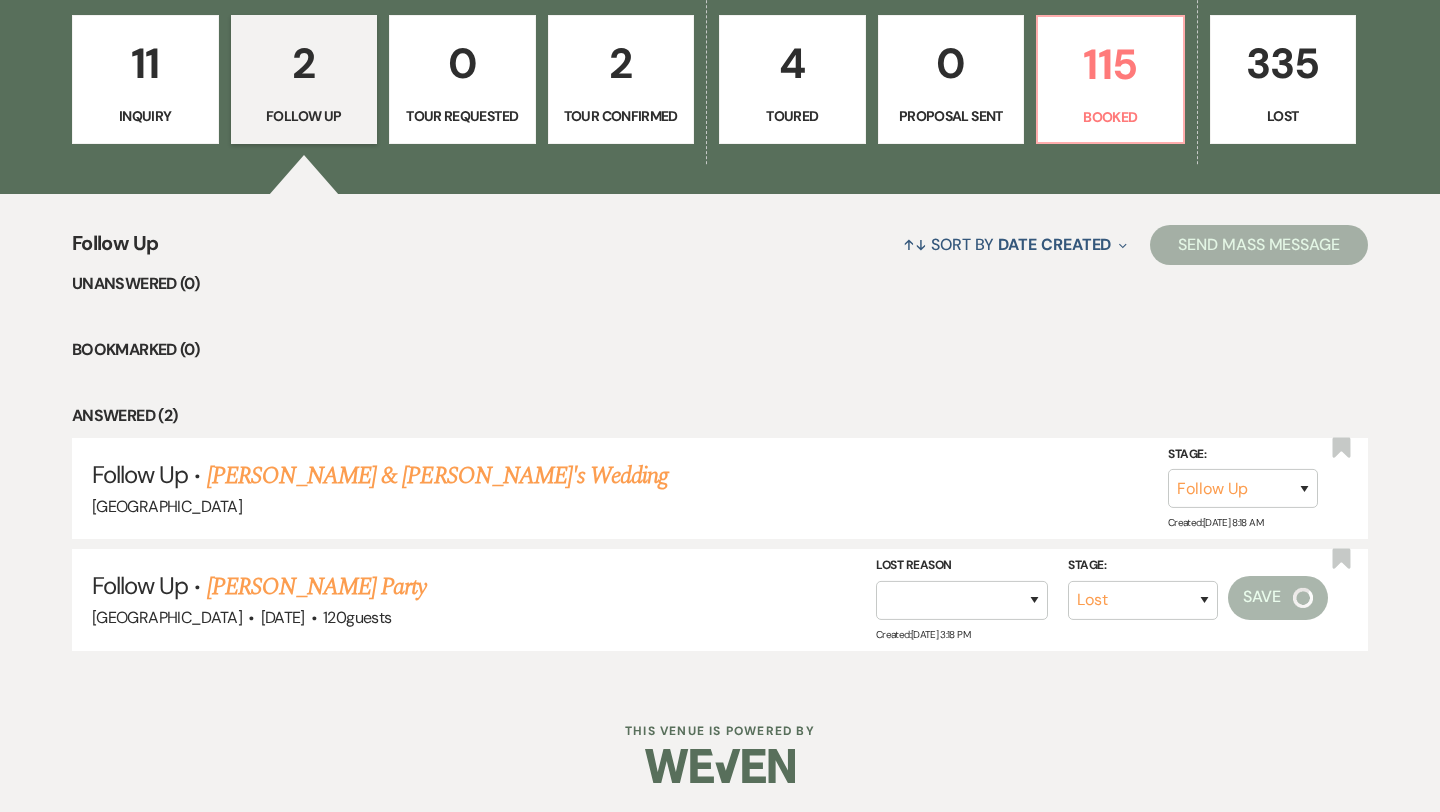 scroll, scrollTop: 467, scrollLeft: 0, axis: vertical 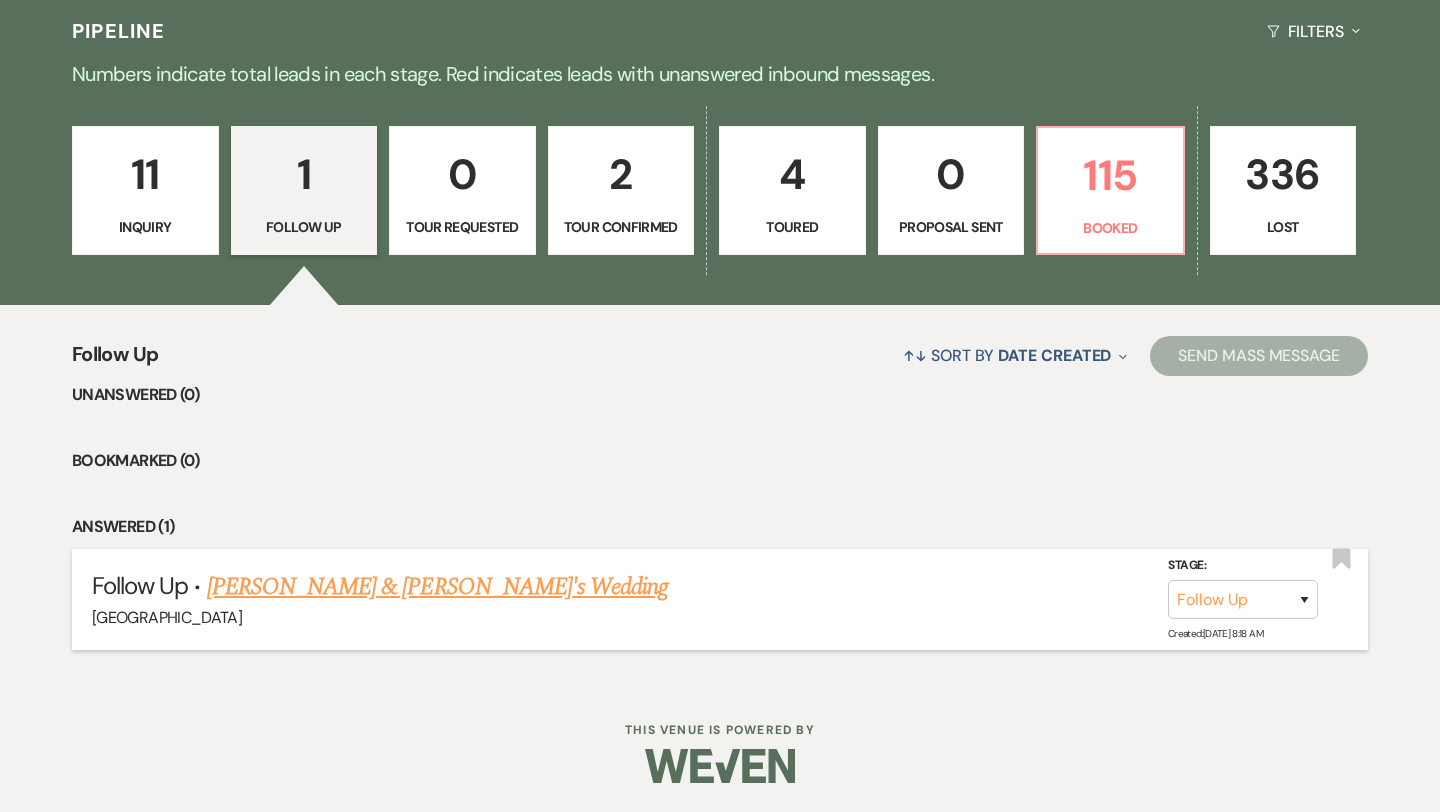 click on "[PERSON_NAME] & [PERSON_NAME]'s Wedding" at bounding box center [438, 587] 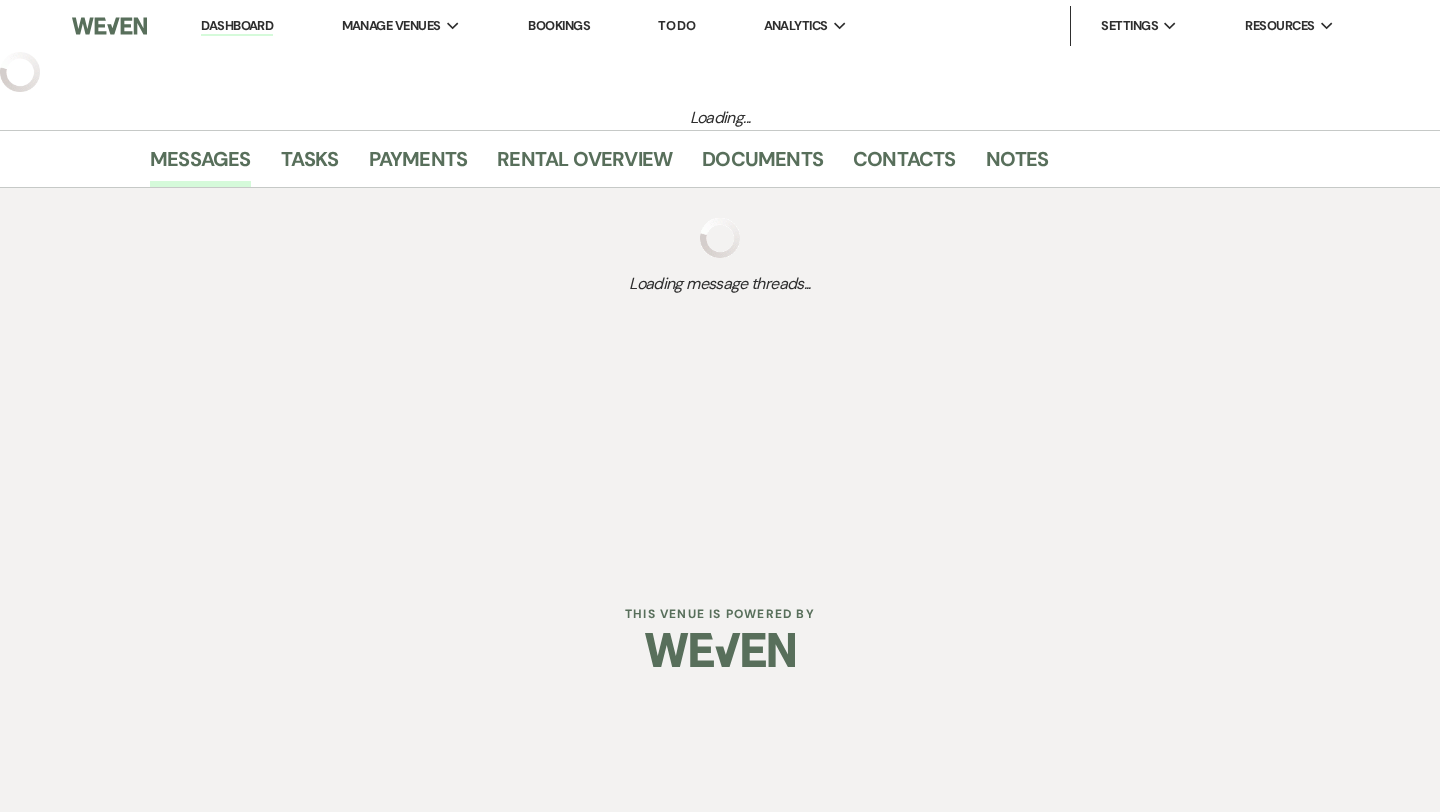 select on "9" 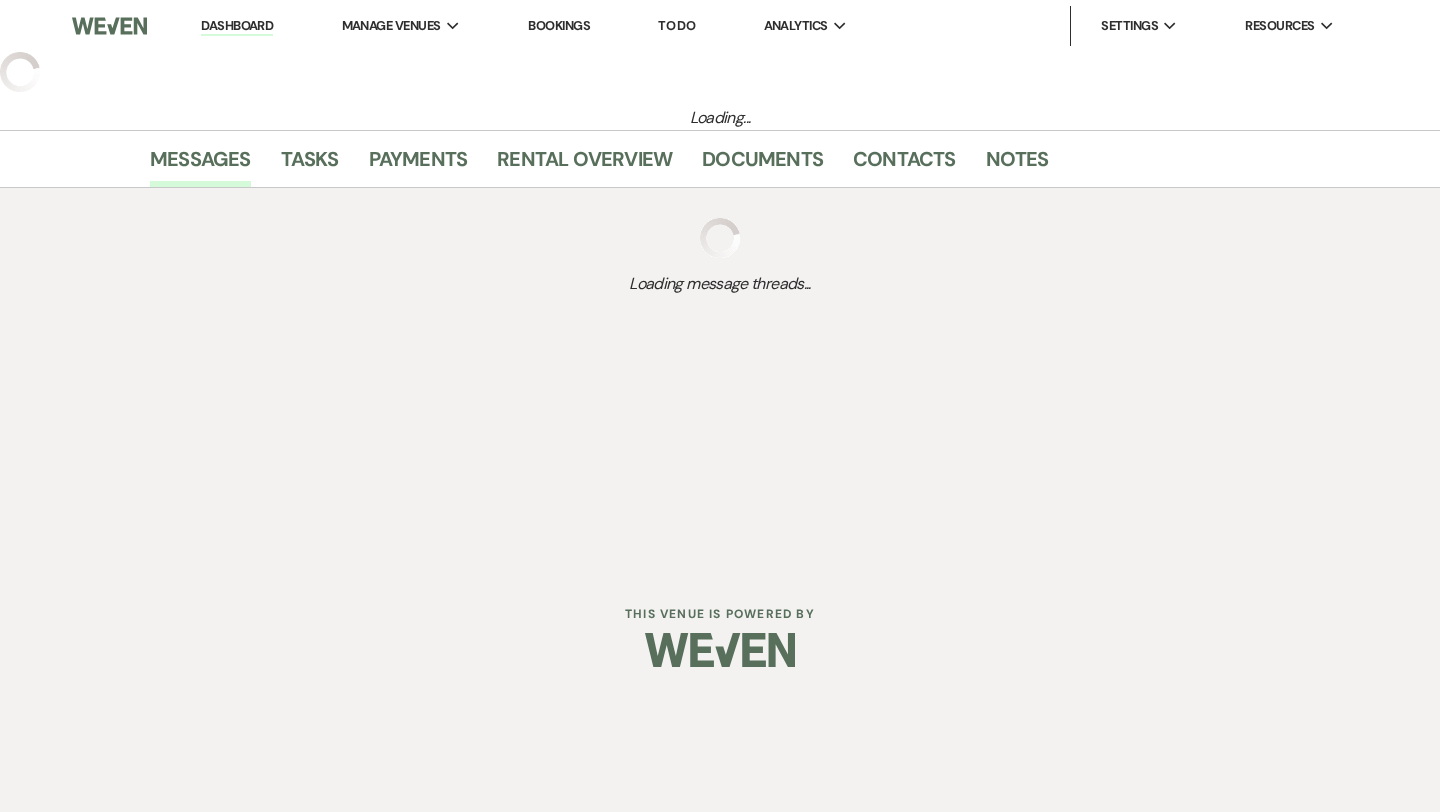 select on "14" 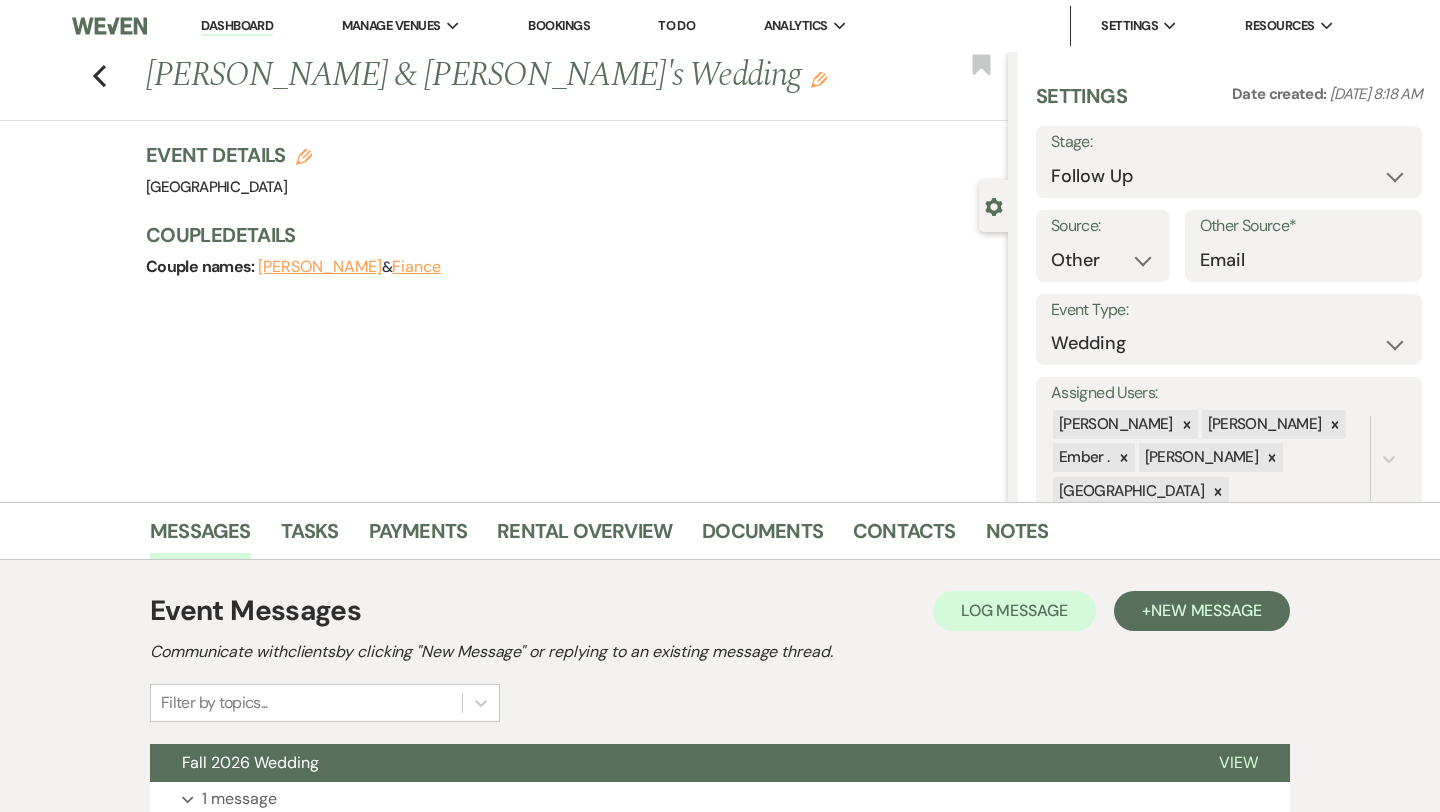 scroll, scrollTop: 162, scrollLeft: 0, axis: vertical 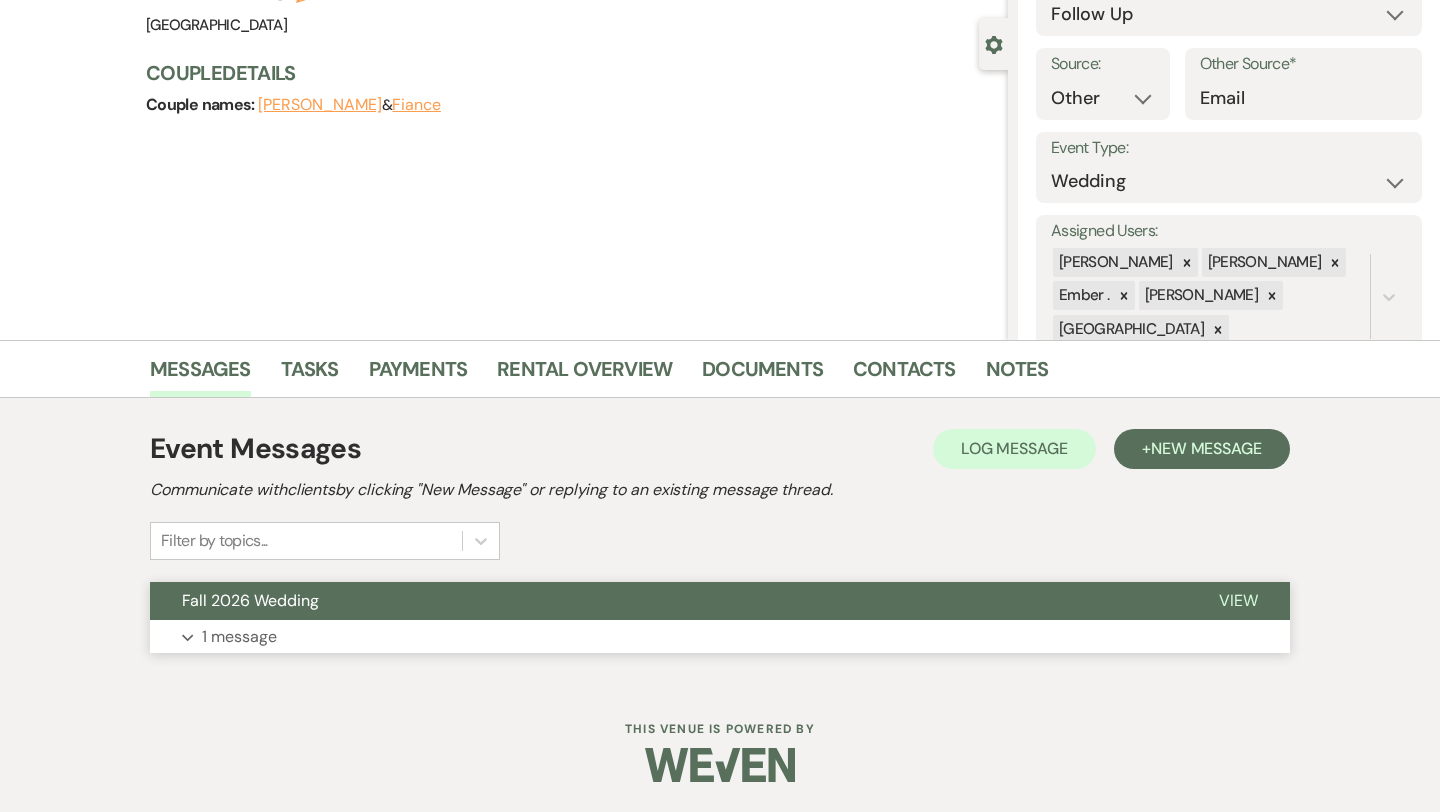 click on "Expand 1 message" at bounding box center (720, 637) 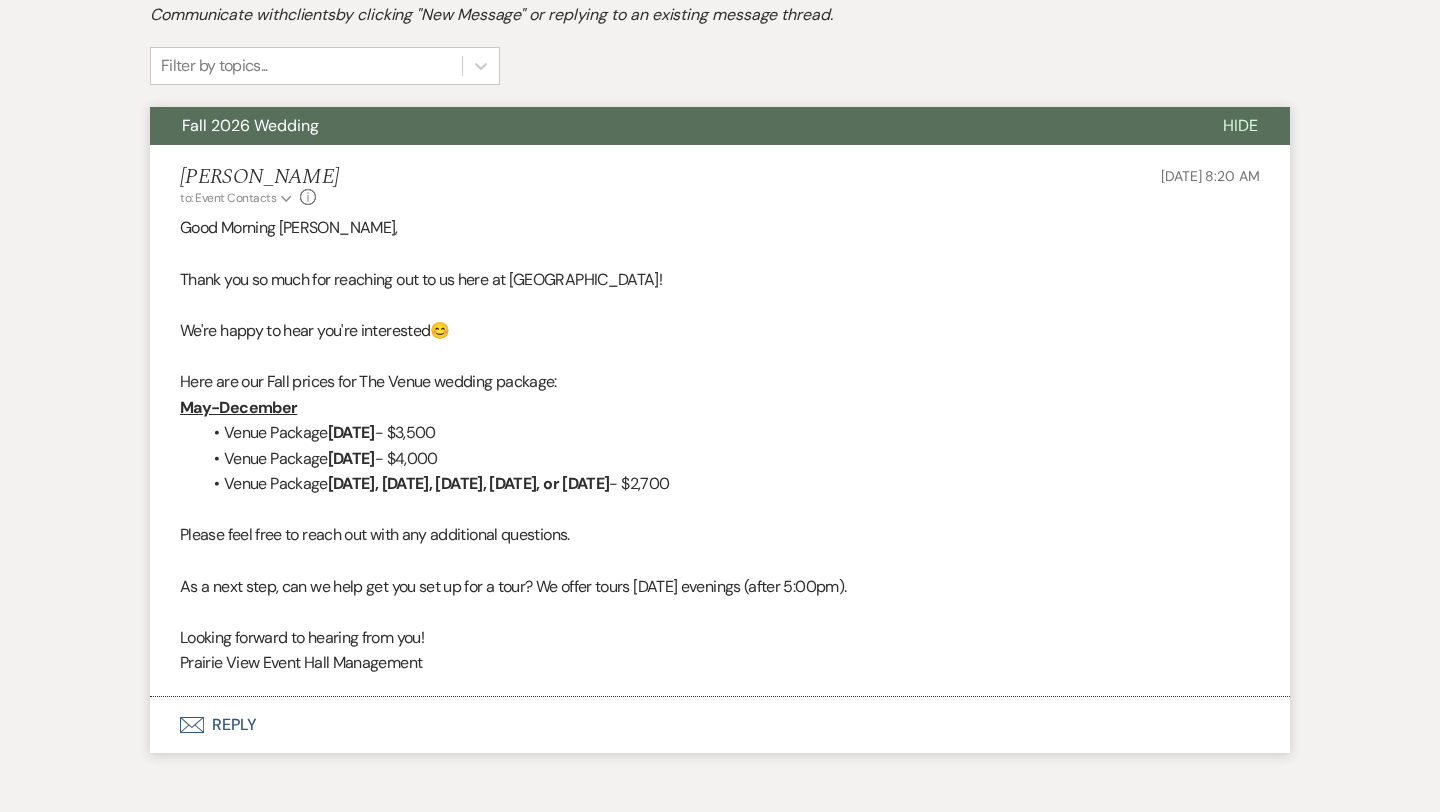 scroll, scrollTop: 644, scrollLeft: 0, axis: vertical 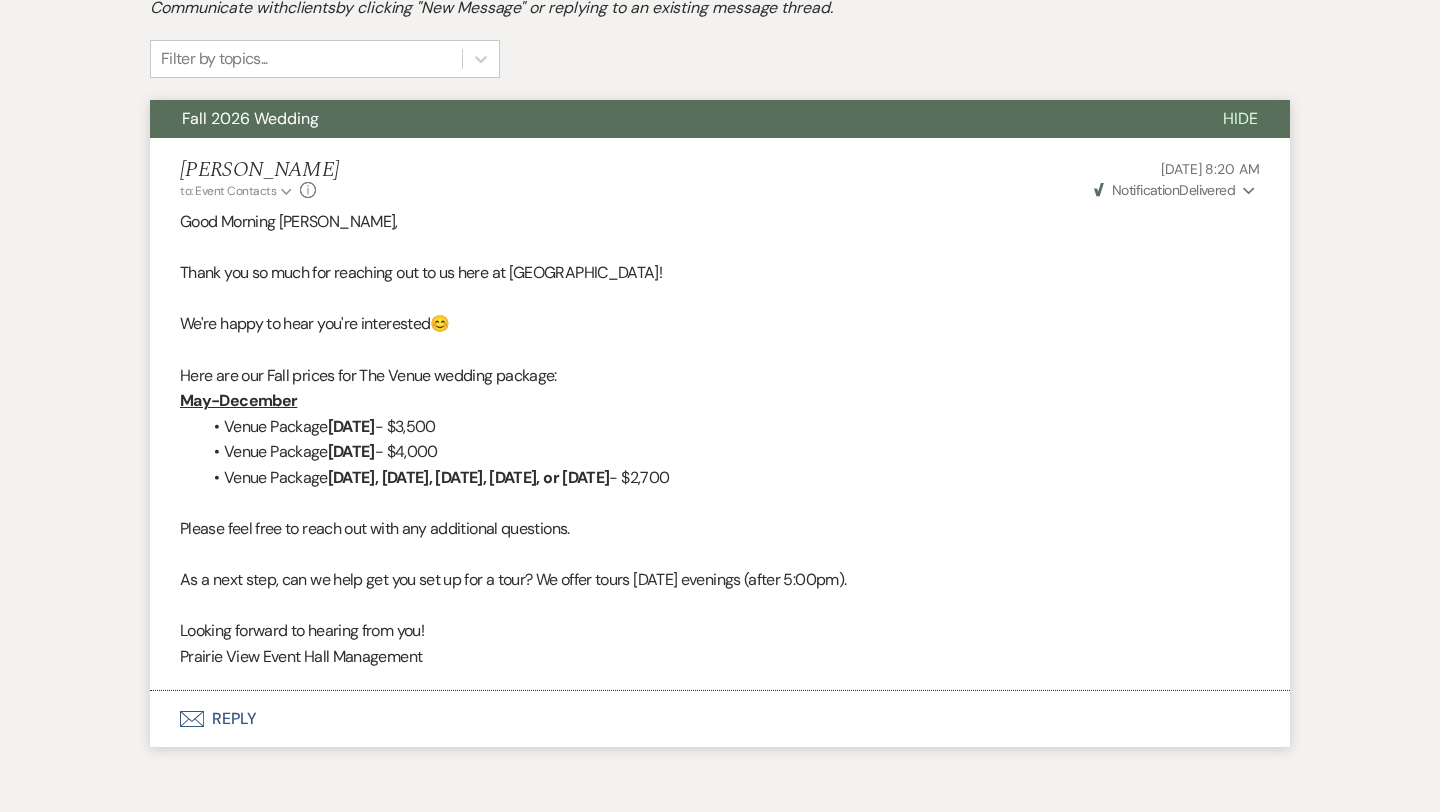 click on "Envelope Reply" at bounding box center [720, 719] 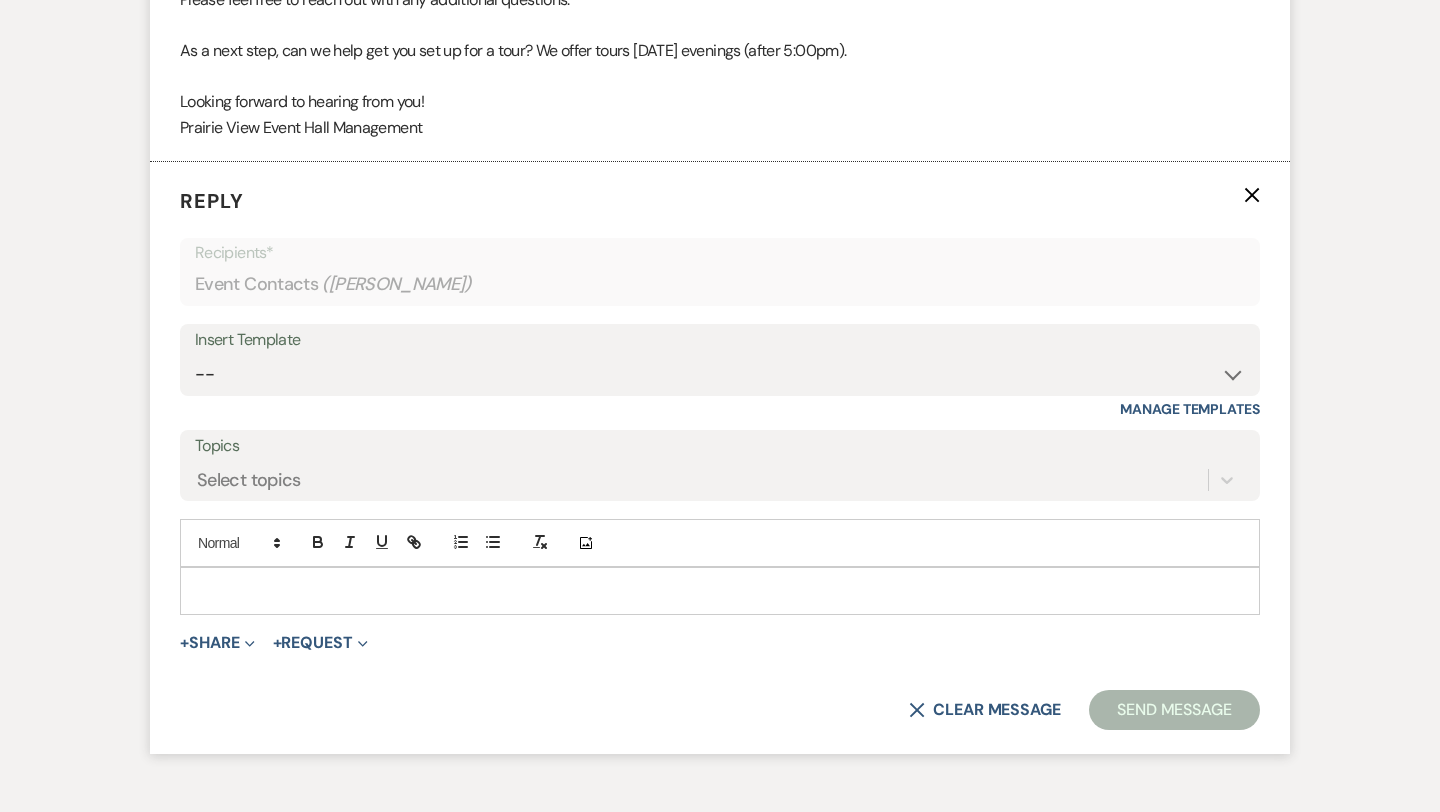 scroll, scrollTop: 1225, scrollLeft: 0, axis: vertical 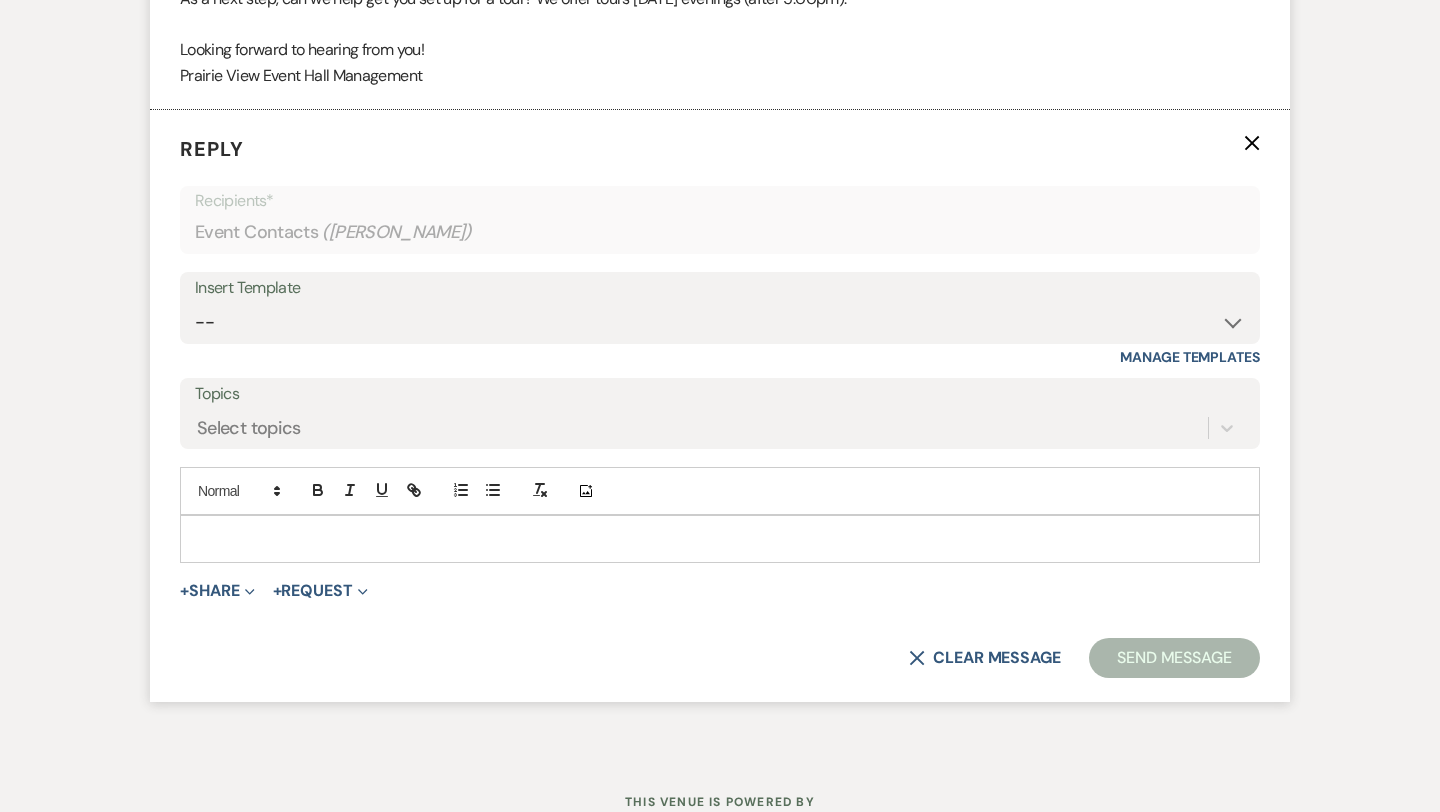 click at bounding box center [720, 539] 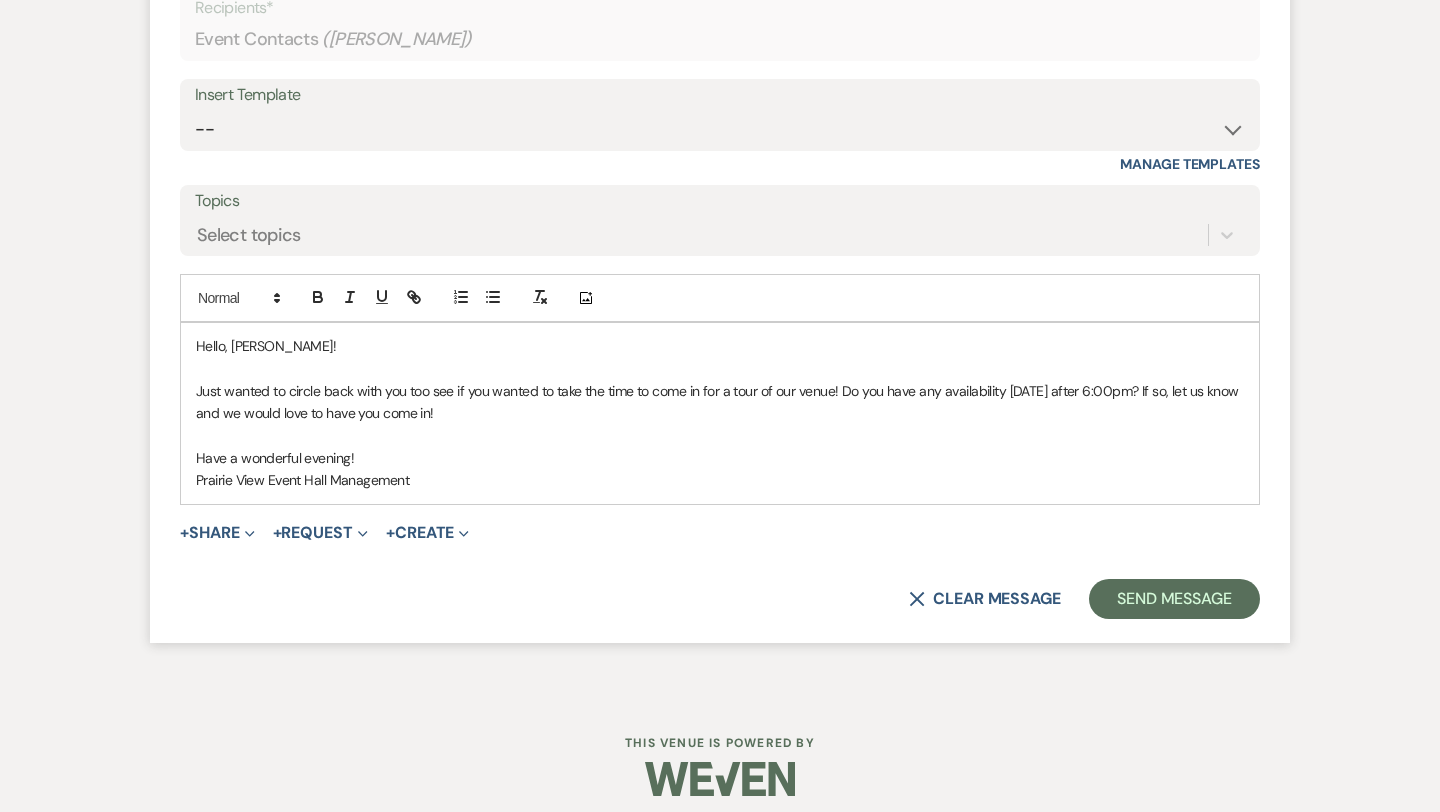 scroll, scrollTop: 1423, scrollLeft: 0, axis: vertical 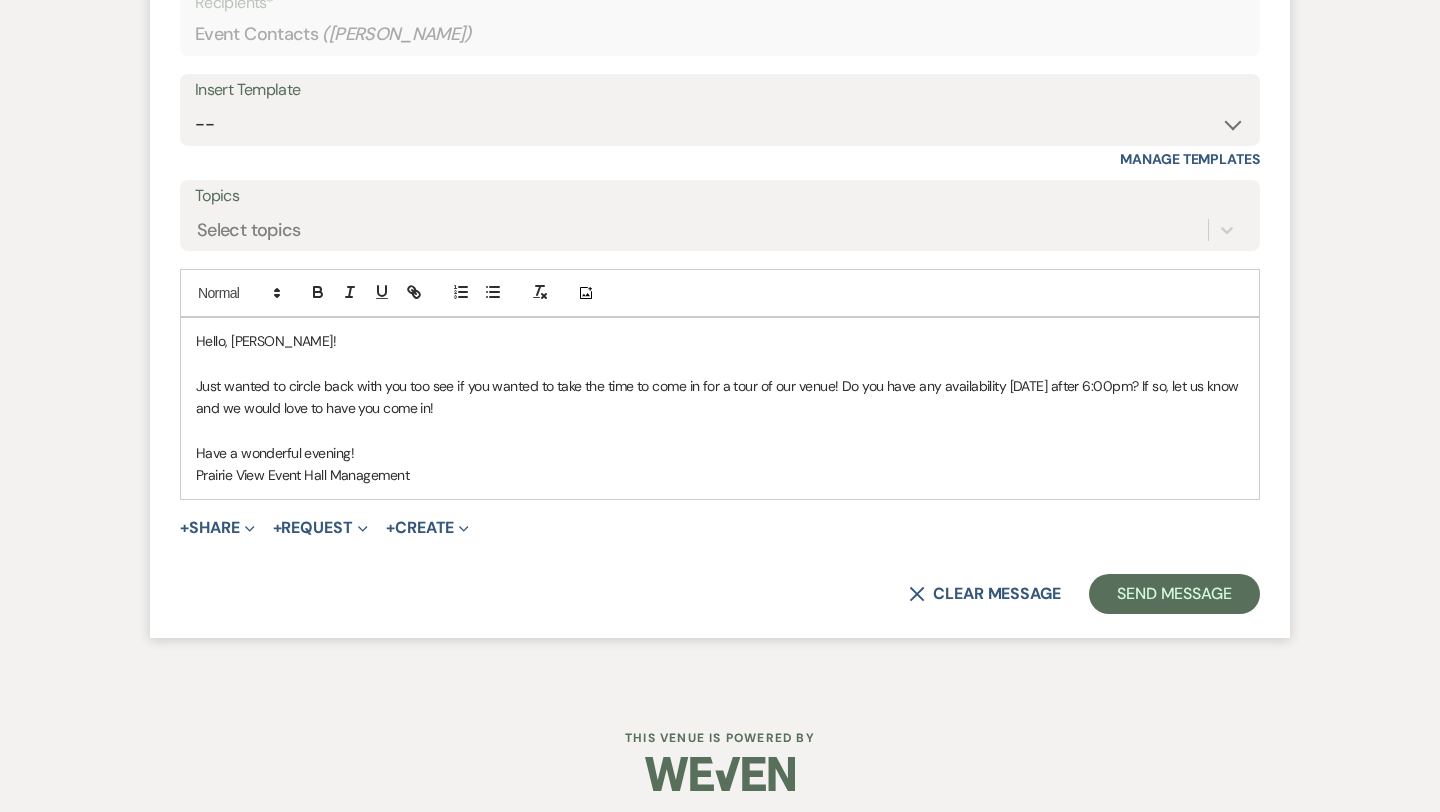 click on "Just wanted to circle back with you too see if you wanted to take the time to come in for a tour of our venue! Do you have any availability [DATE] after 6:00pm? If so, let us know and we would love to have you come in!" at bounding box center (720, 397) 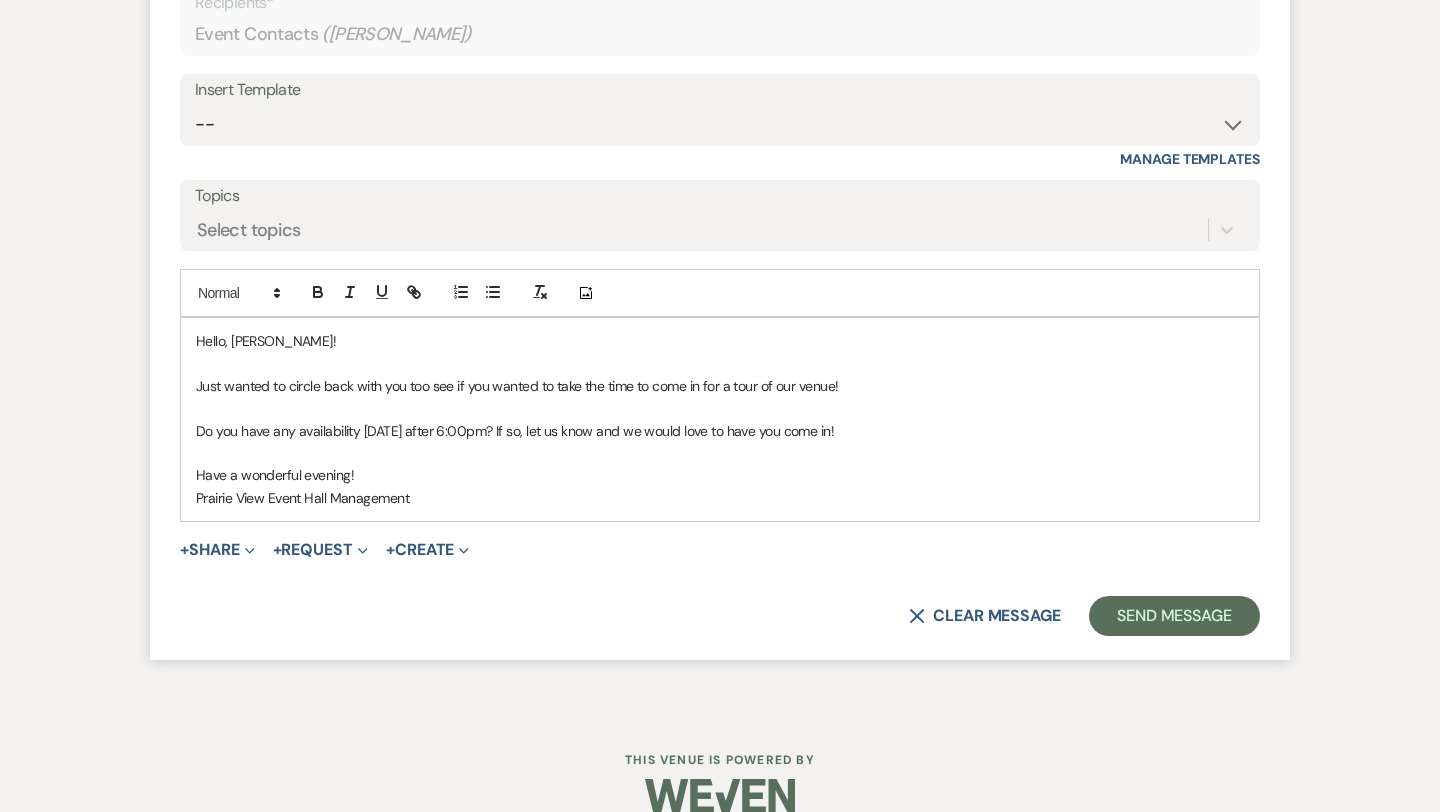 click on "Have a wonderful evening!" at bounding box center (720, 475) 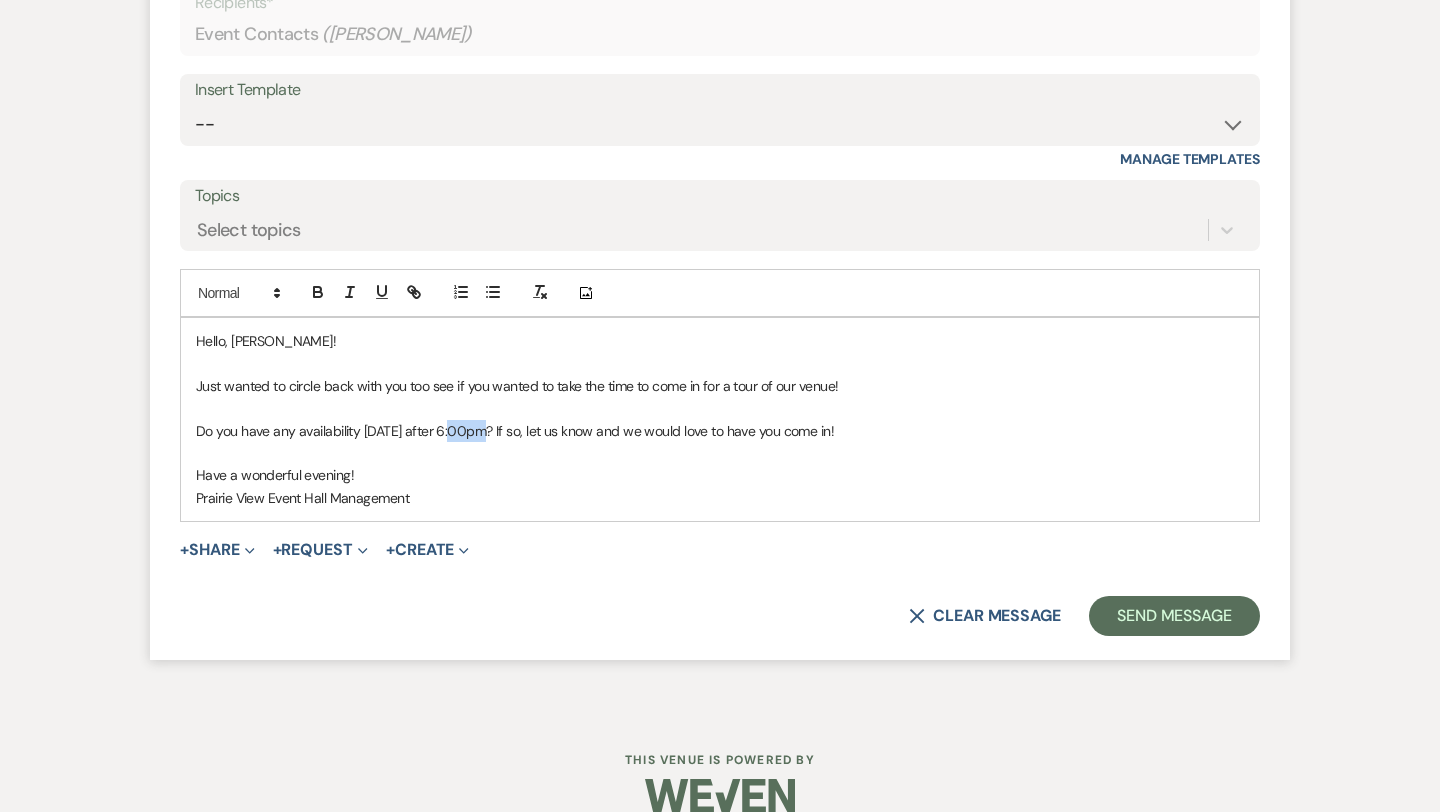 drag, startPoint x: 475, startPoint y: 431, endPoint x: 451, endPoint y: 430, distance: 24.020824 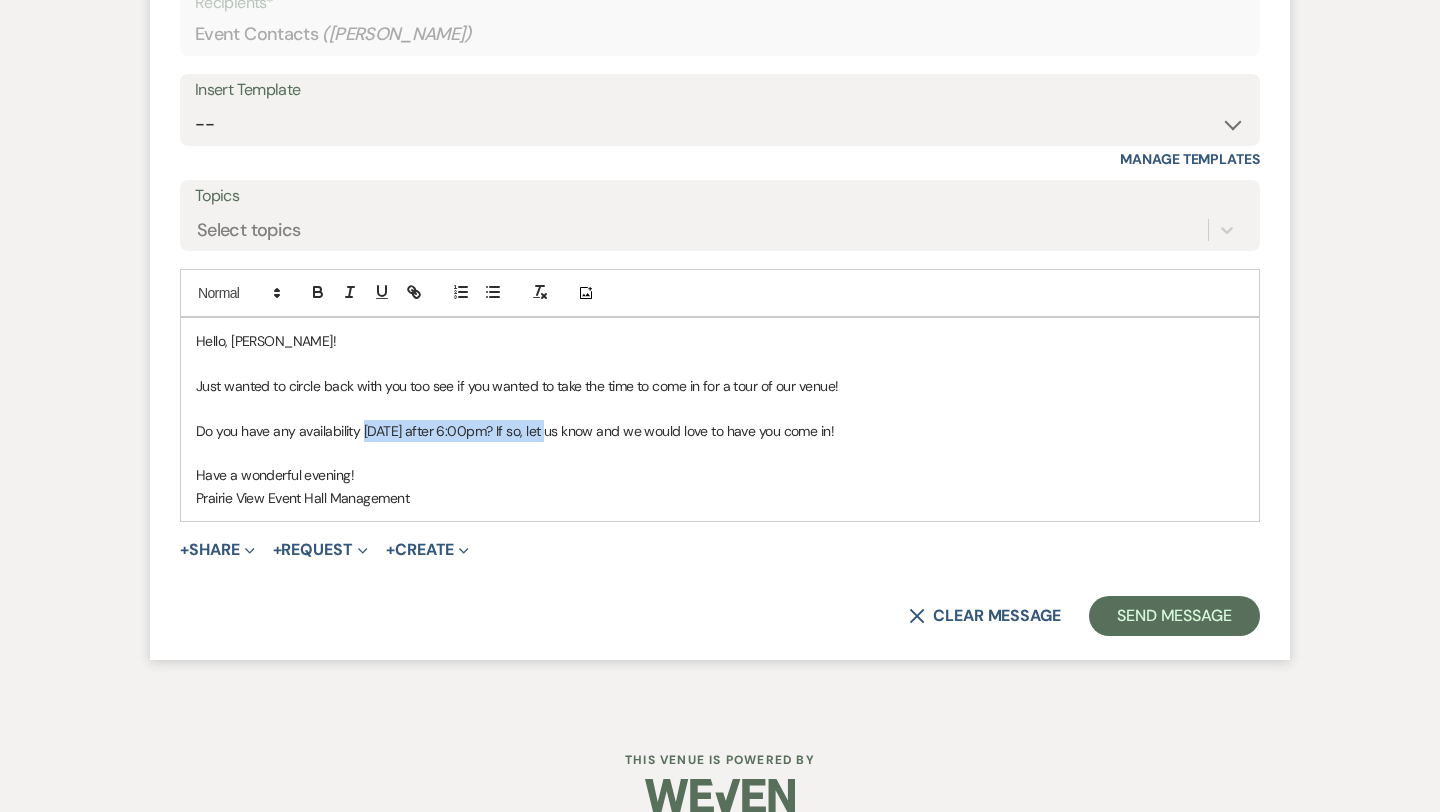 drag, startPoint x: 558, startPoint y: 432, endPoint x: 364, endPoint y: 427, distance: 194.06442 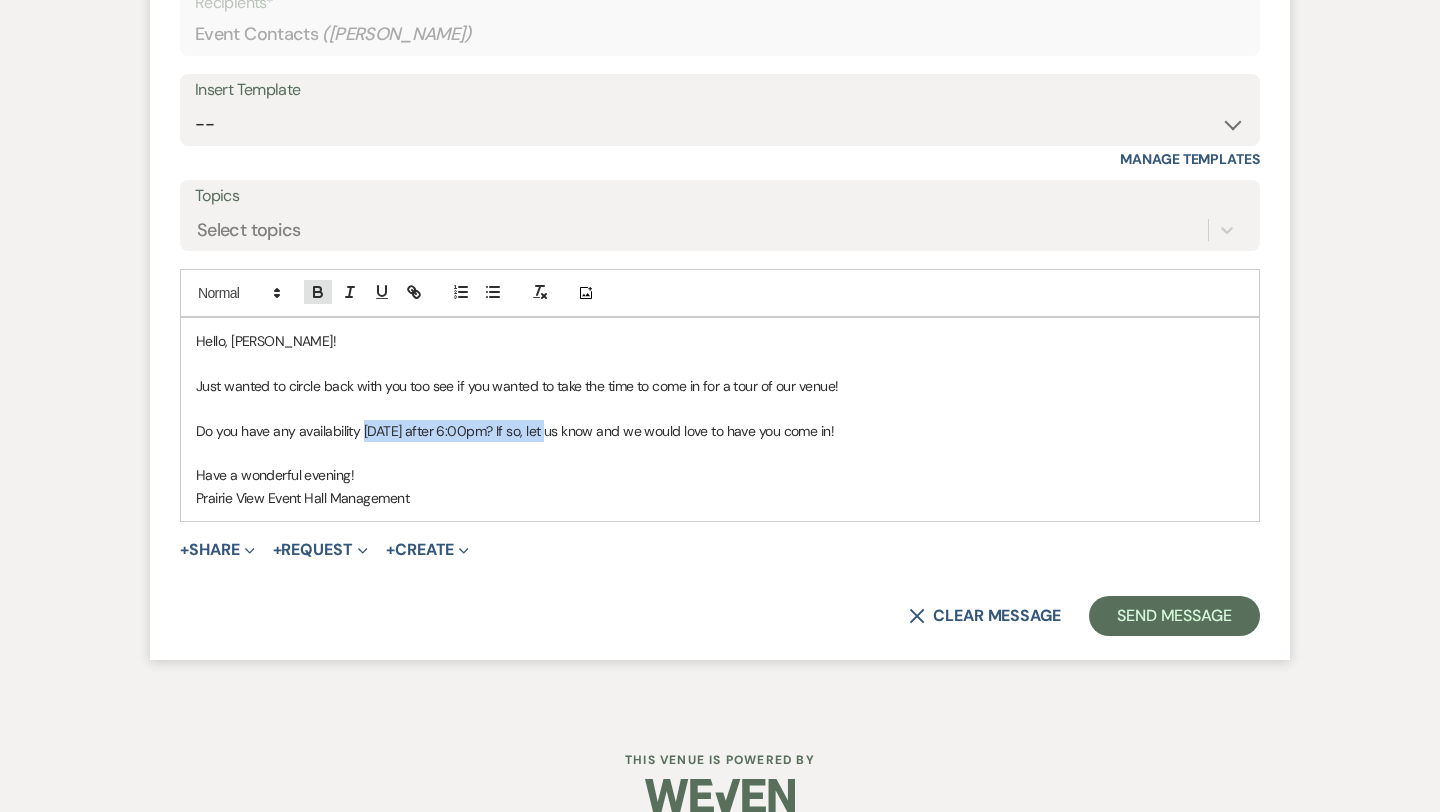 click 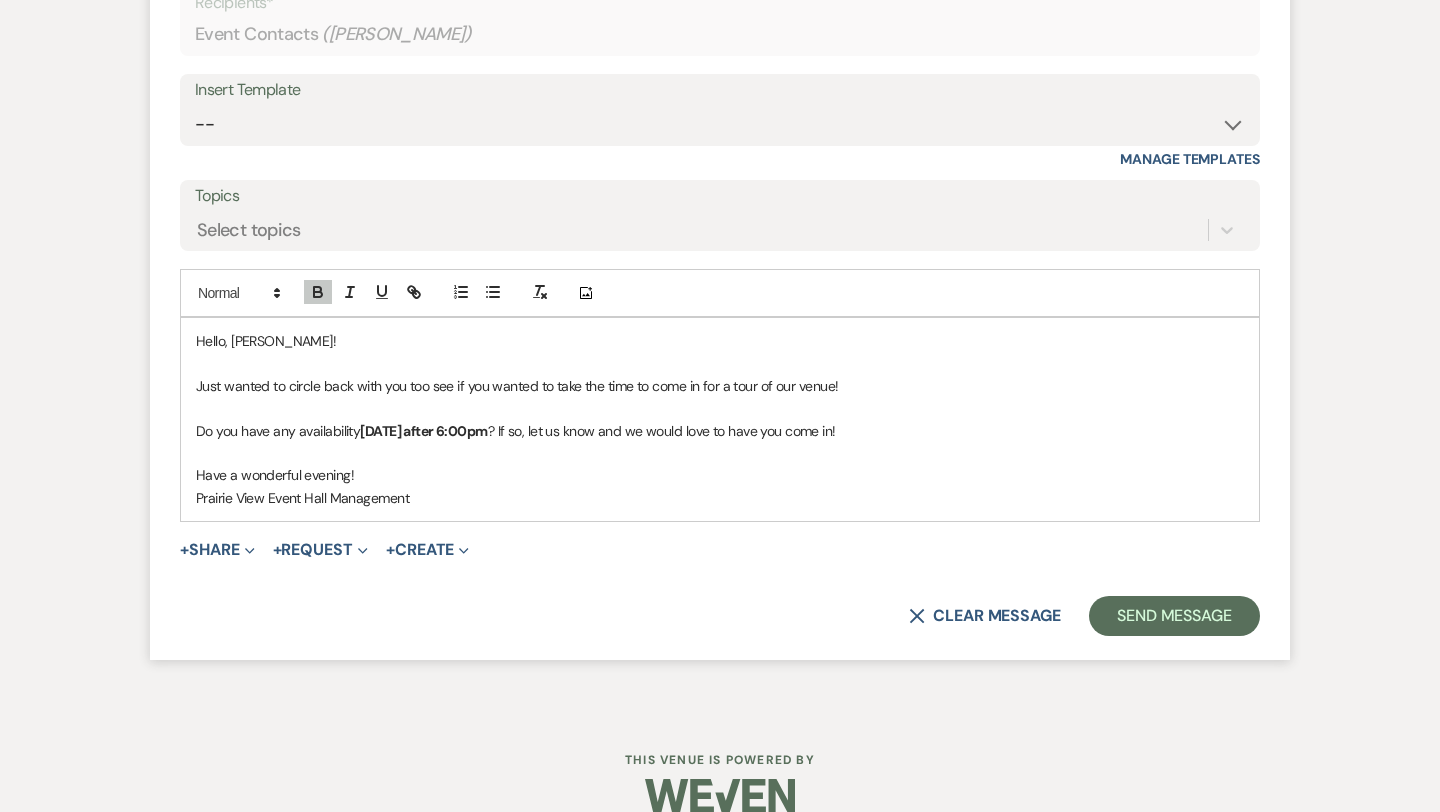 click on "Have a wonderful evening!" at bounding box center (720, 475) 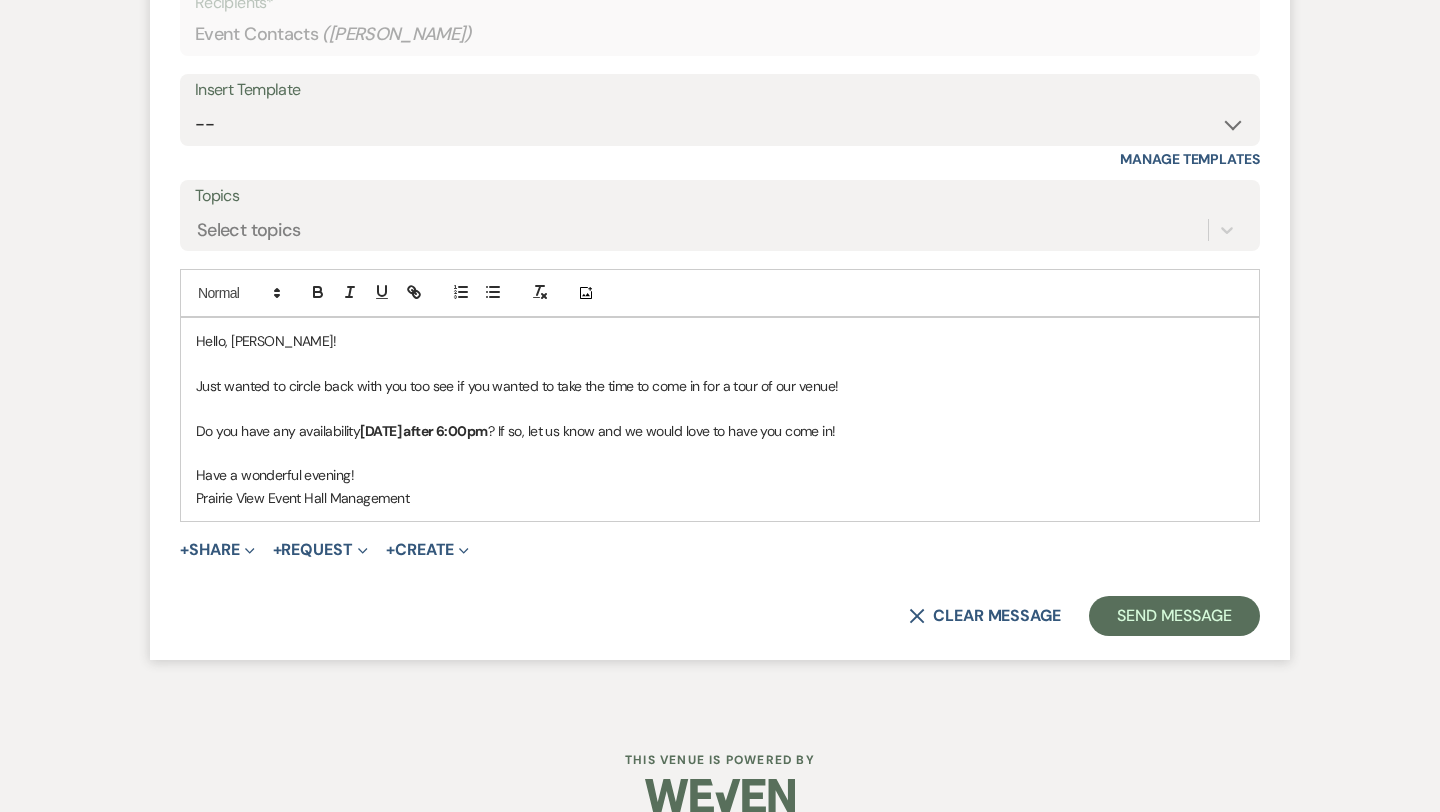 click on "[DATE] after 6:00pm" at bounding box center (423, 431) 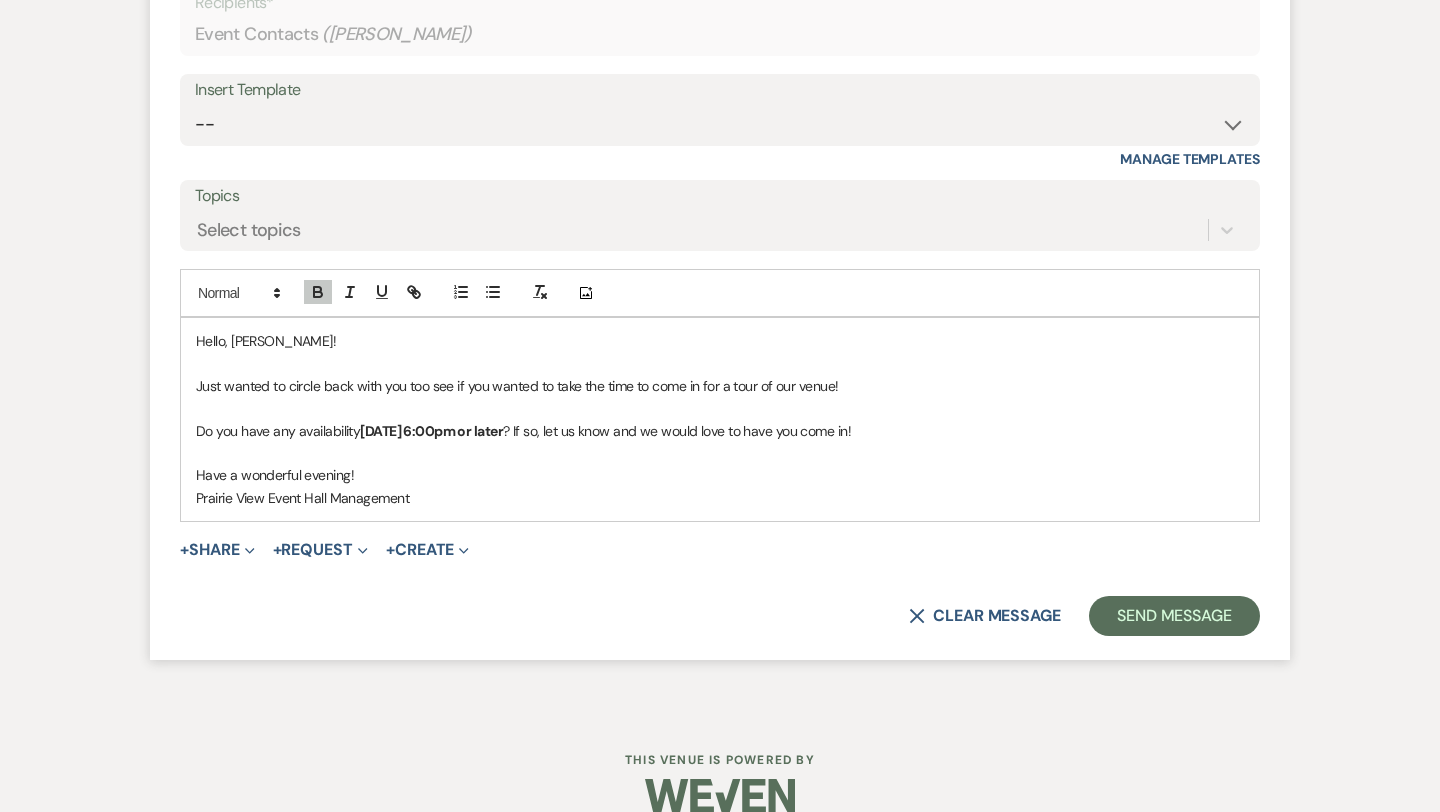 click on "Prairie View Event Hall Management" at bounding box center (720, 498) 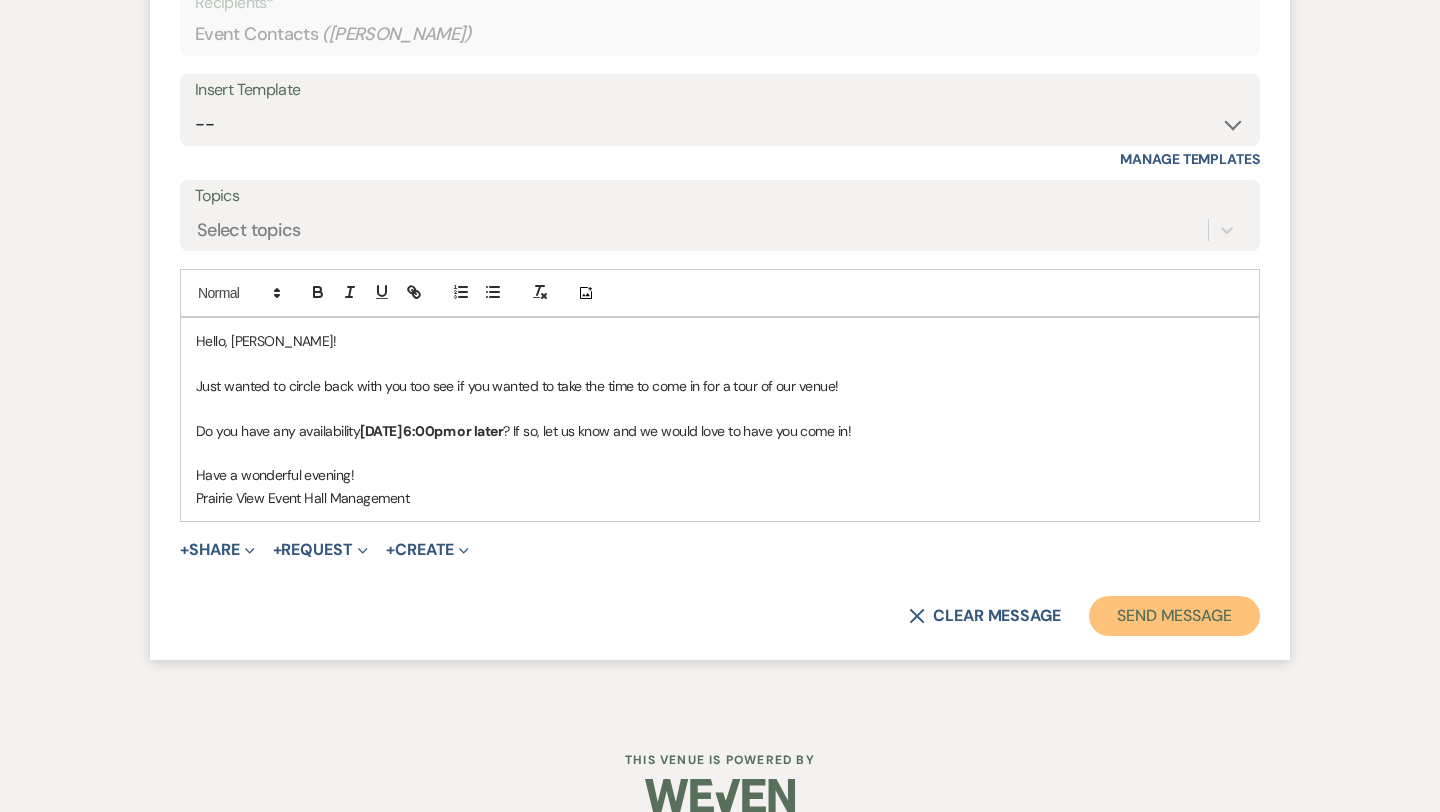click on "Send Message" at bounding box center [1174, 616] 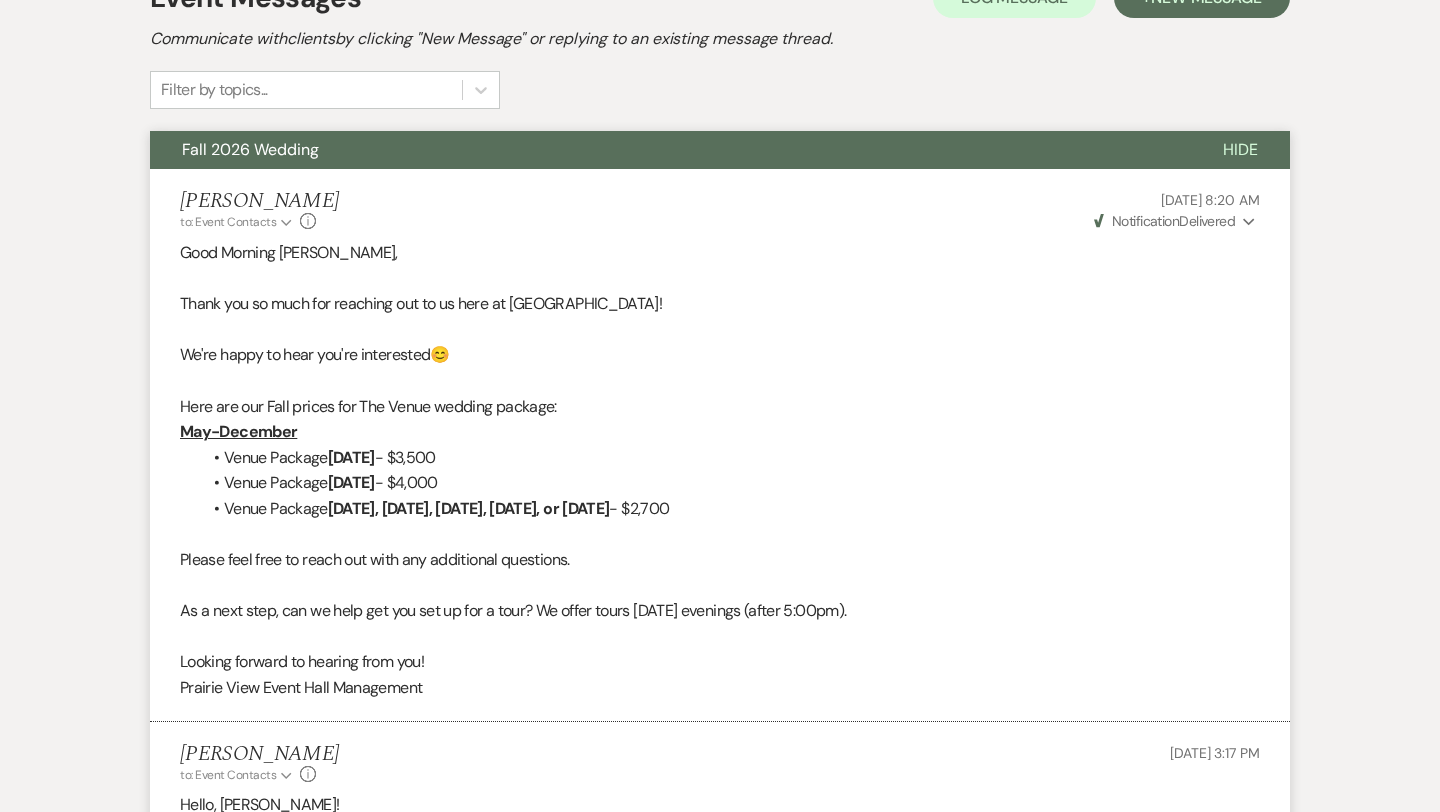 scroll, scrollTop: 0, scrollLeft: 0, axis: both 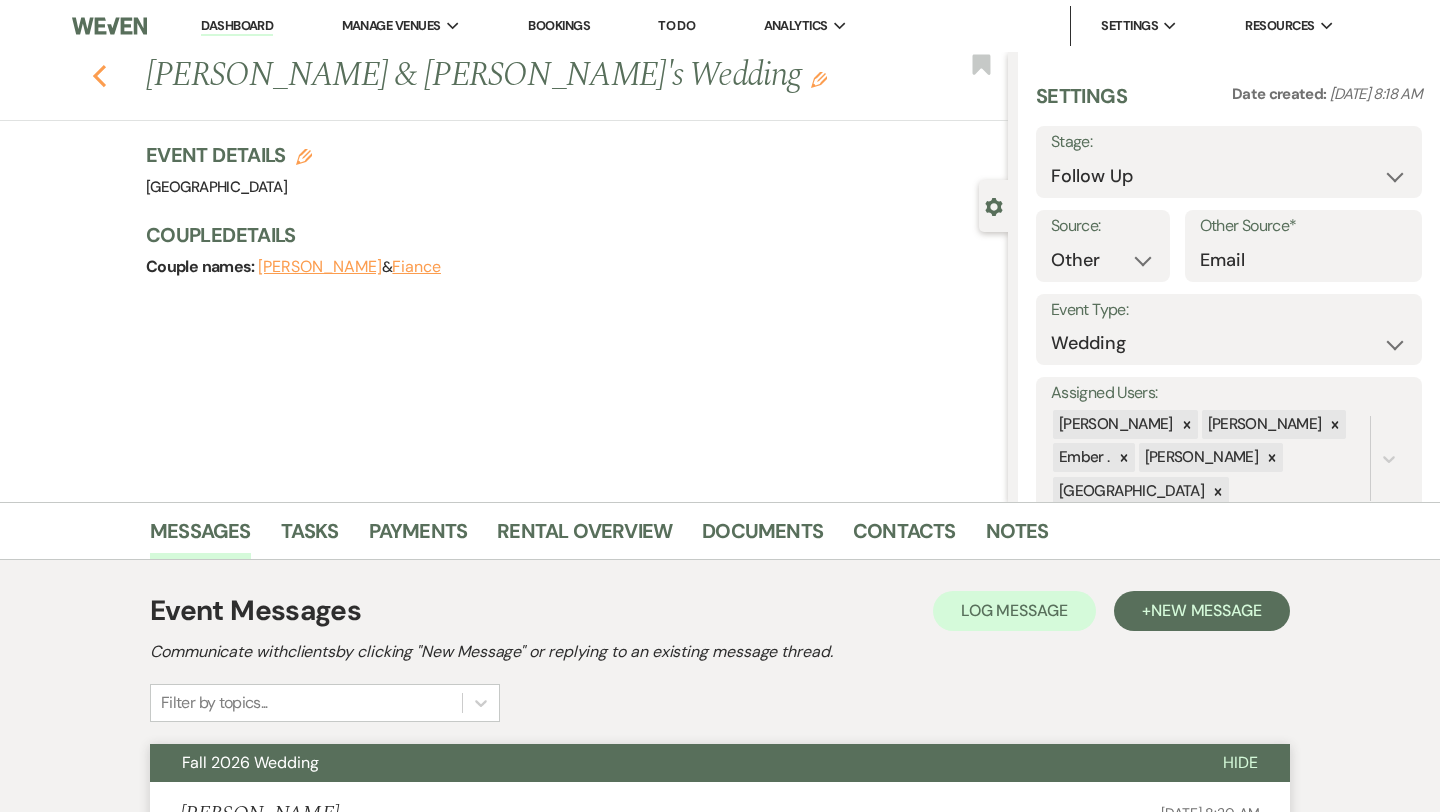 click on "Previous" 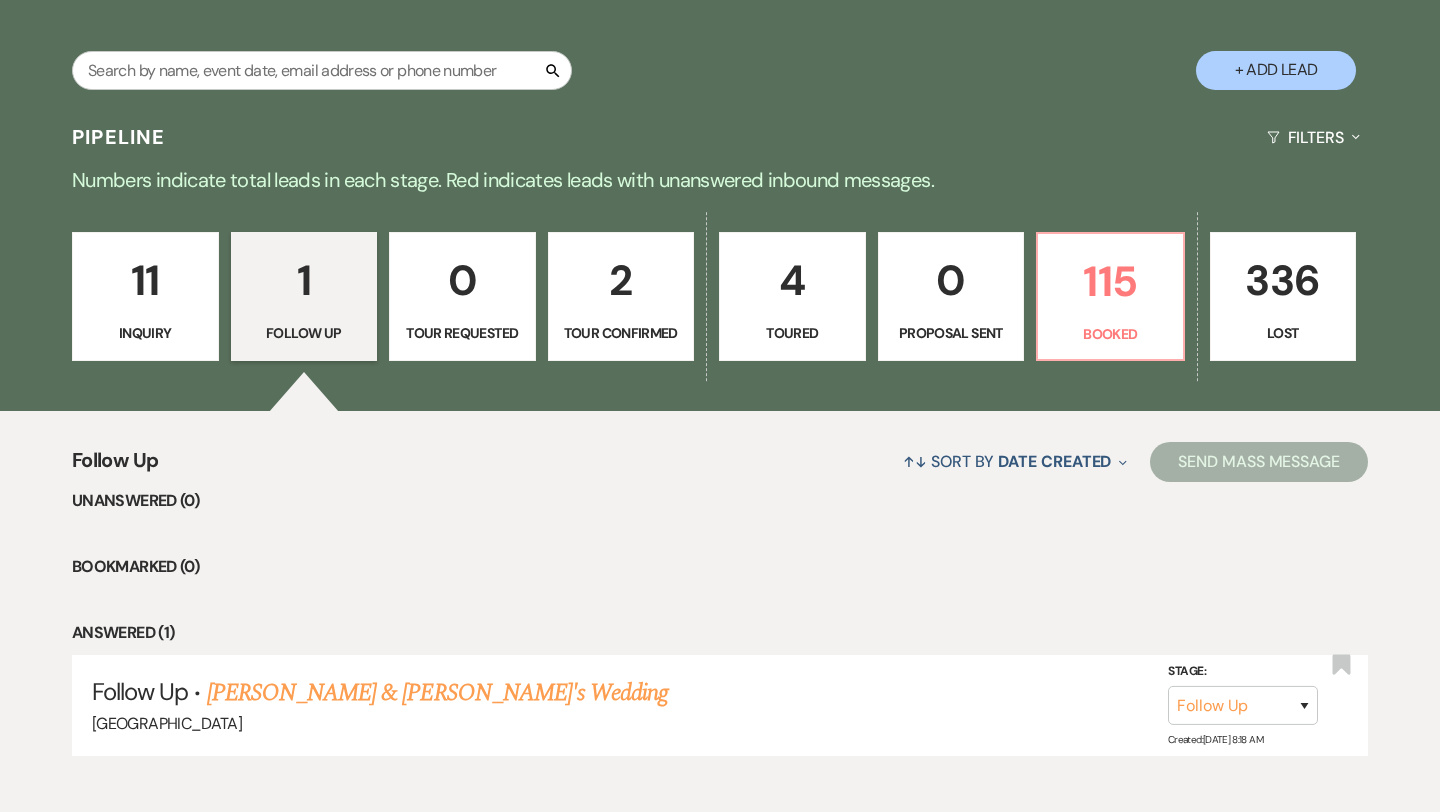 click on "0 Proposal Sent" at bounding box center [951, 297] 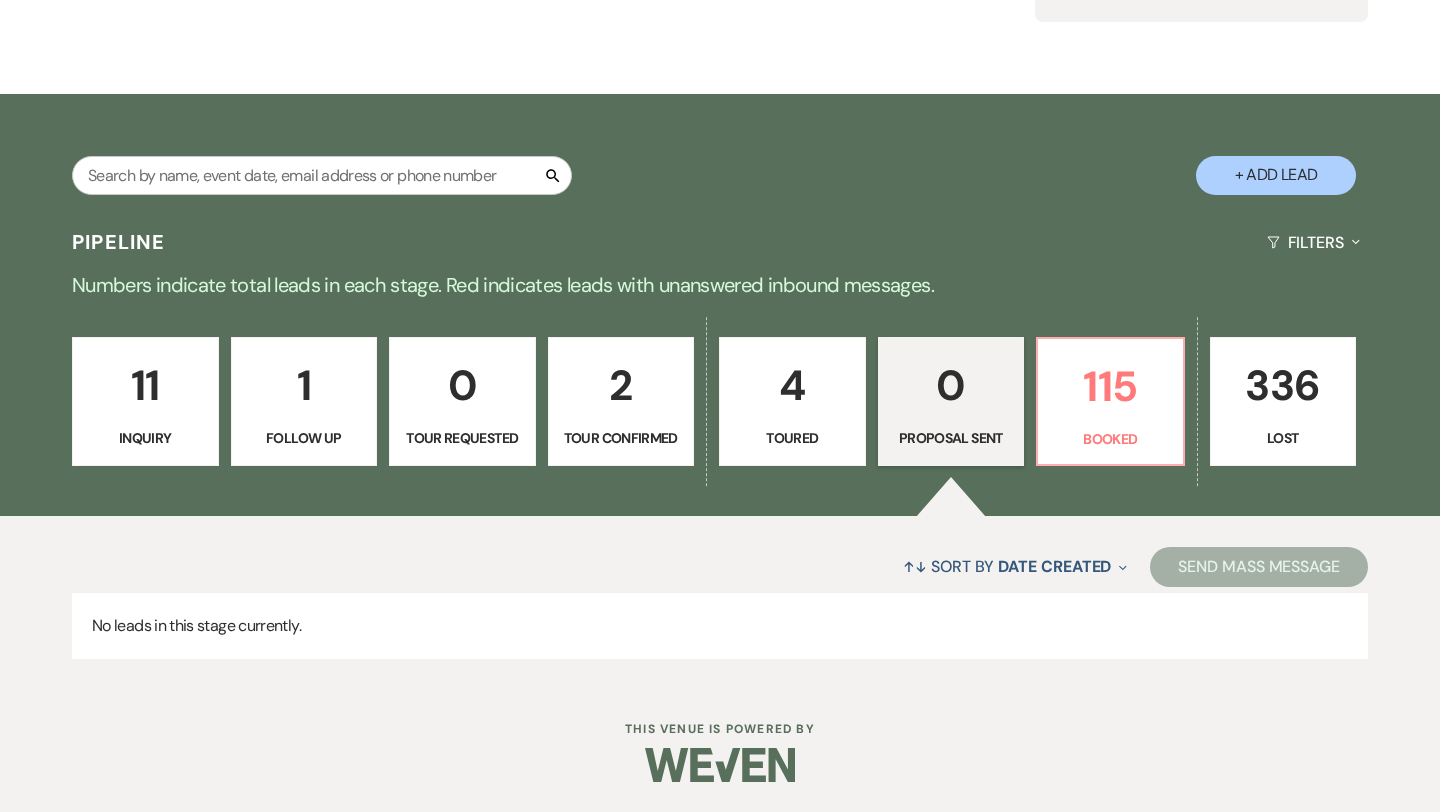 click on "2" at bounding box center (621, 385) 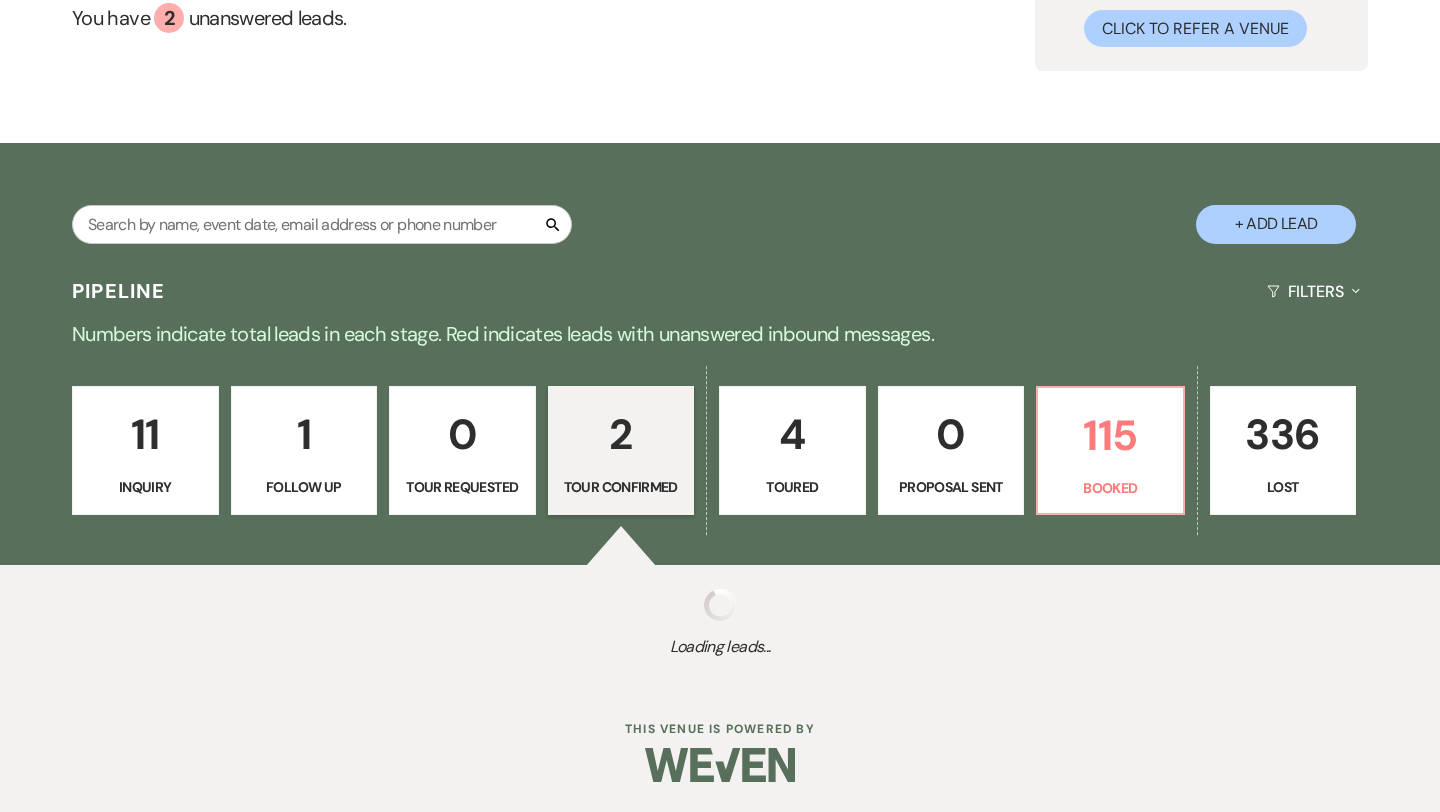 select on "4" 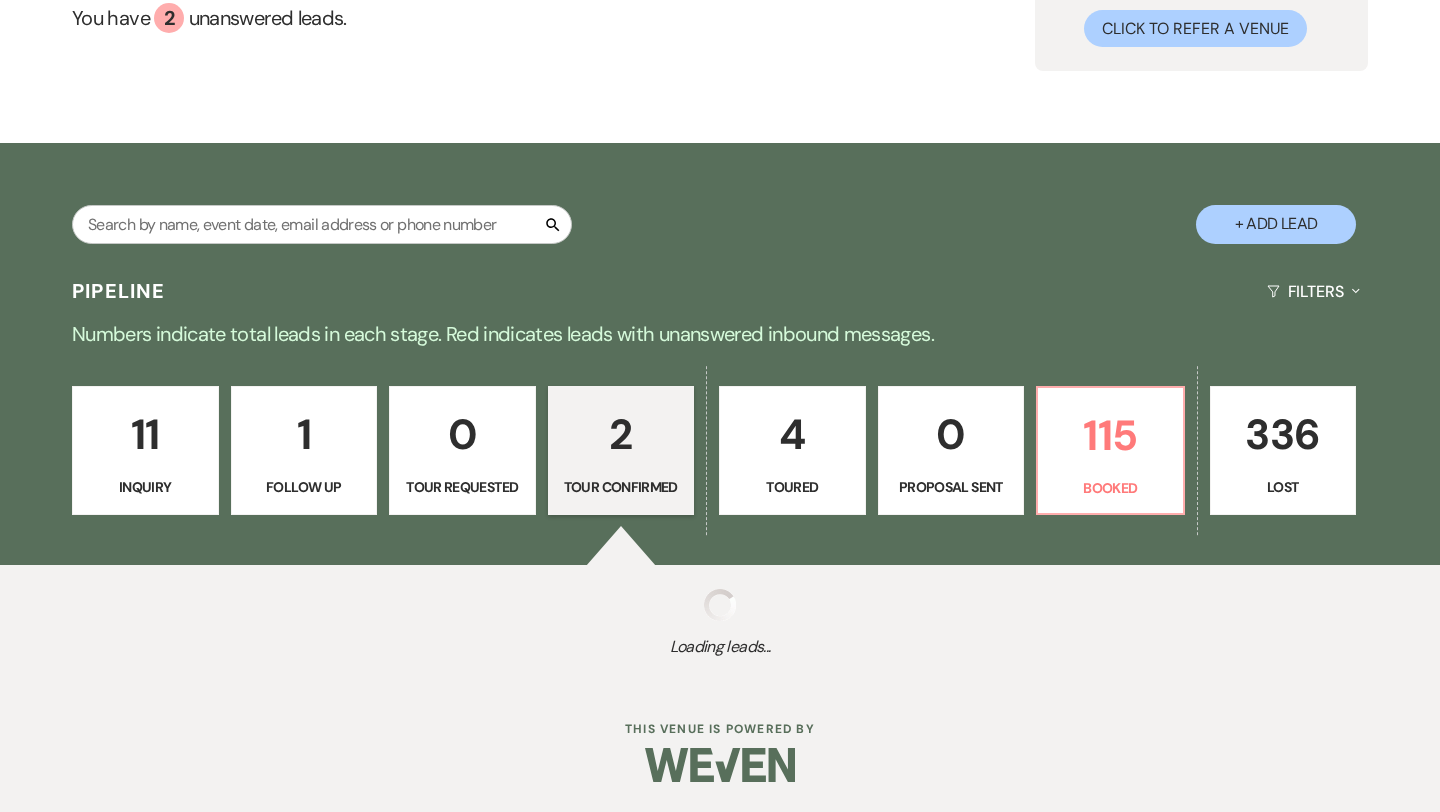 select on "4" 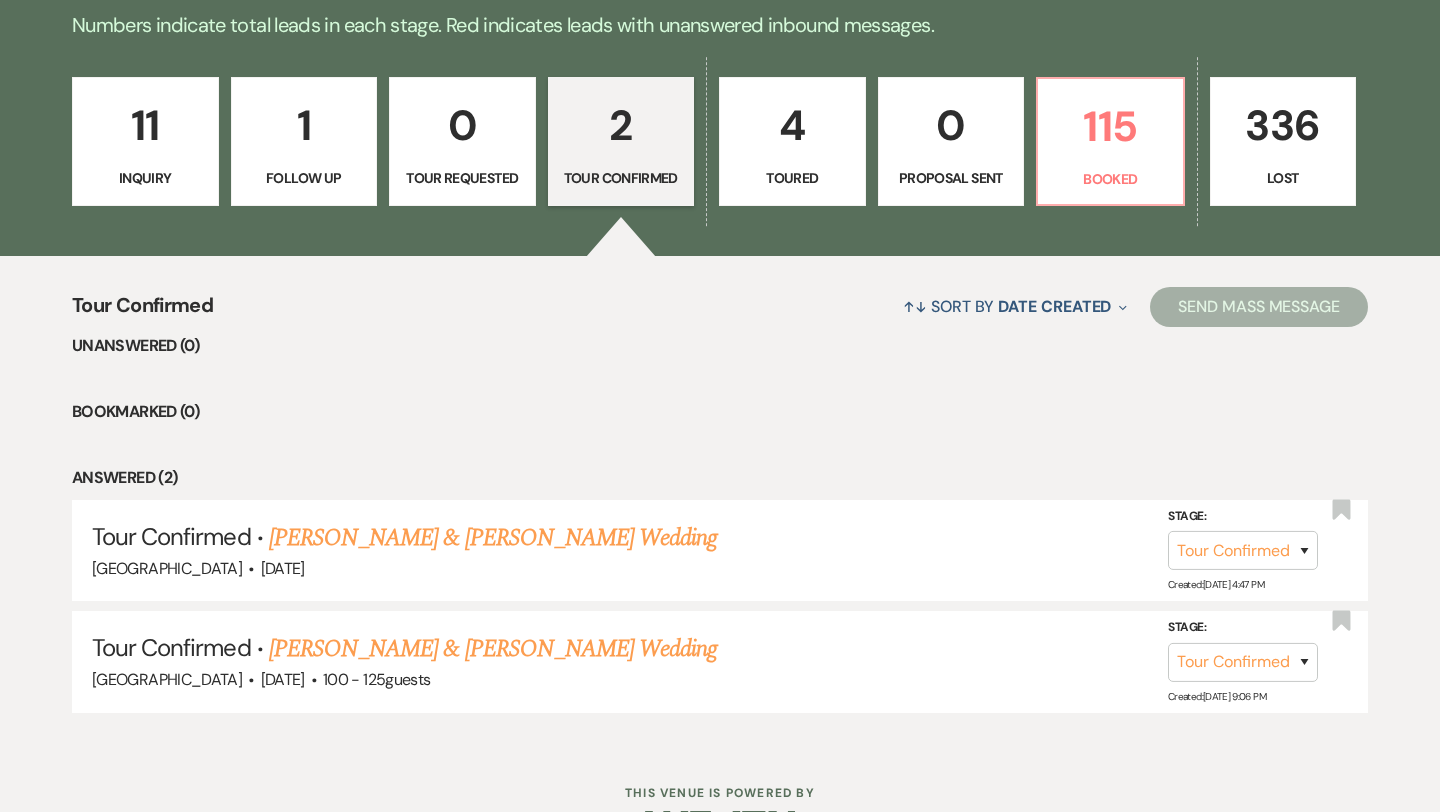 scroll, scrollTop: 515, scrollLeft: 0, axis: vertical 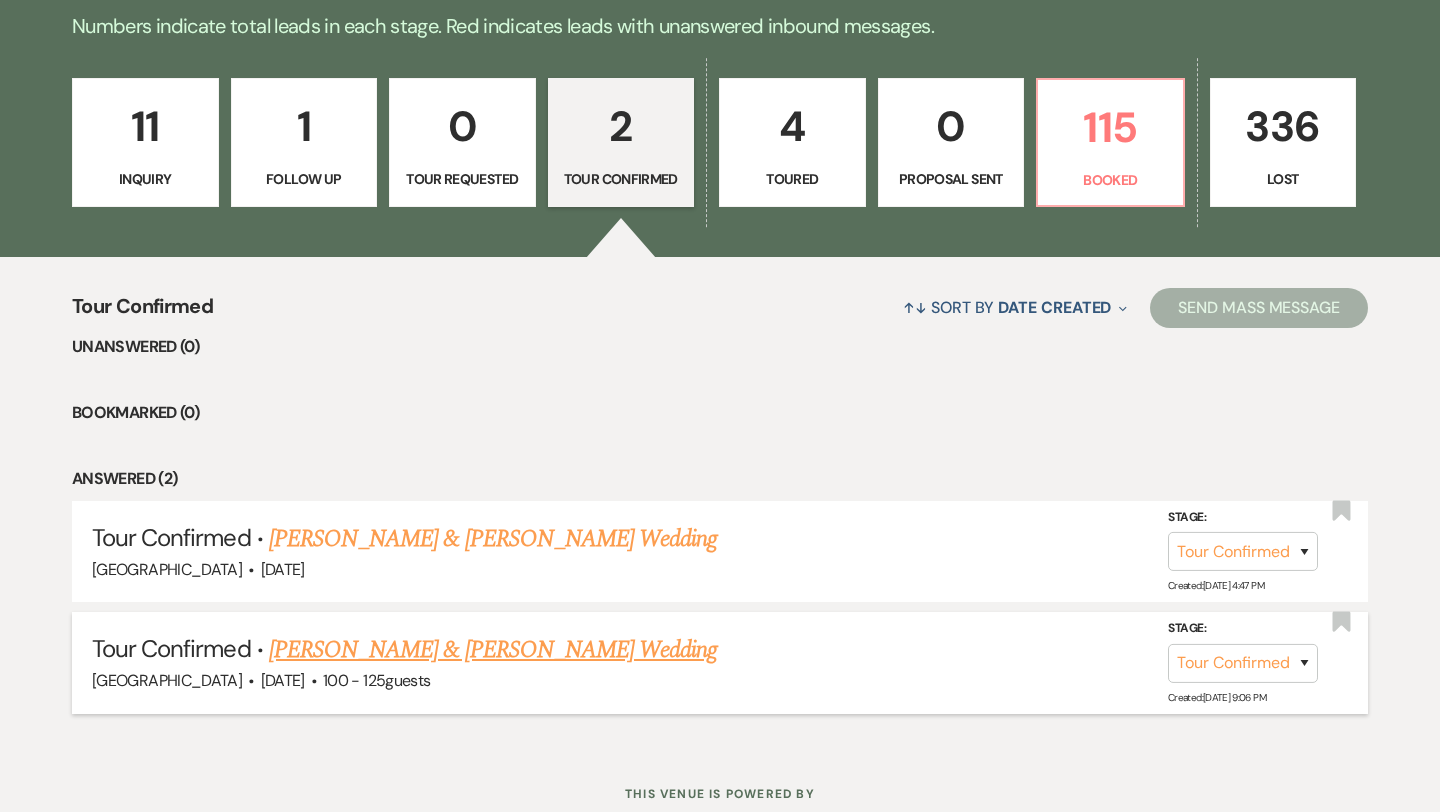 click on "[PERSON_NAME] & [PERSON_NAME] Wedding" at bounding box center [493, 650] 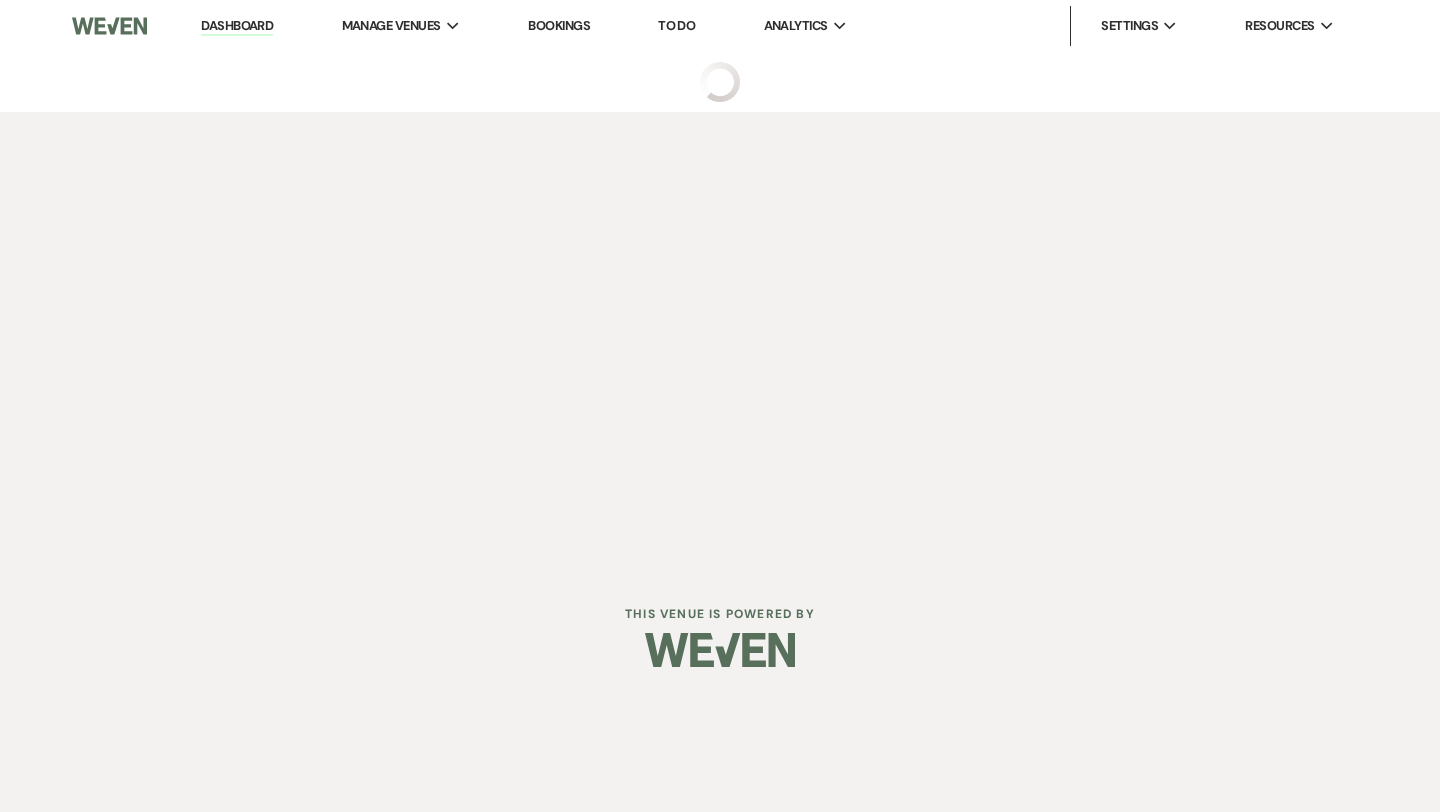 select on "4" 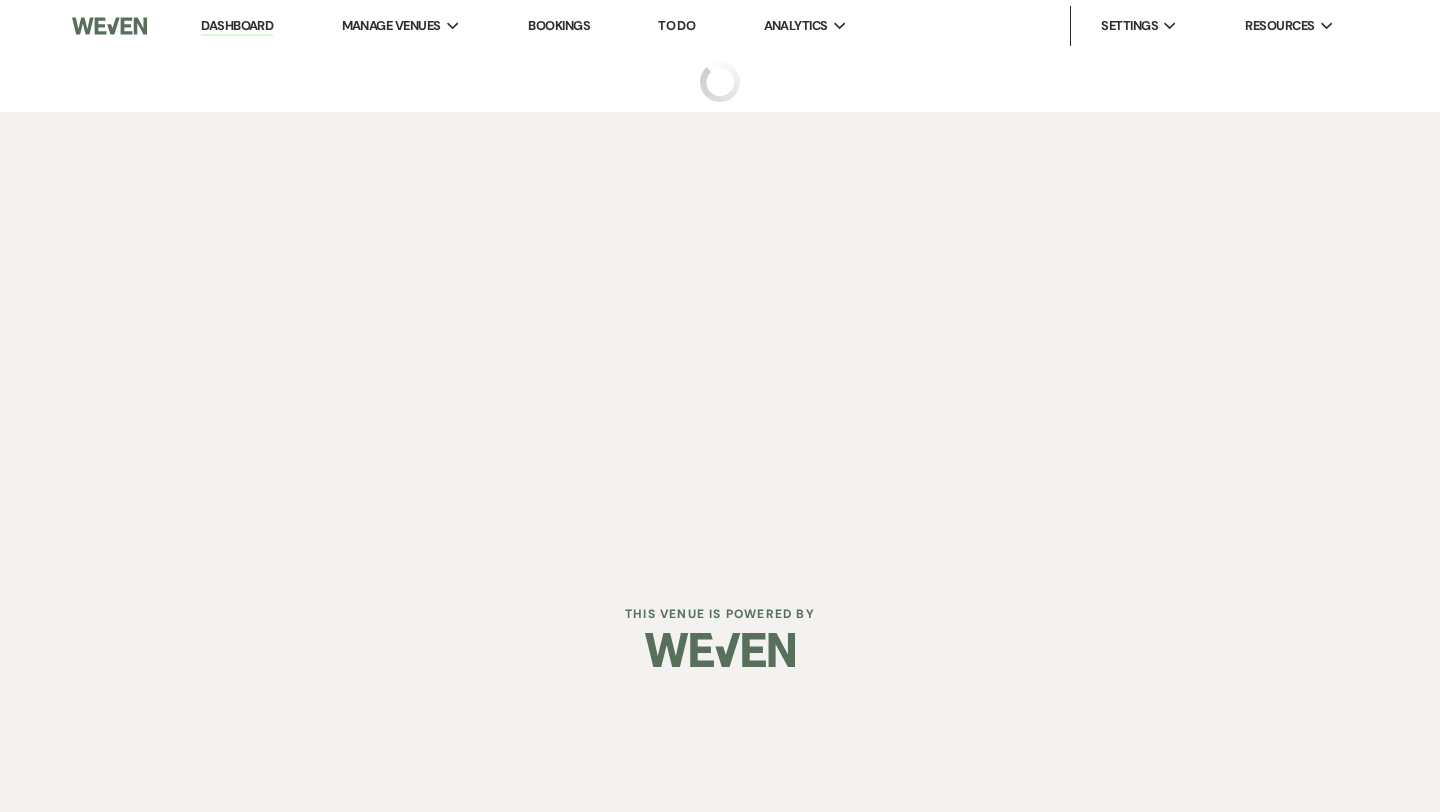 select on "5" 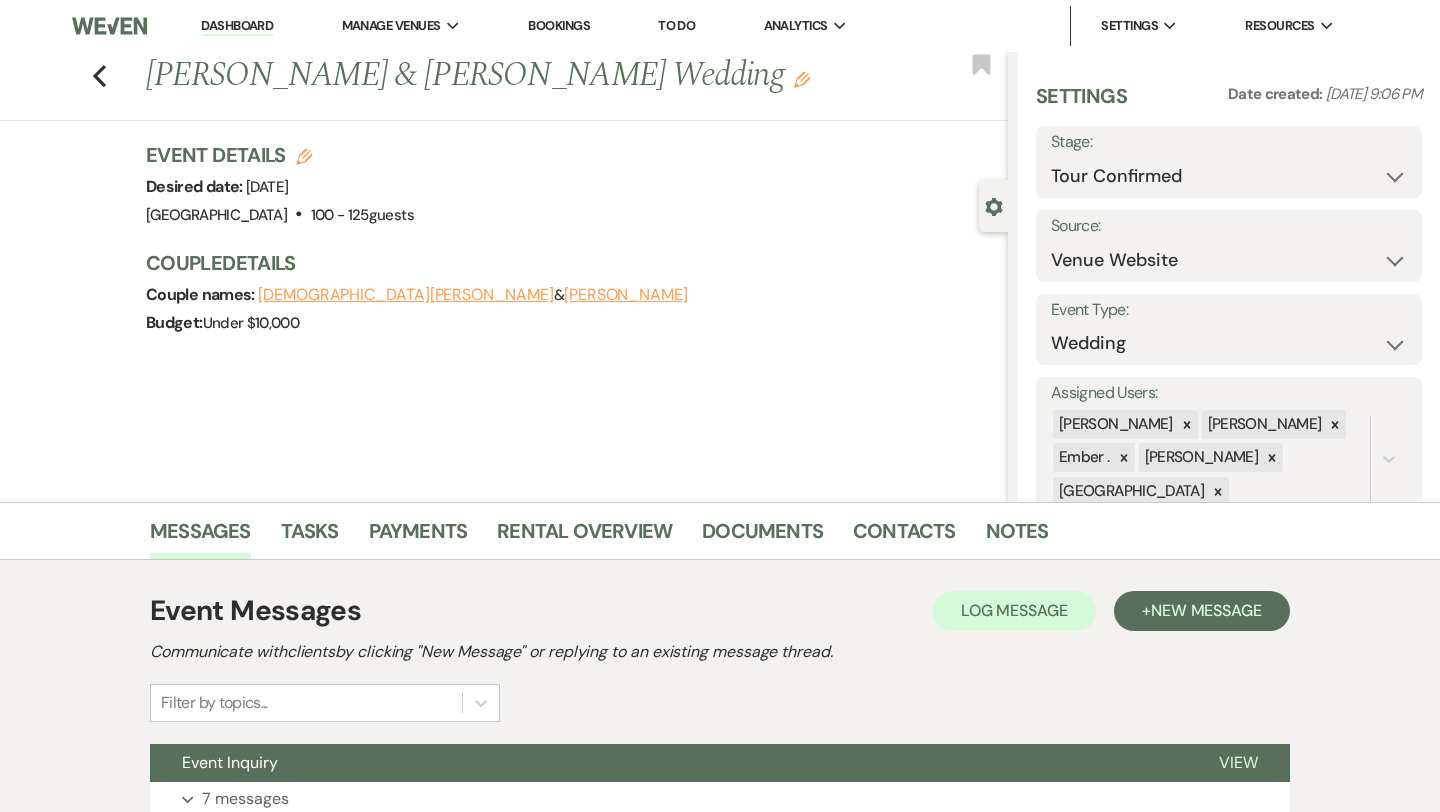 click on "Event Messages   Log Log Message +  New Message Communicate with  clients  by clicking "New Message" or replying to an existing message thread. Filter by topics... Event Inquiry View Expand 7 messages" at bounding box center [720, 702] 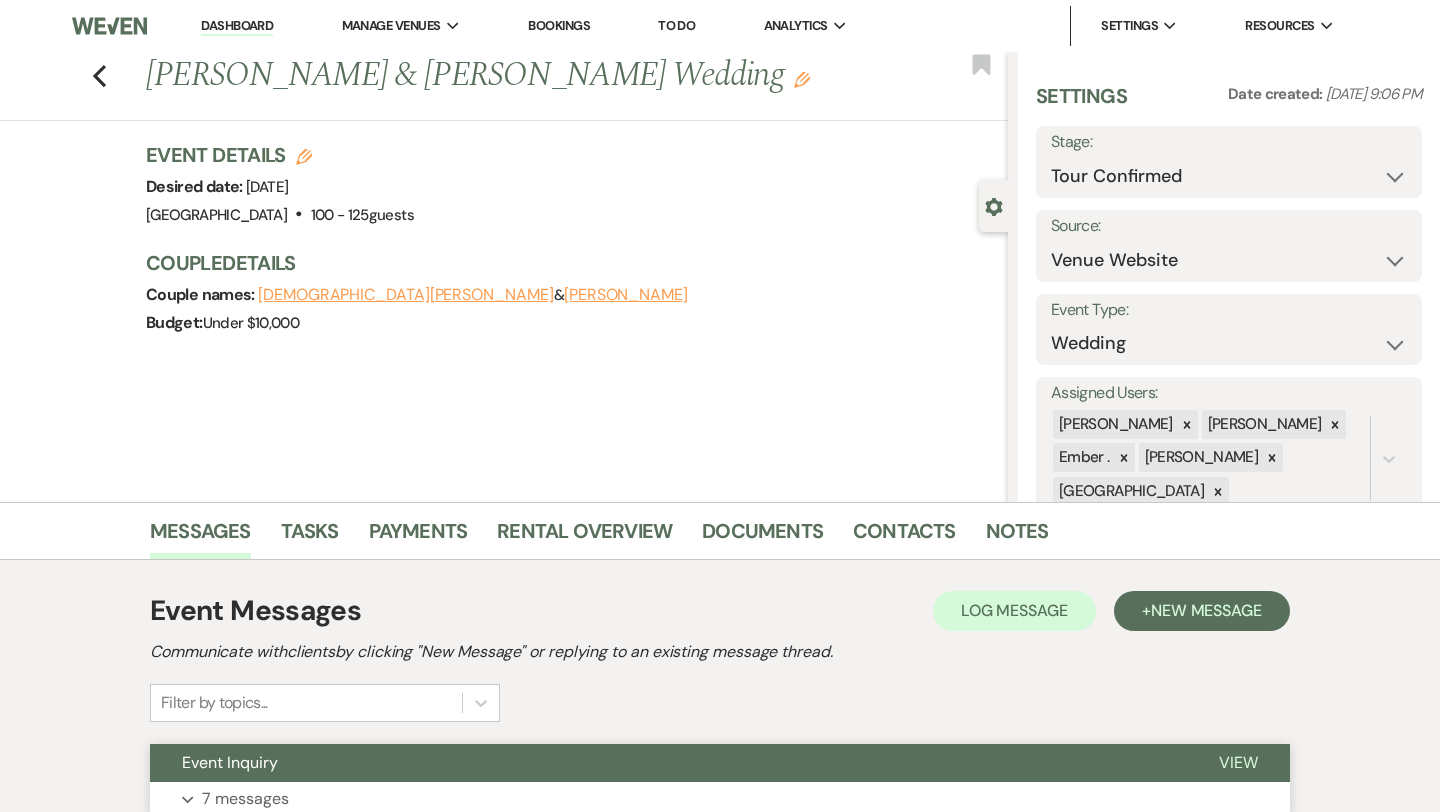 click on "Event Inquiry" at bounding box center [668, 763] 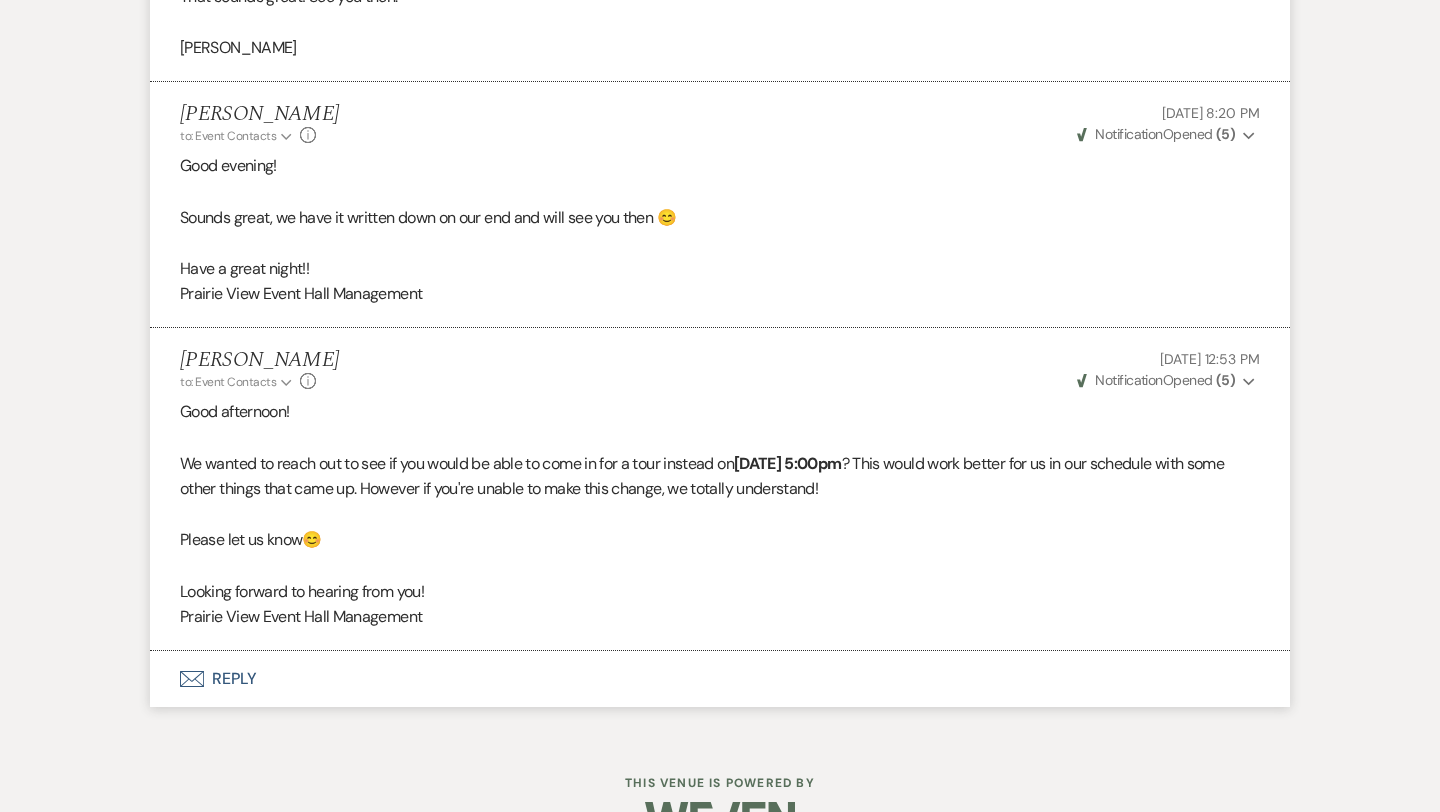 scroll, scrollTop: 2797, scrollLeft: 0, axis: vertical 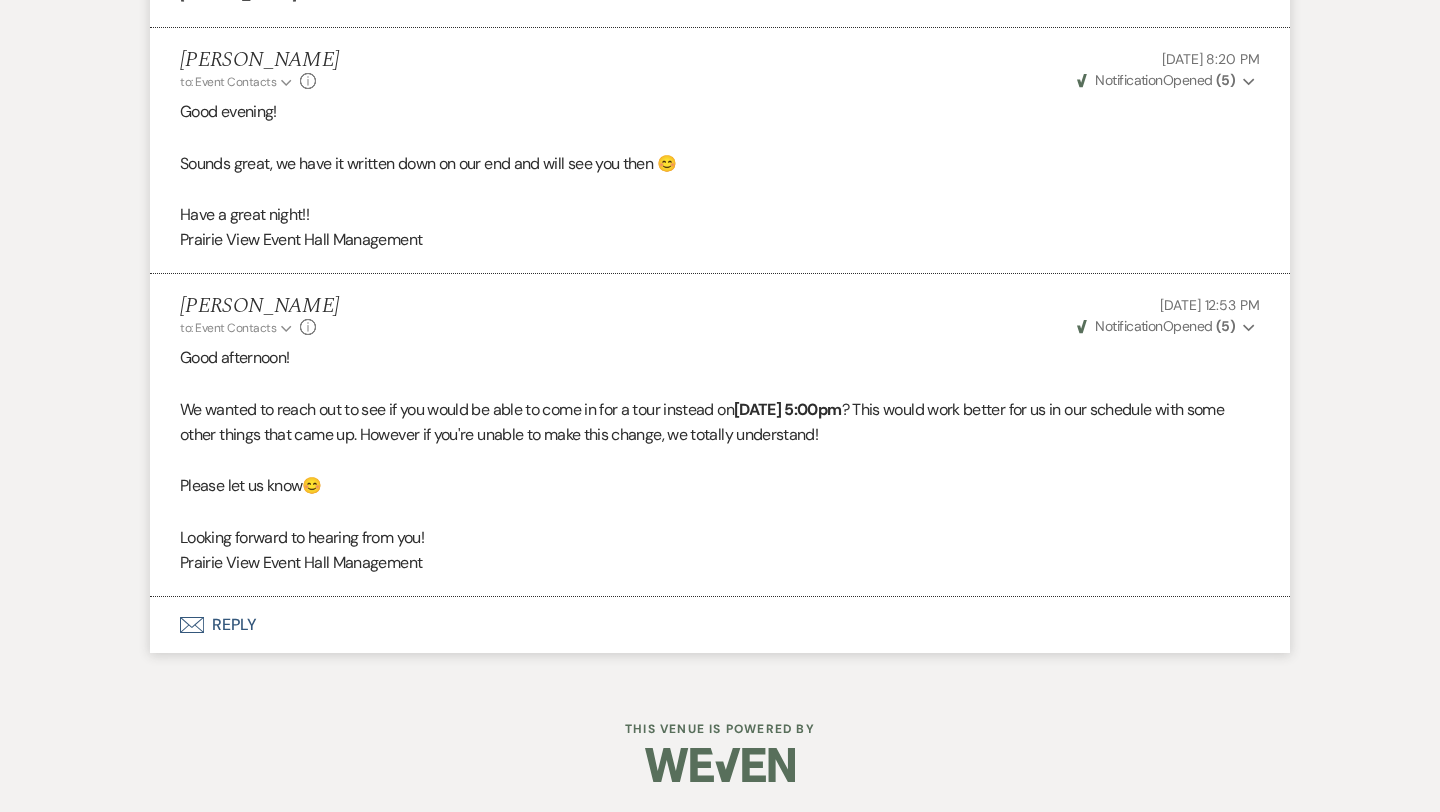 click on "Notification" at bounding box center (1128, 326) 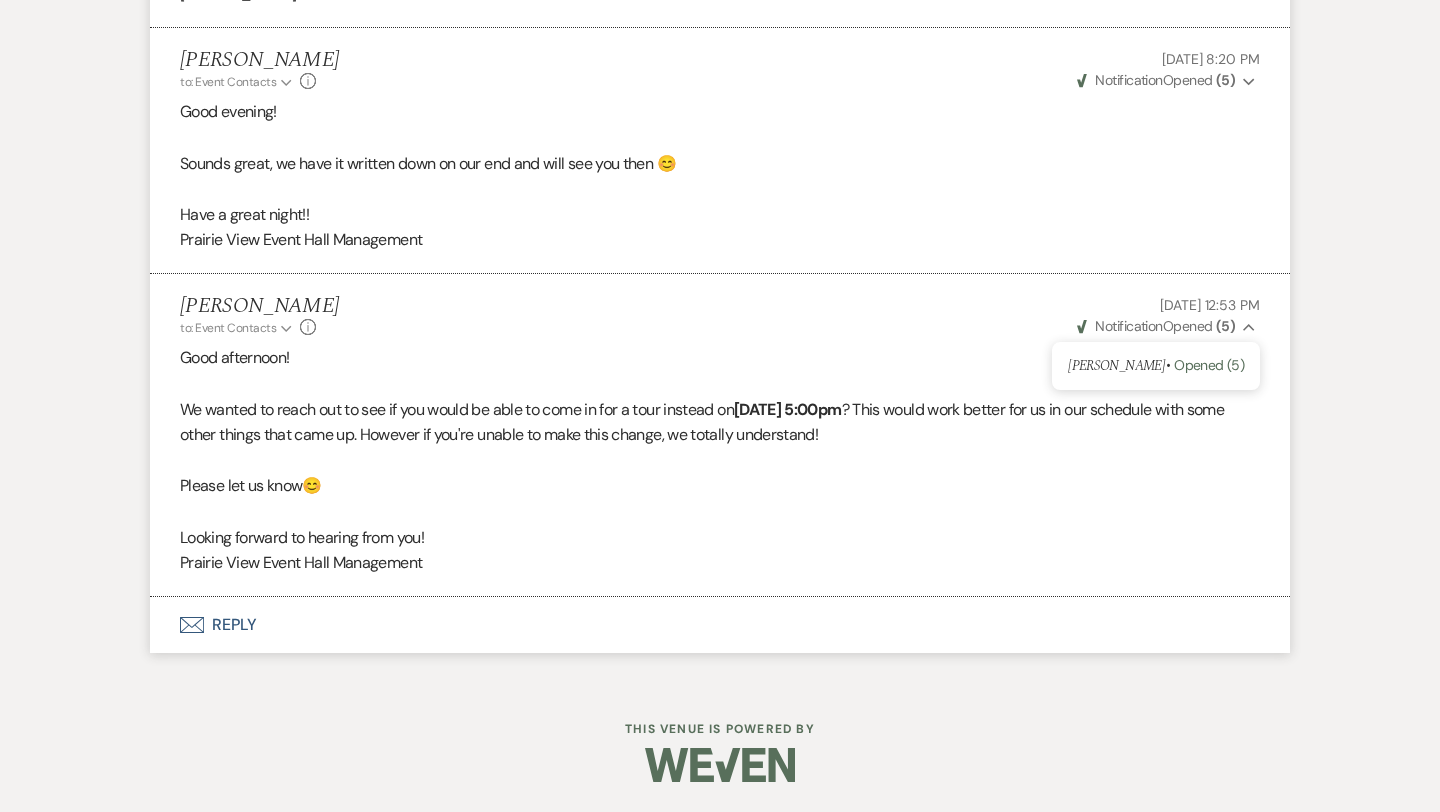 click on "Notification" at bounding box center (1128, 326) 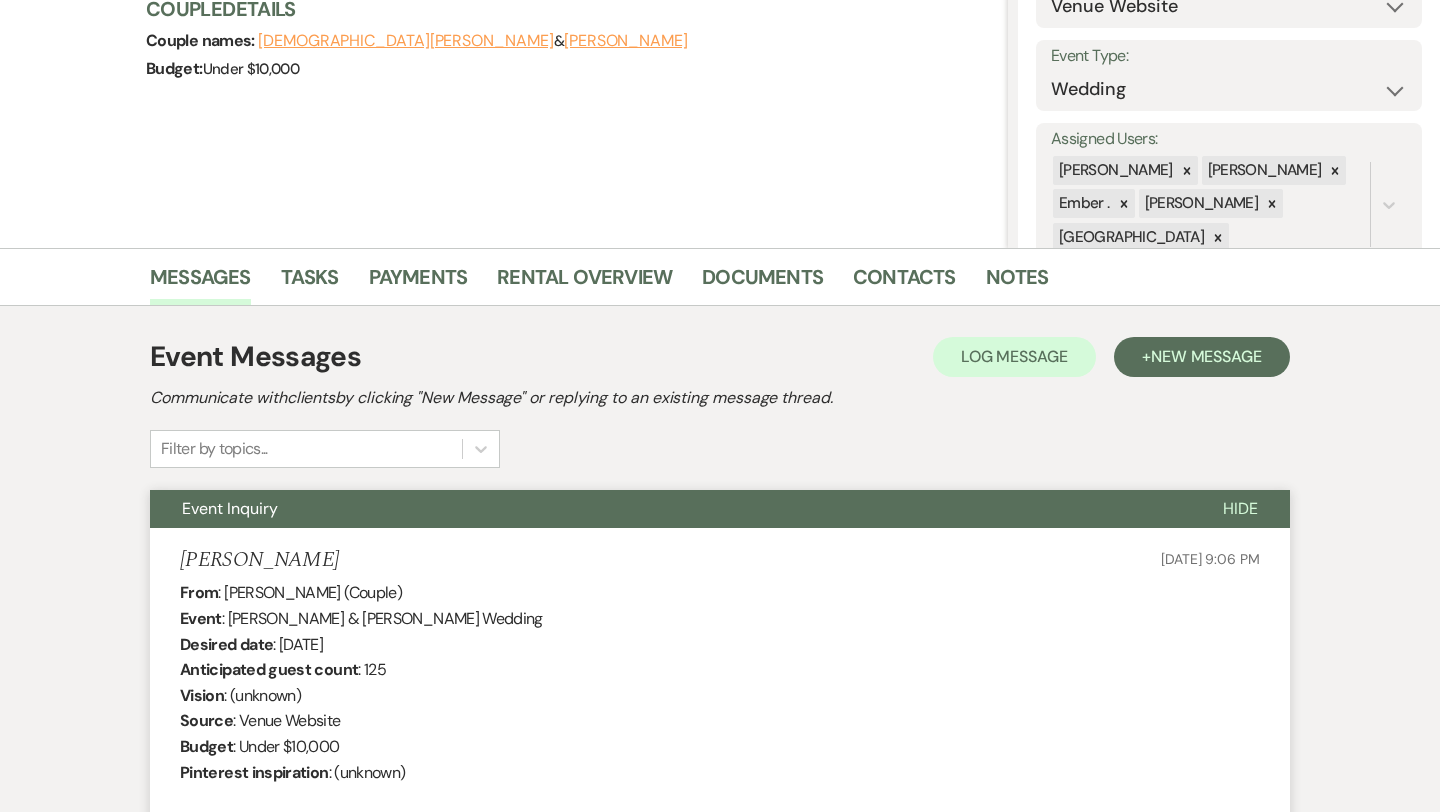 scroll, scrollTop: 0, scrollLeft: 0, axis: both 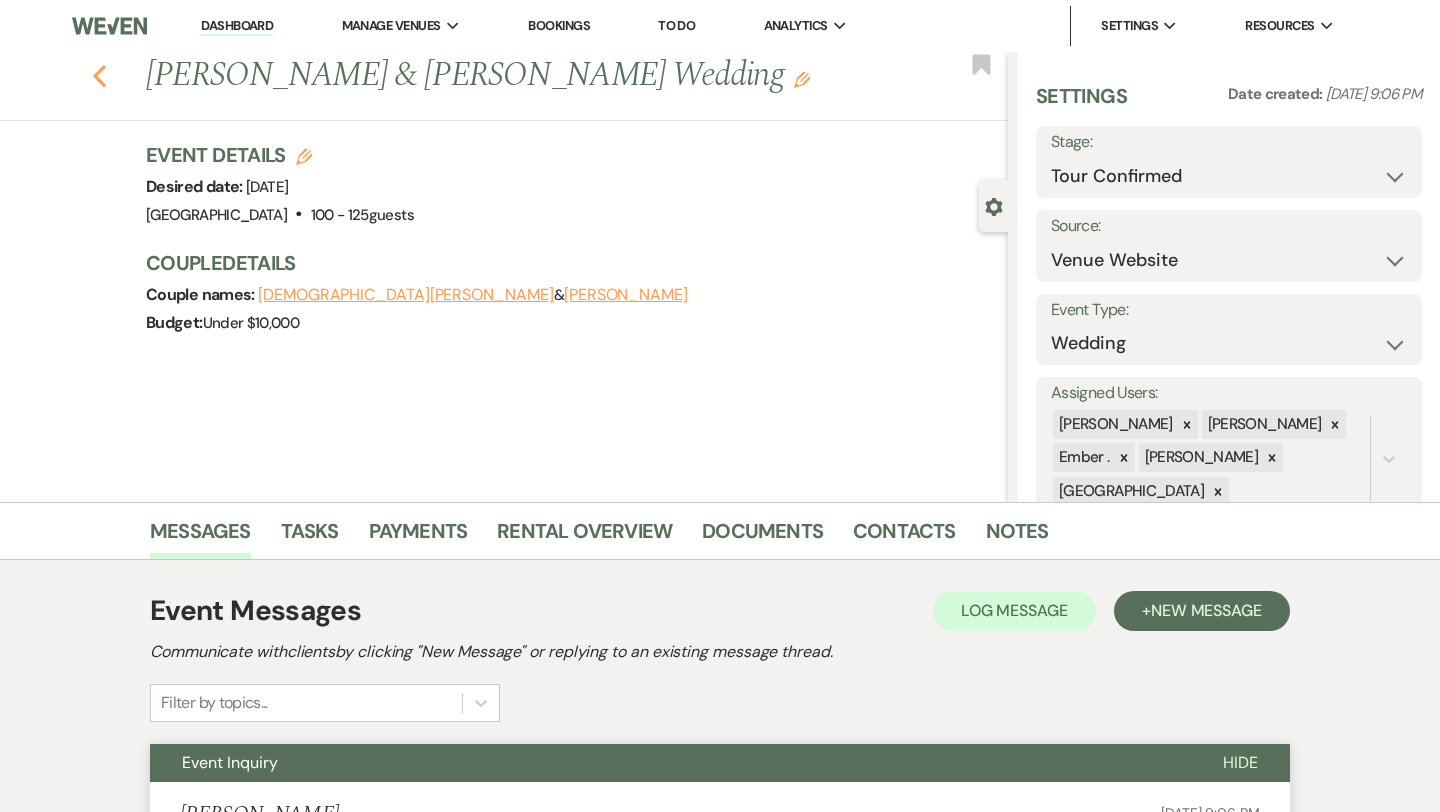 click 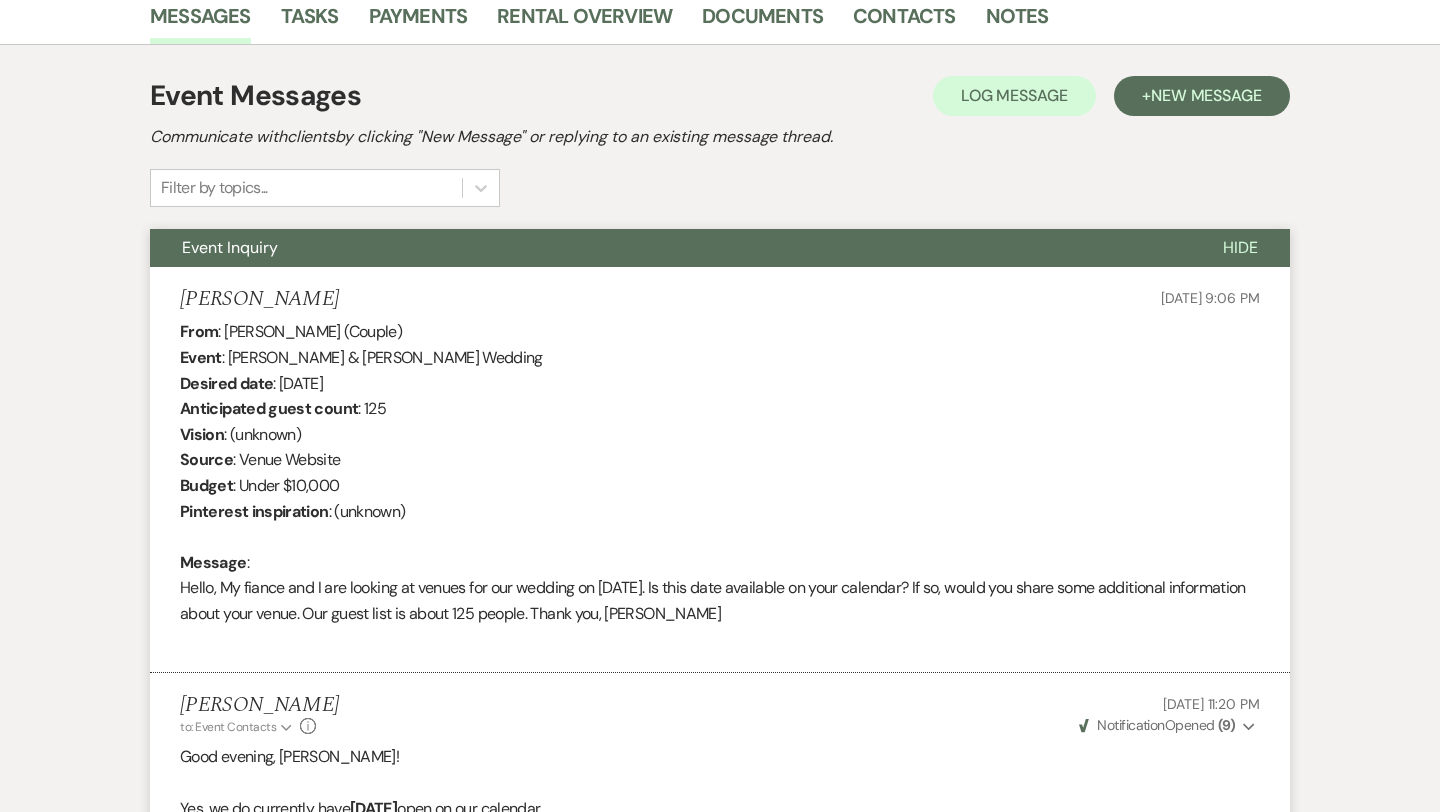 select on "4" 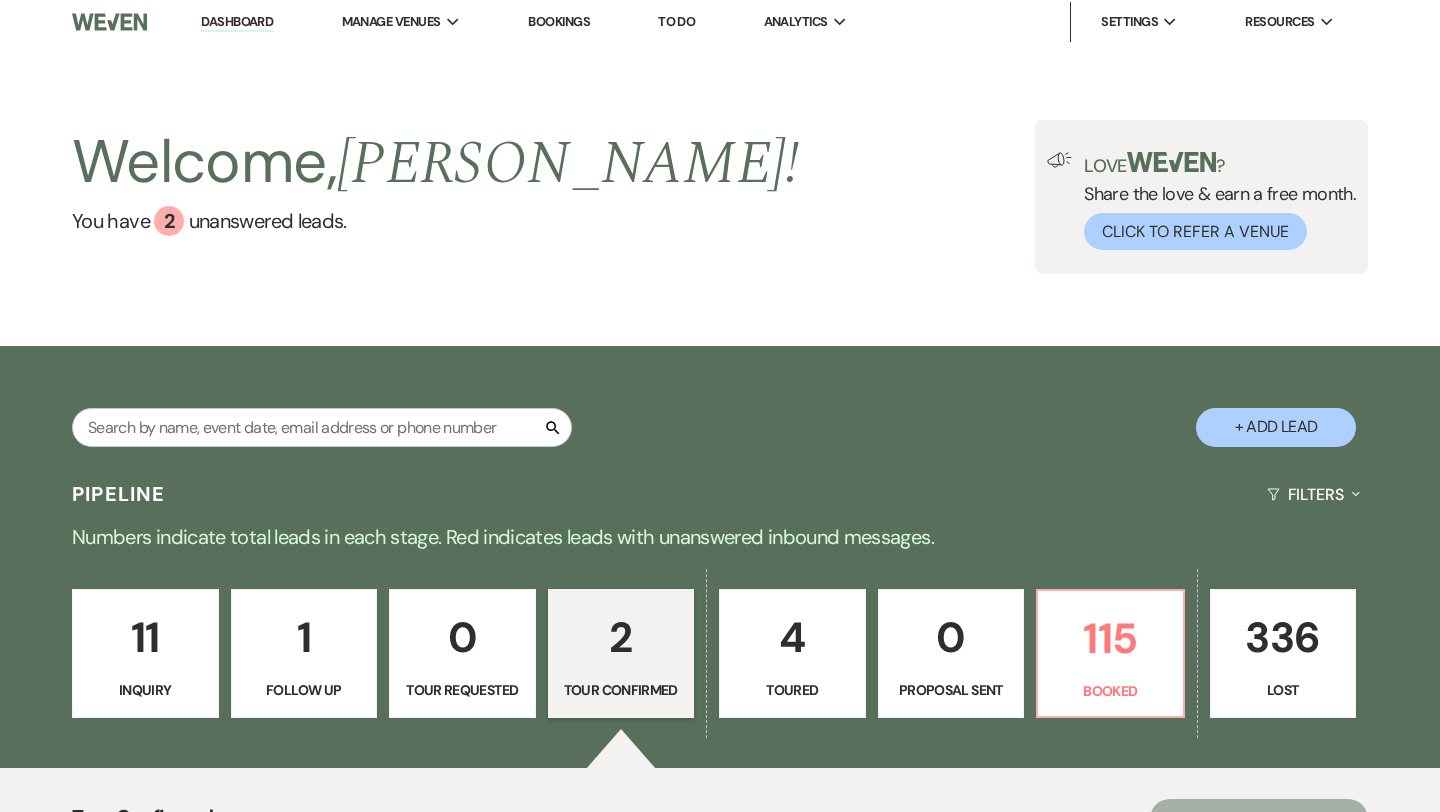 scroll, scrollTop: 0, scrollLeft: 0, axis: both 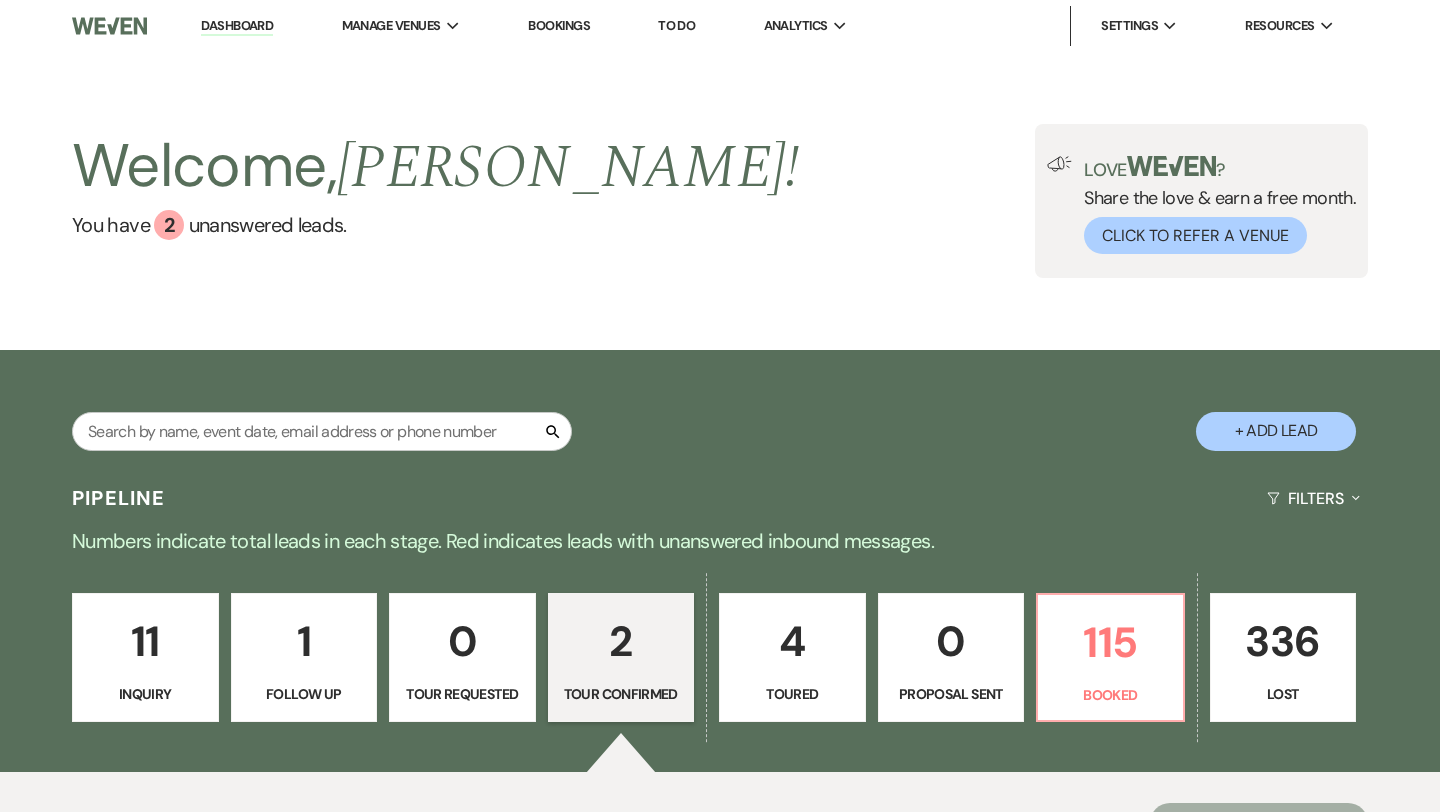 click on "Dashboard" at bounding box center [237, 26] 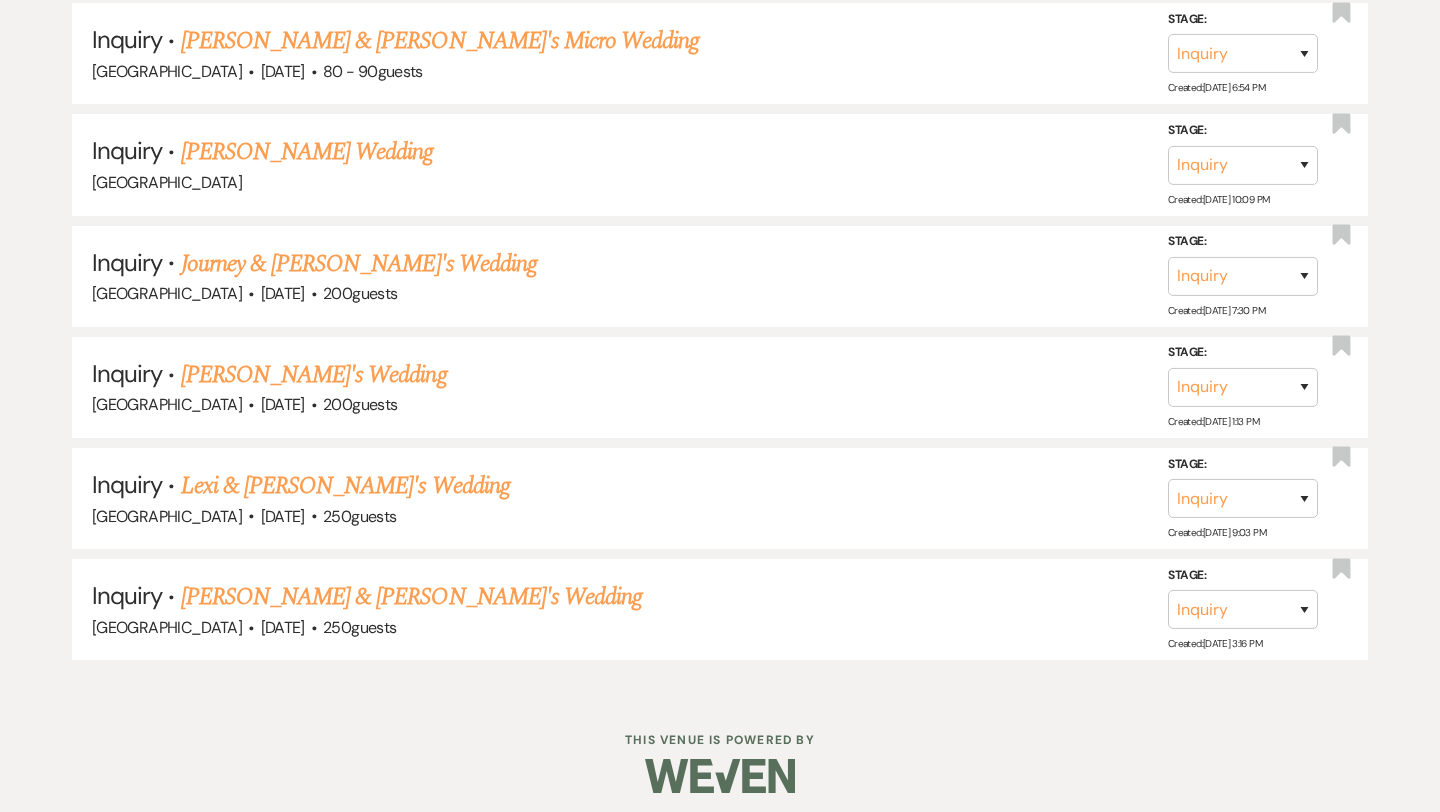 scroll, scrollTop: 0, scrollLeft: 0, axis: both 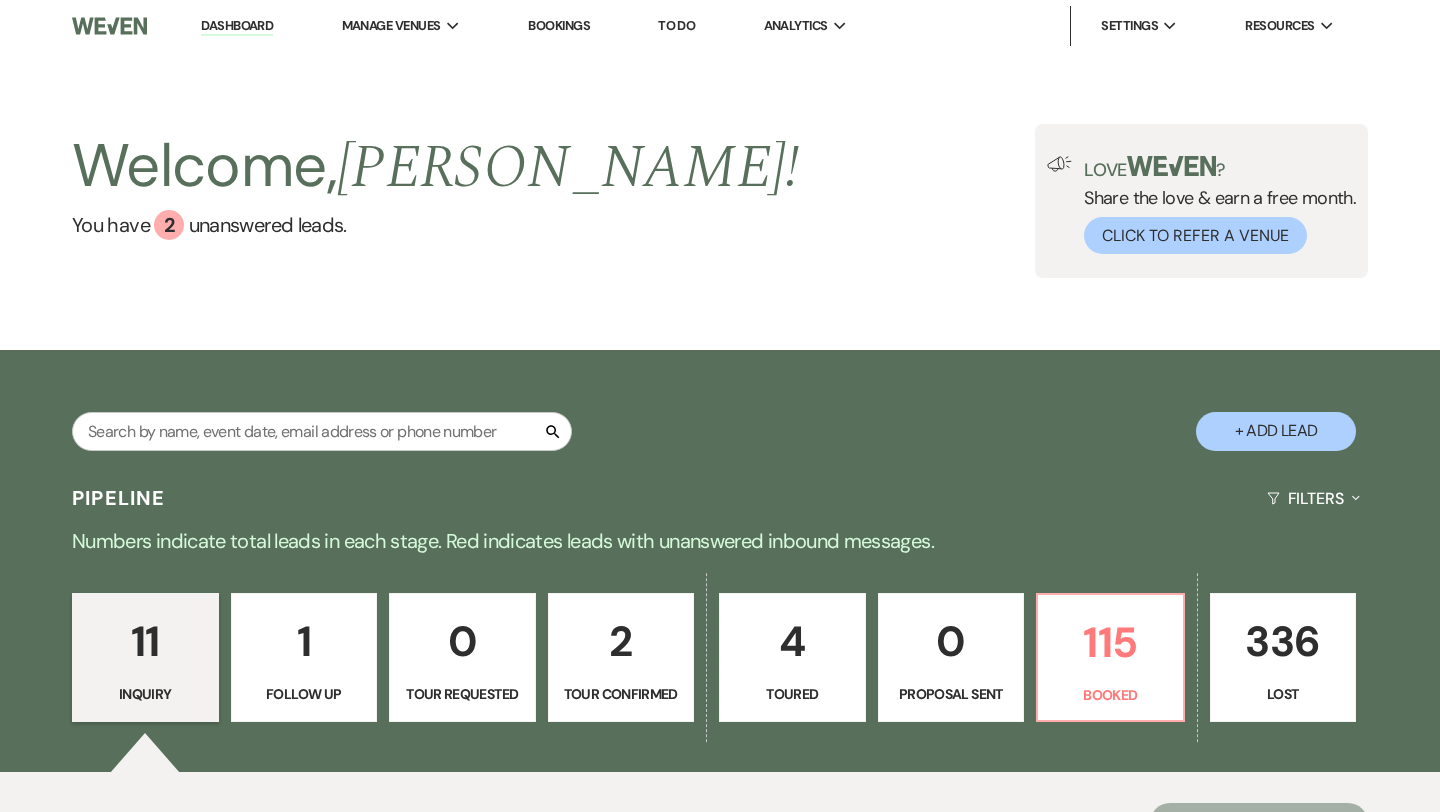 click on "Dashboard" at bounding box center [237, 26] 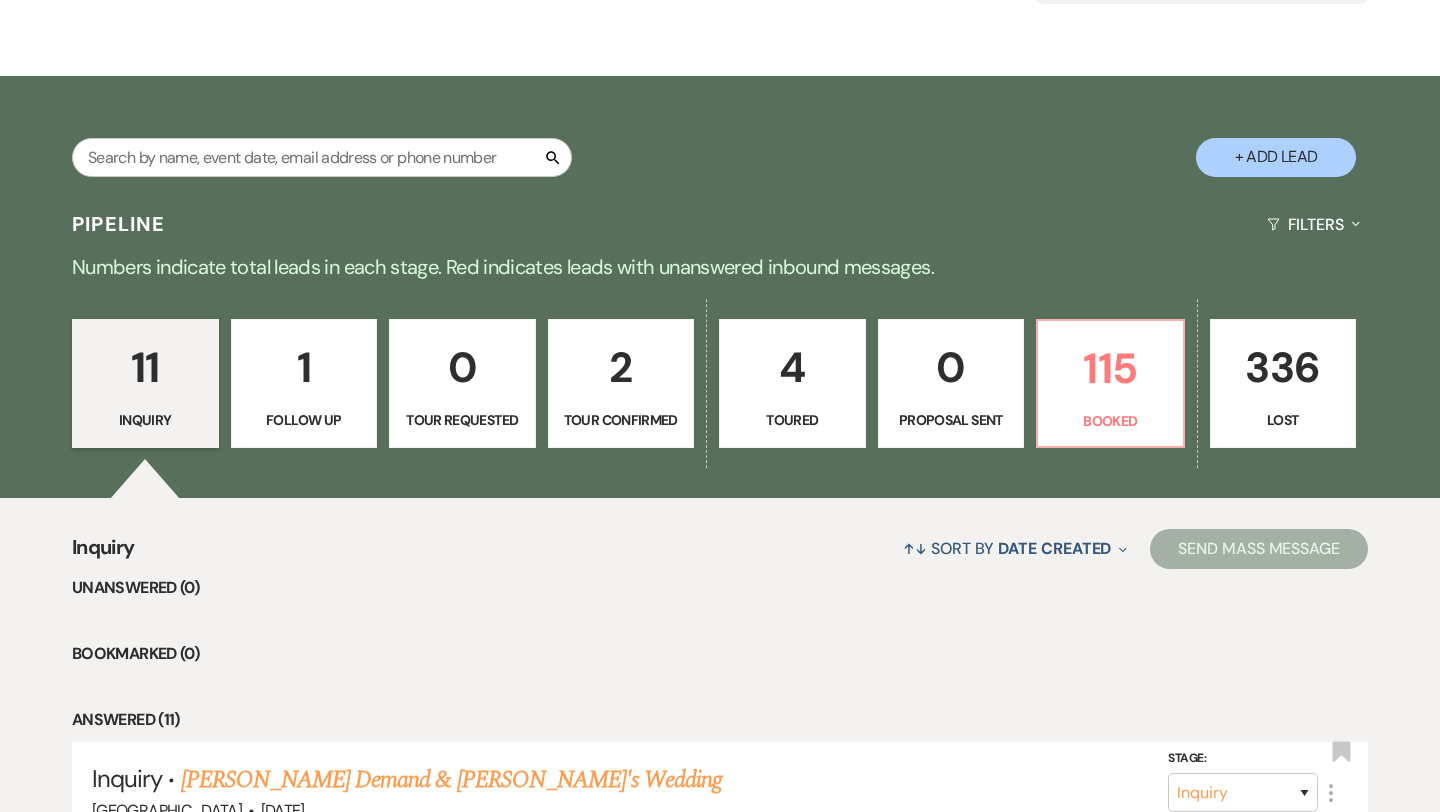 scroll, scrollTop: 0, scrollLeft: 0, axis: both 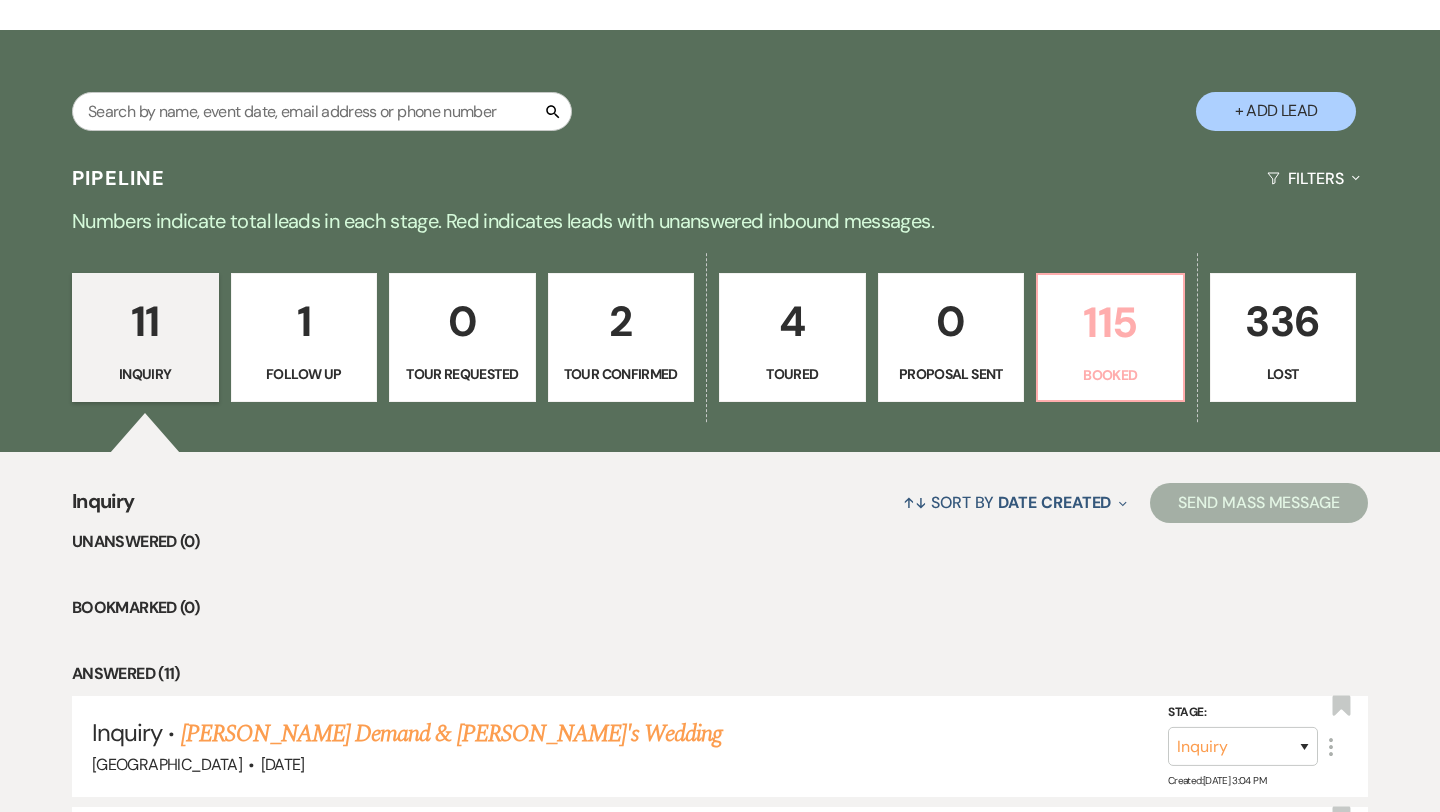 click on "115" at bounding box center [1110, 322] 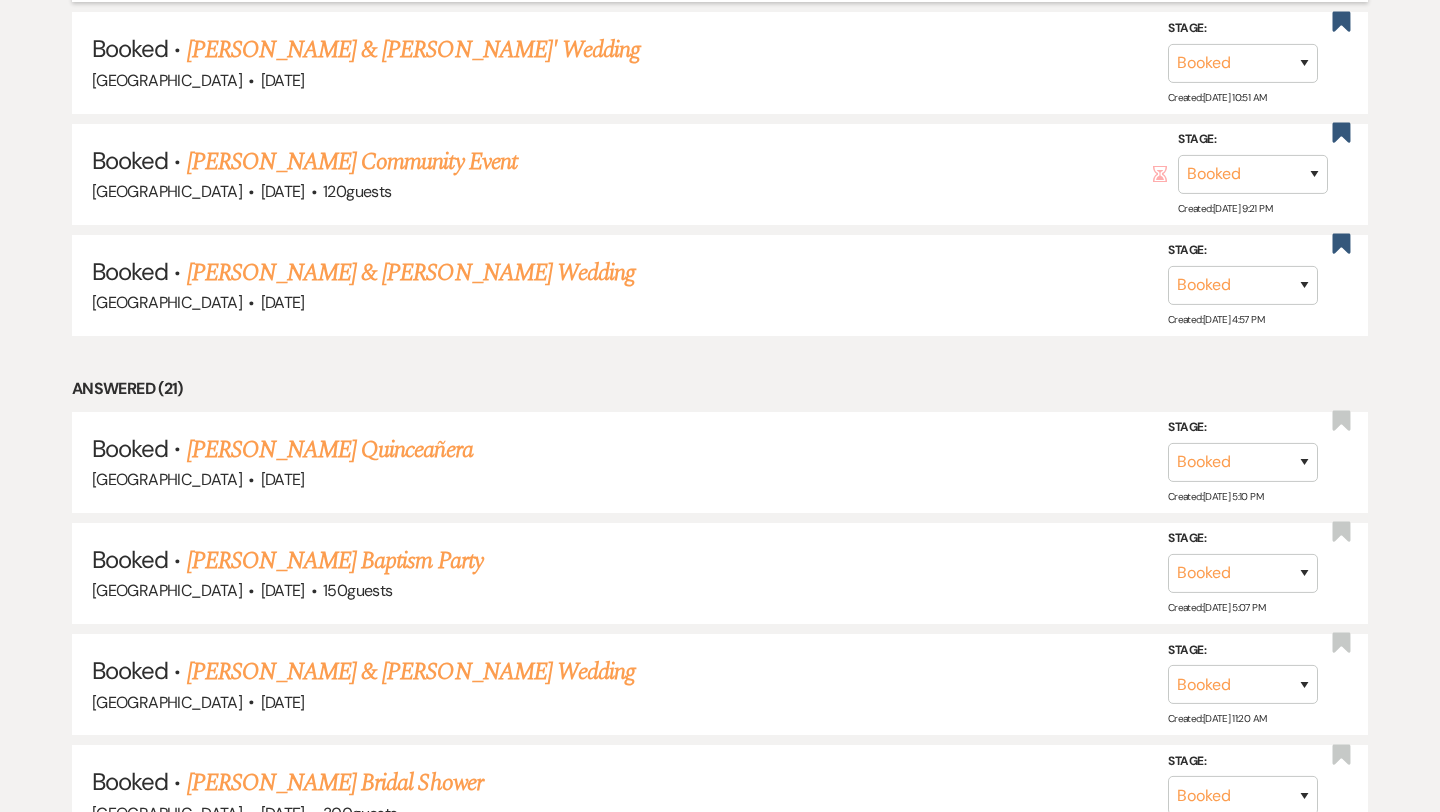 scroll, scrollTop: 1384, scrollLeft: 0, axis: vertical 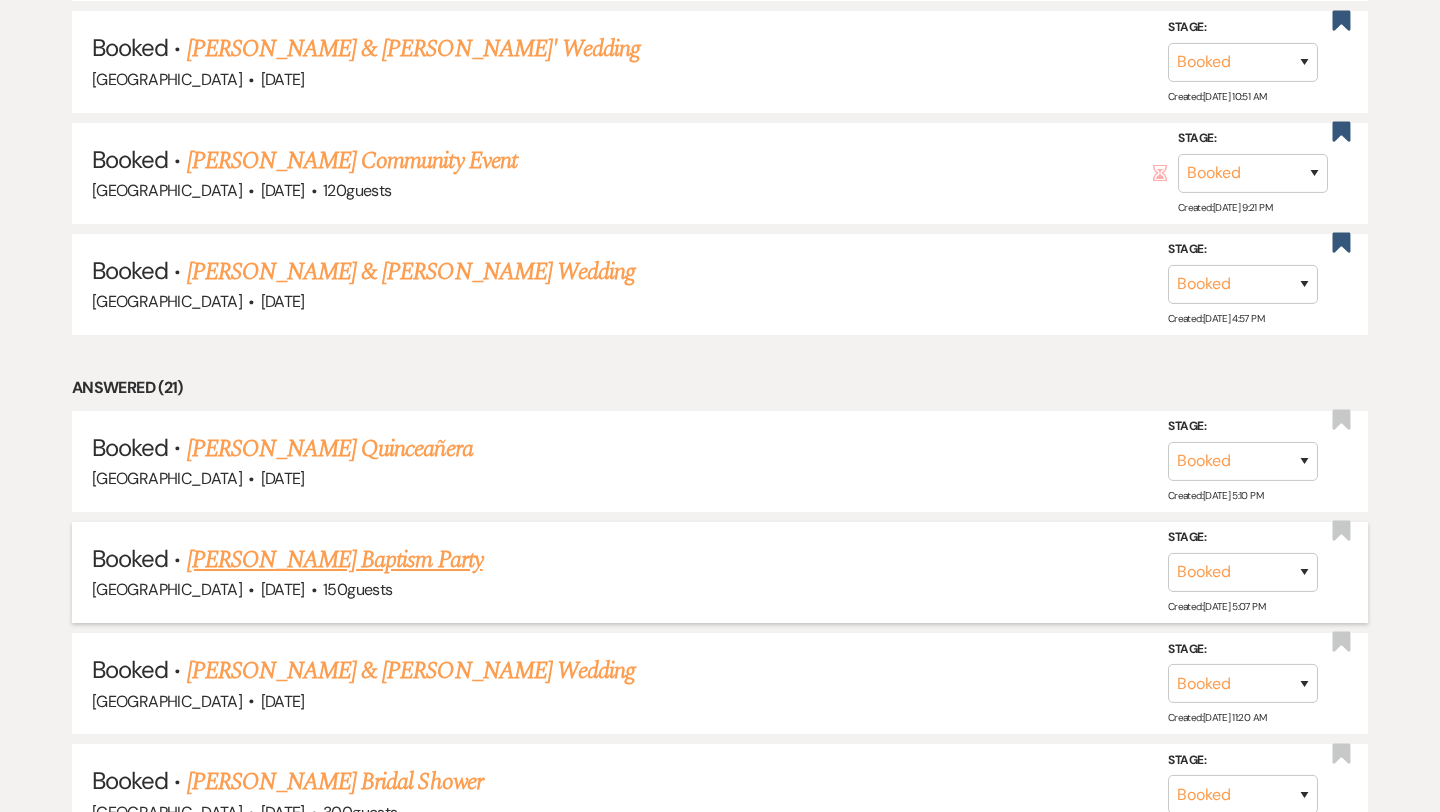 click on "[PERSON_NAME] Baptism Party" at bounding box center [335, 560] 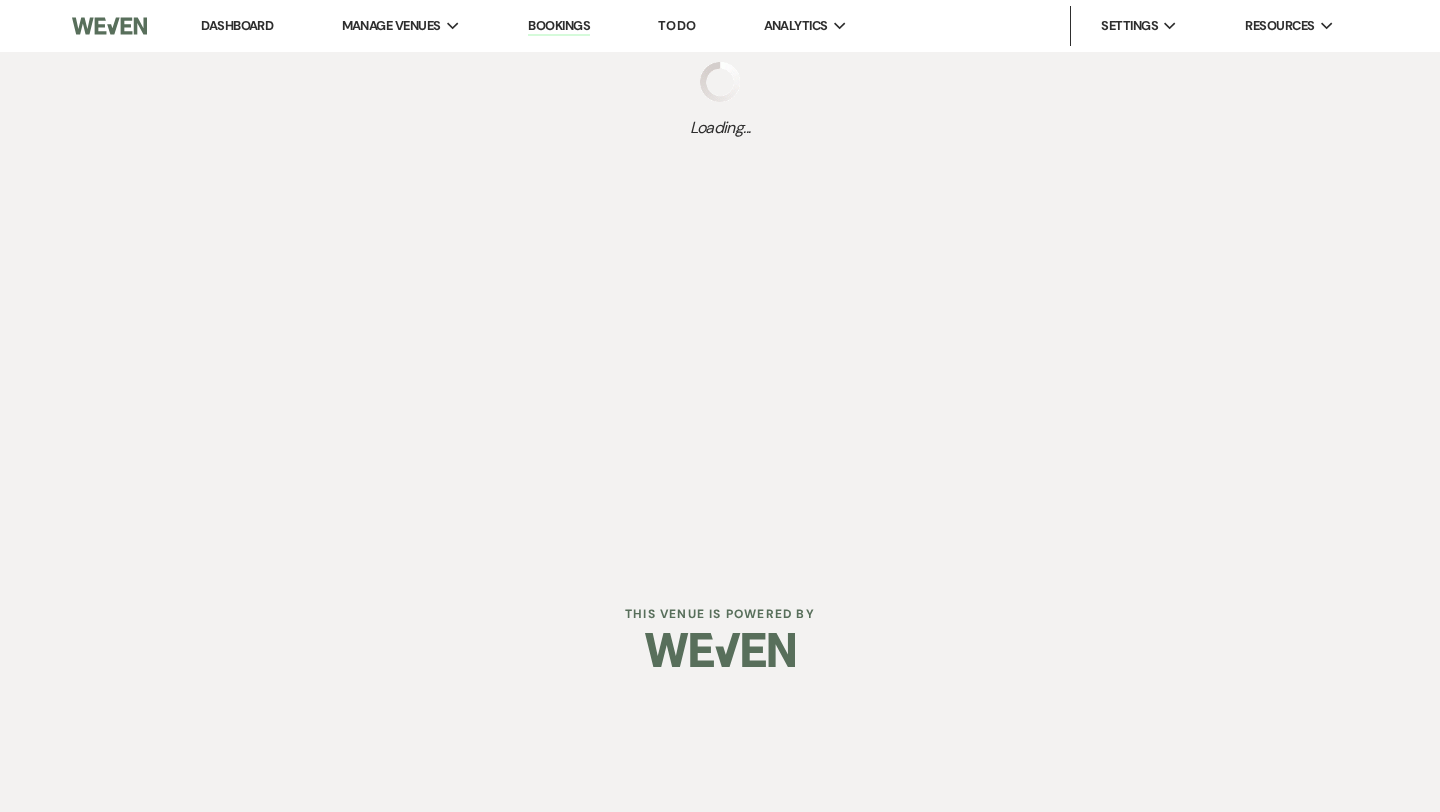 scroll, scrollTop: 0, scrollLeft: 0, axis: both 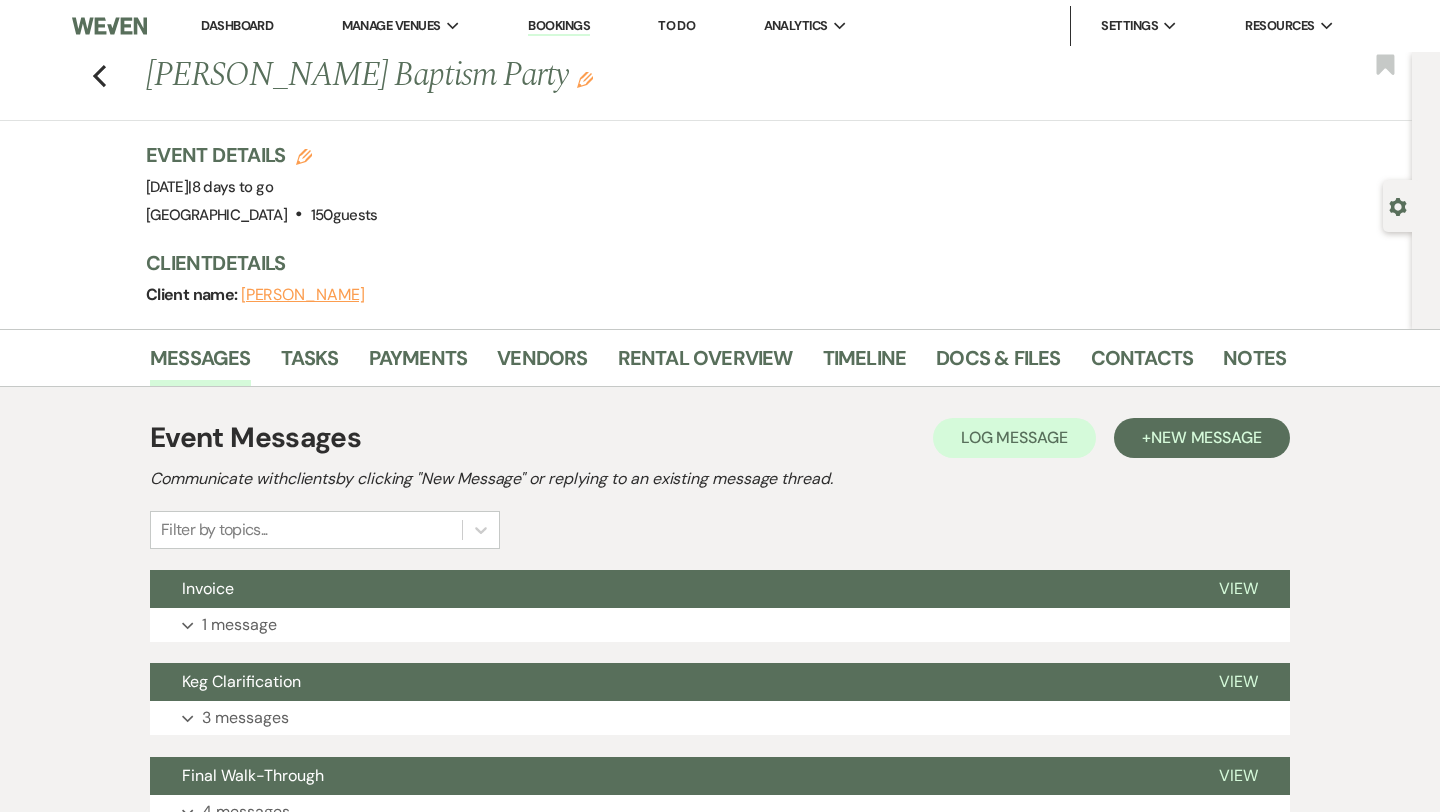 click on "Invoice" at bounding box center (668, 589) 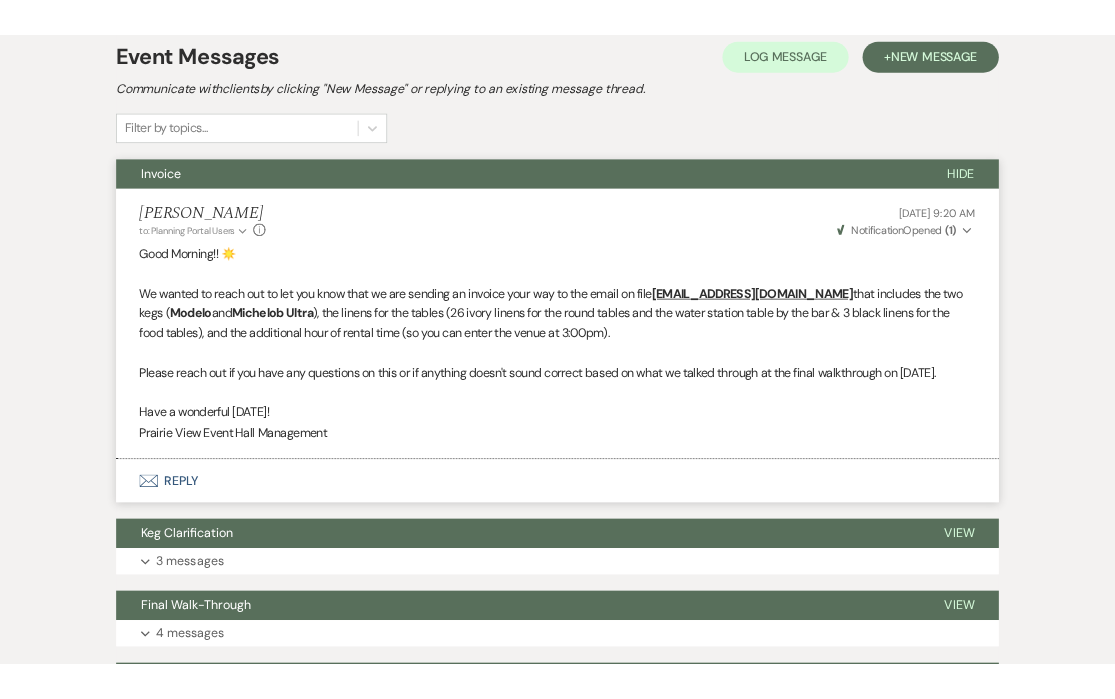 scroll, scrollTop: 410, scrollLeft: 0, axis: vertical 